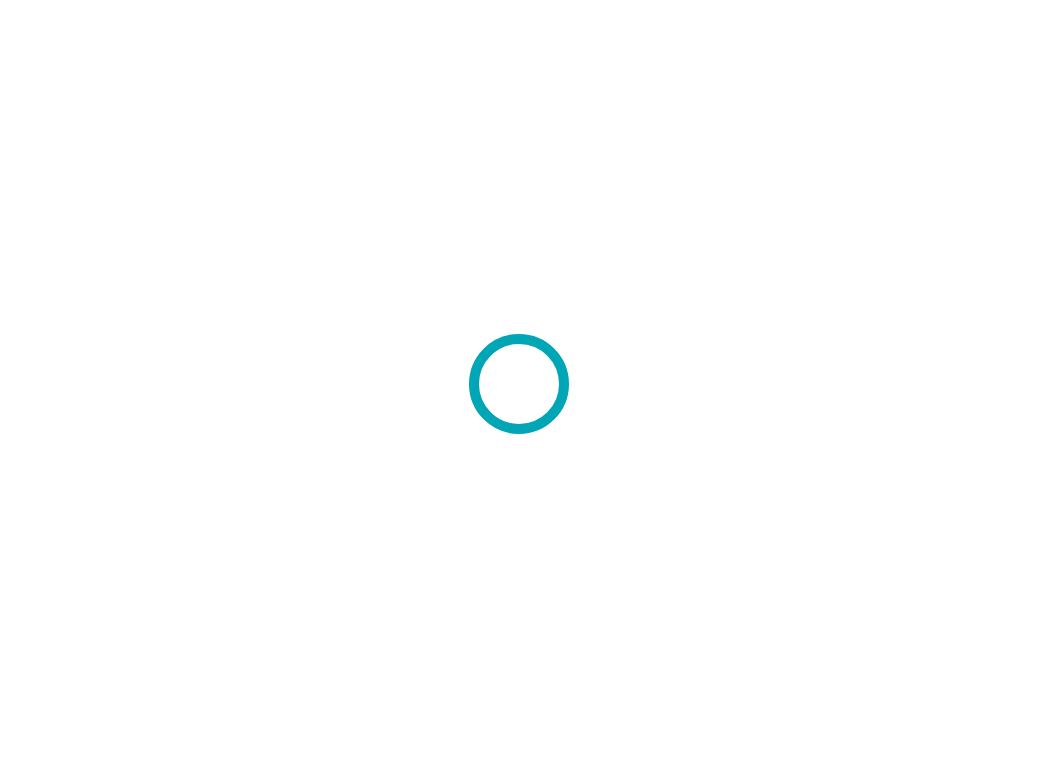 scroll, scrollTop: 0, scrollLeft: 0, axis: both 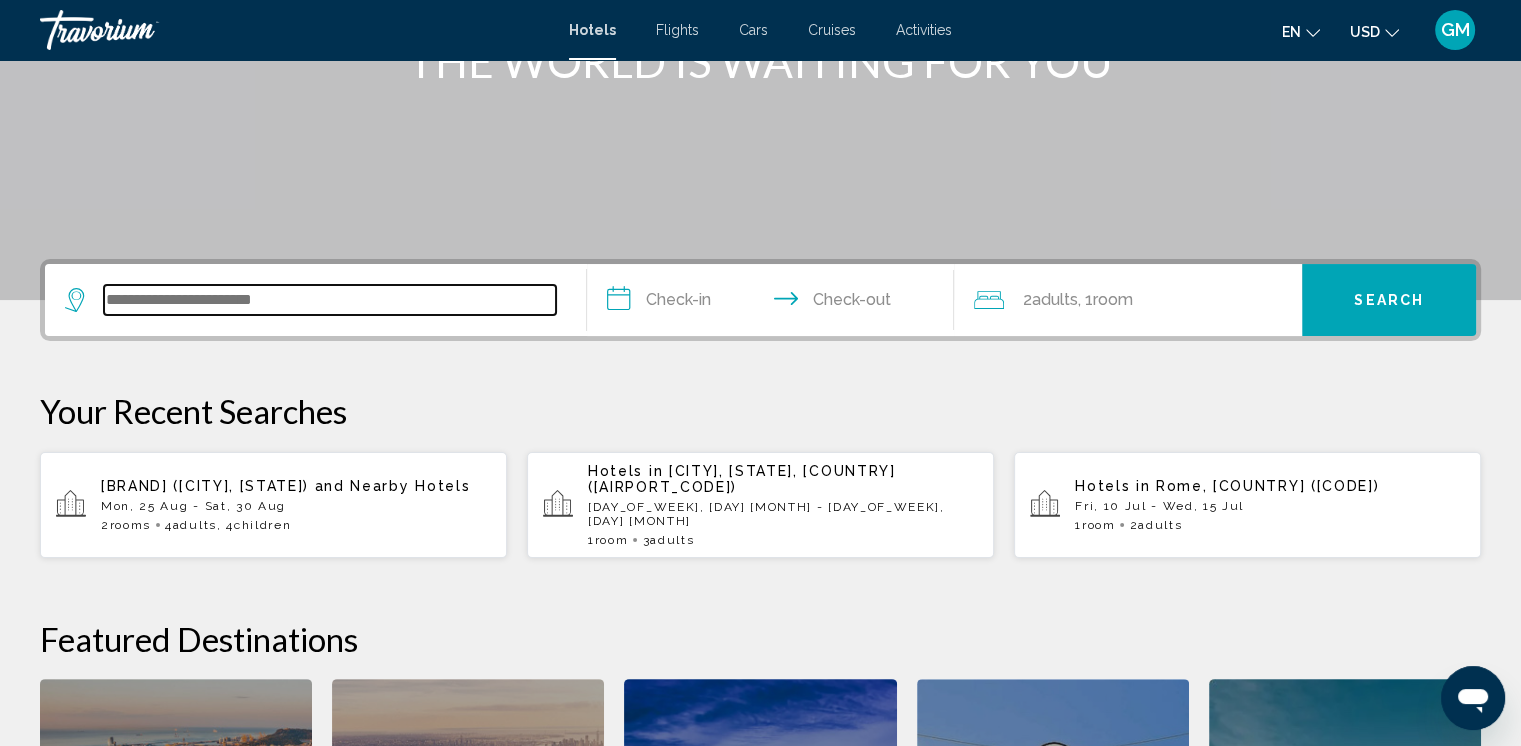 click at bounding box center (330, 300) 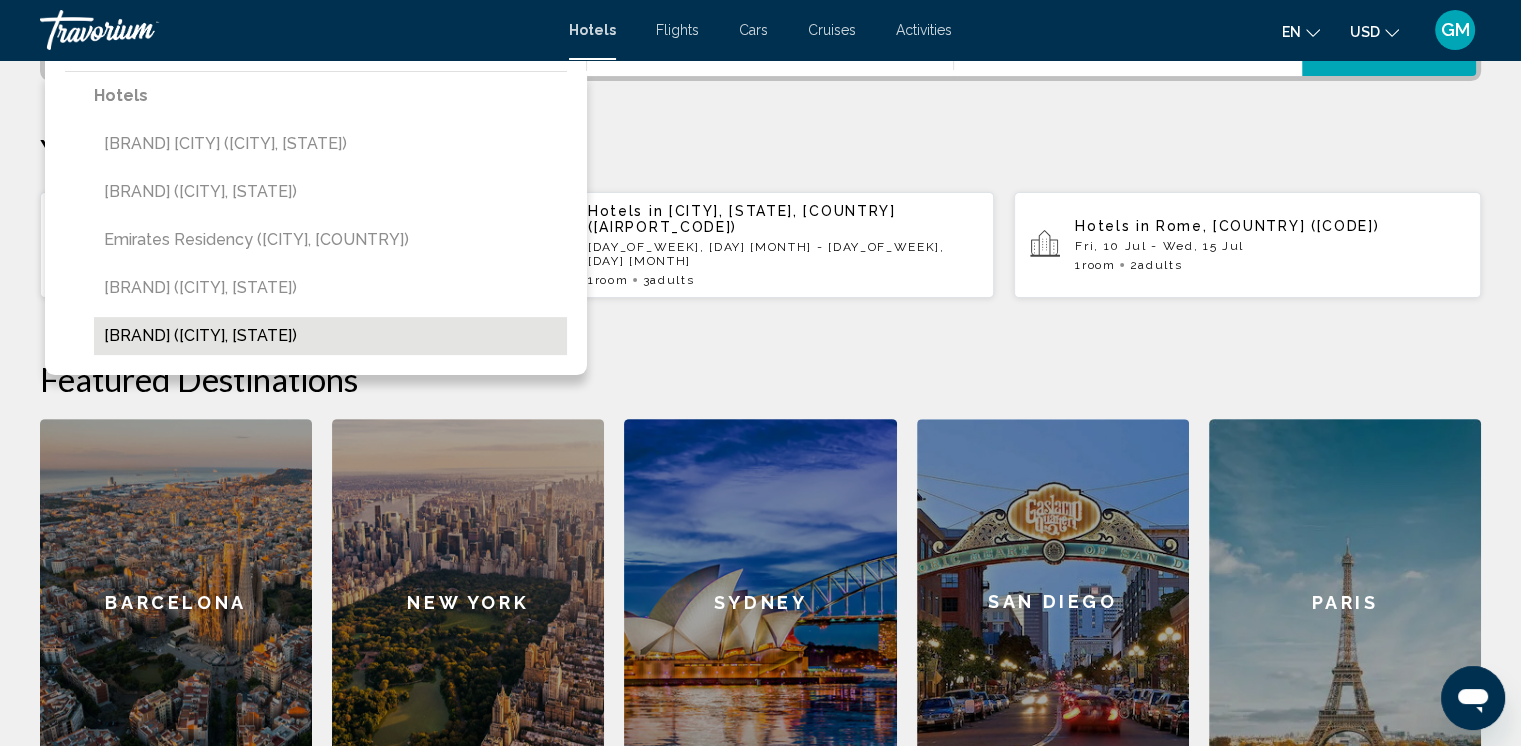 scroll, scrollTop: 593, scrollLeft: 0, axis: vertical 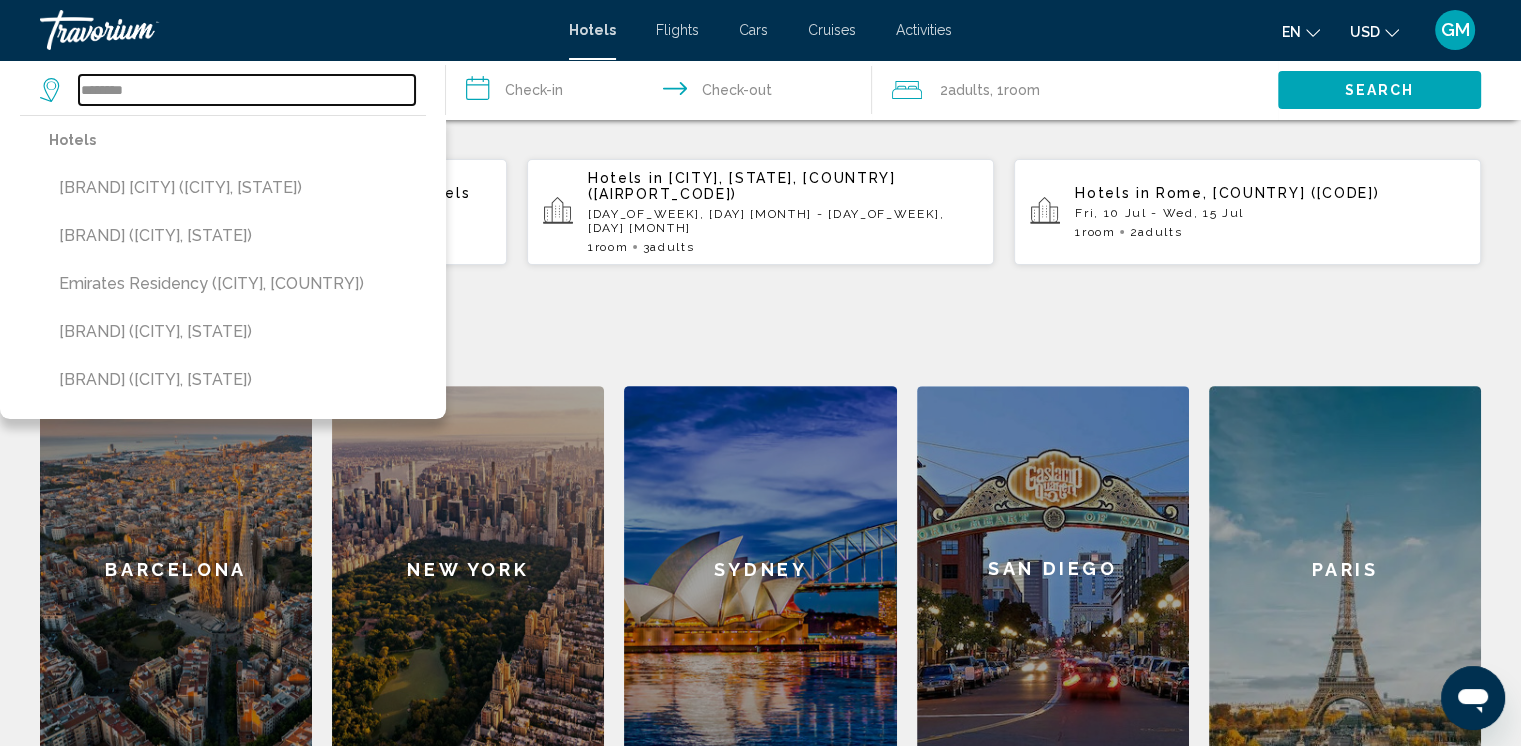 type on "********" 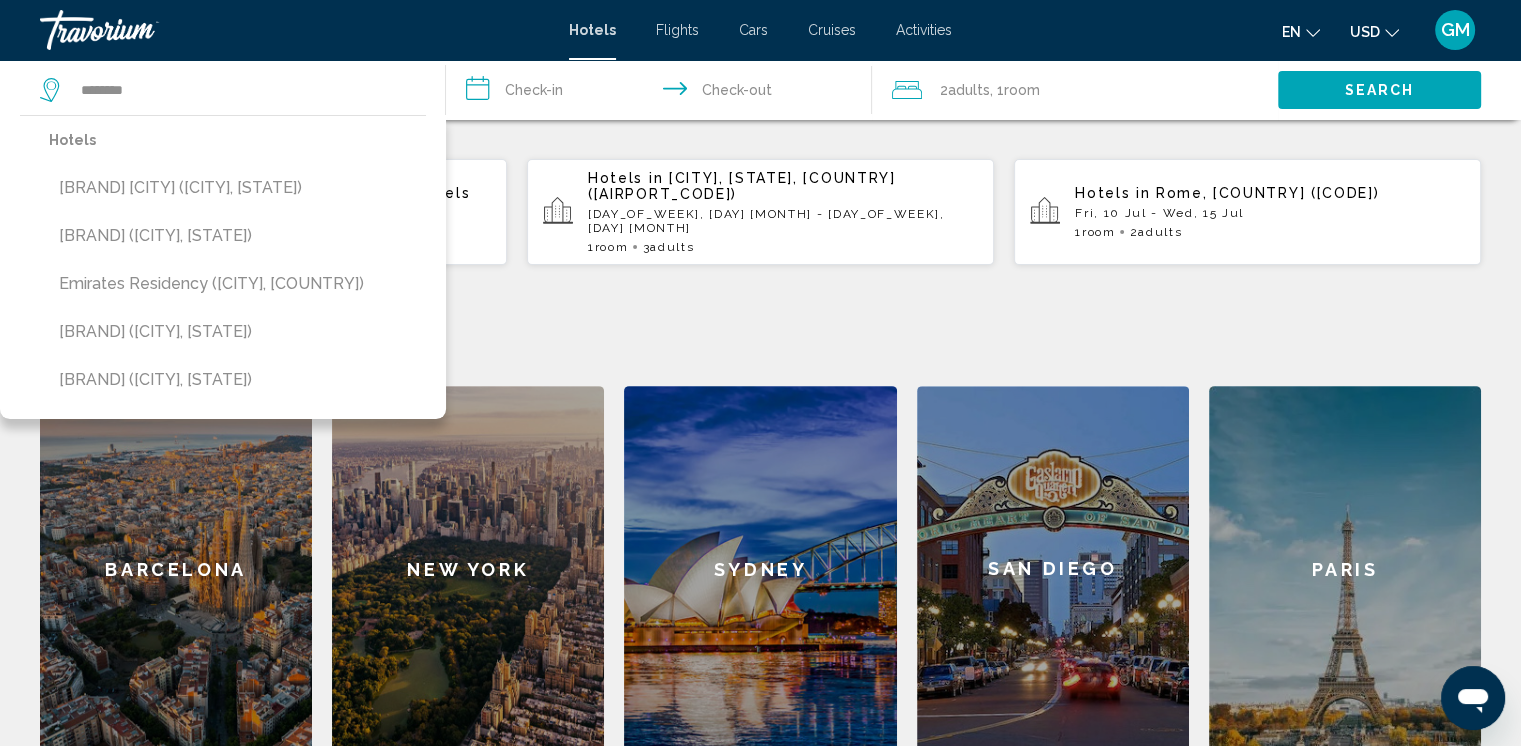 click on "**********" at bounding box center (663, 93) 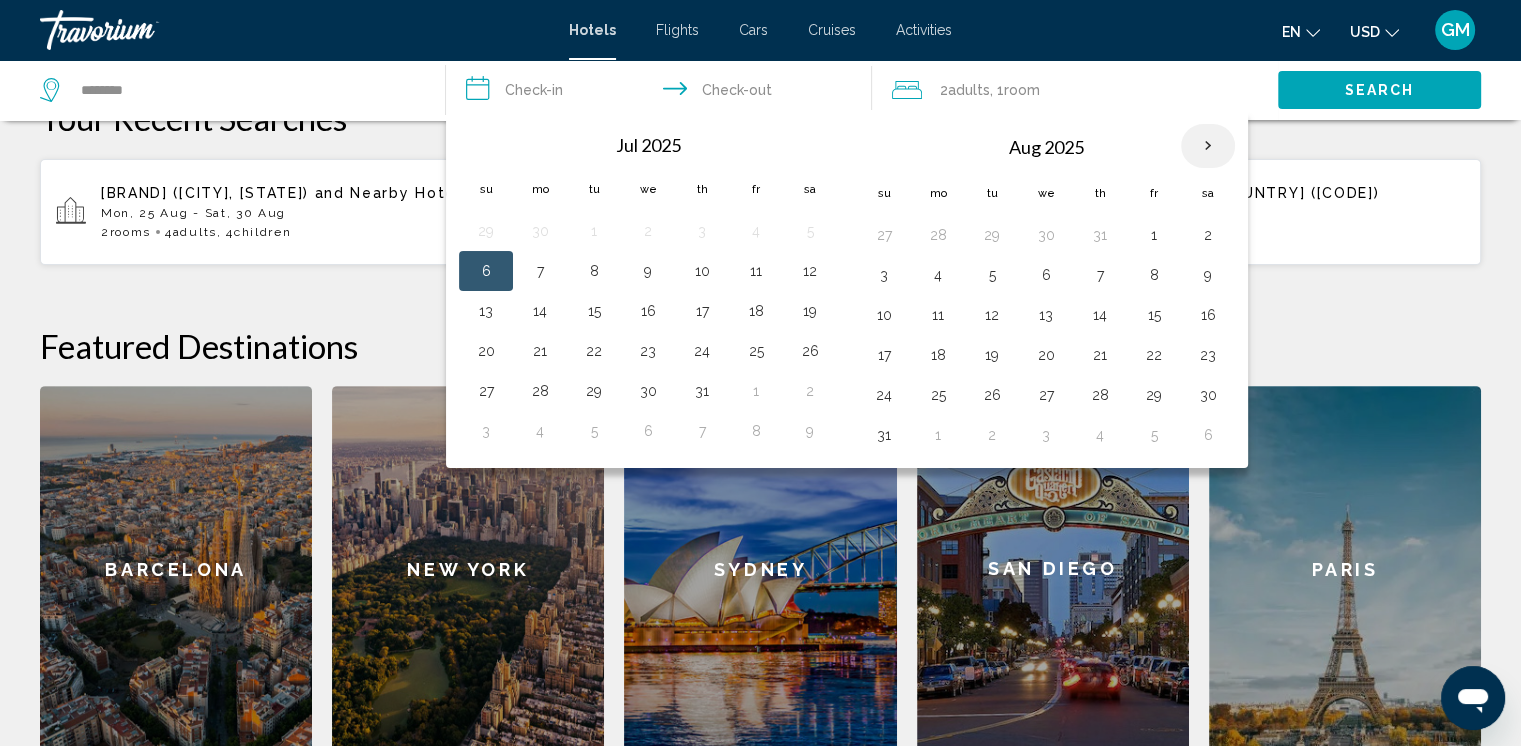 click at bounding box center (1208, 146) 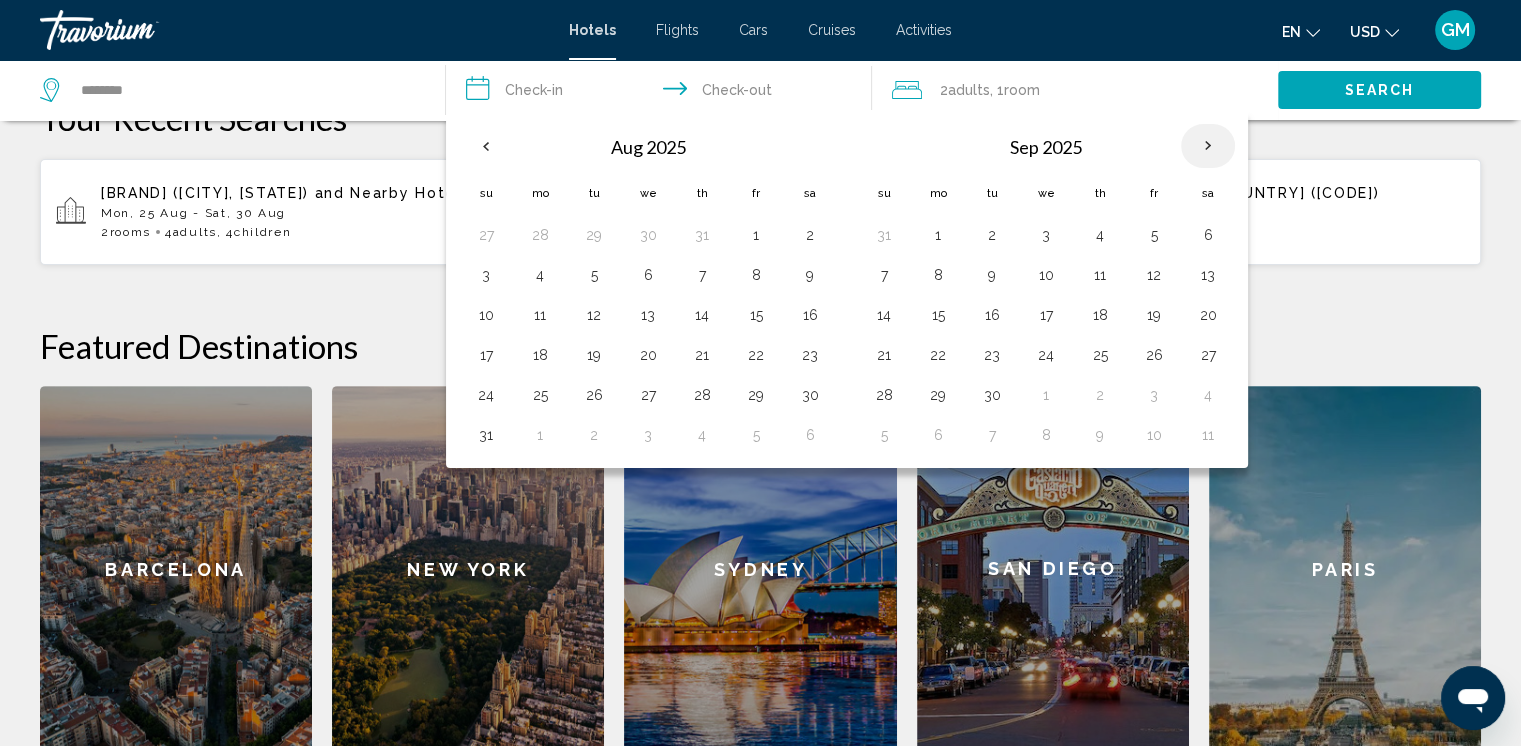 click at bounding box center (1208, 146) 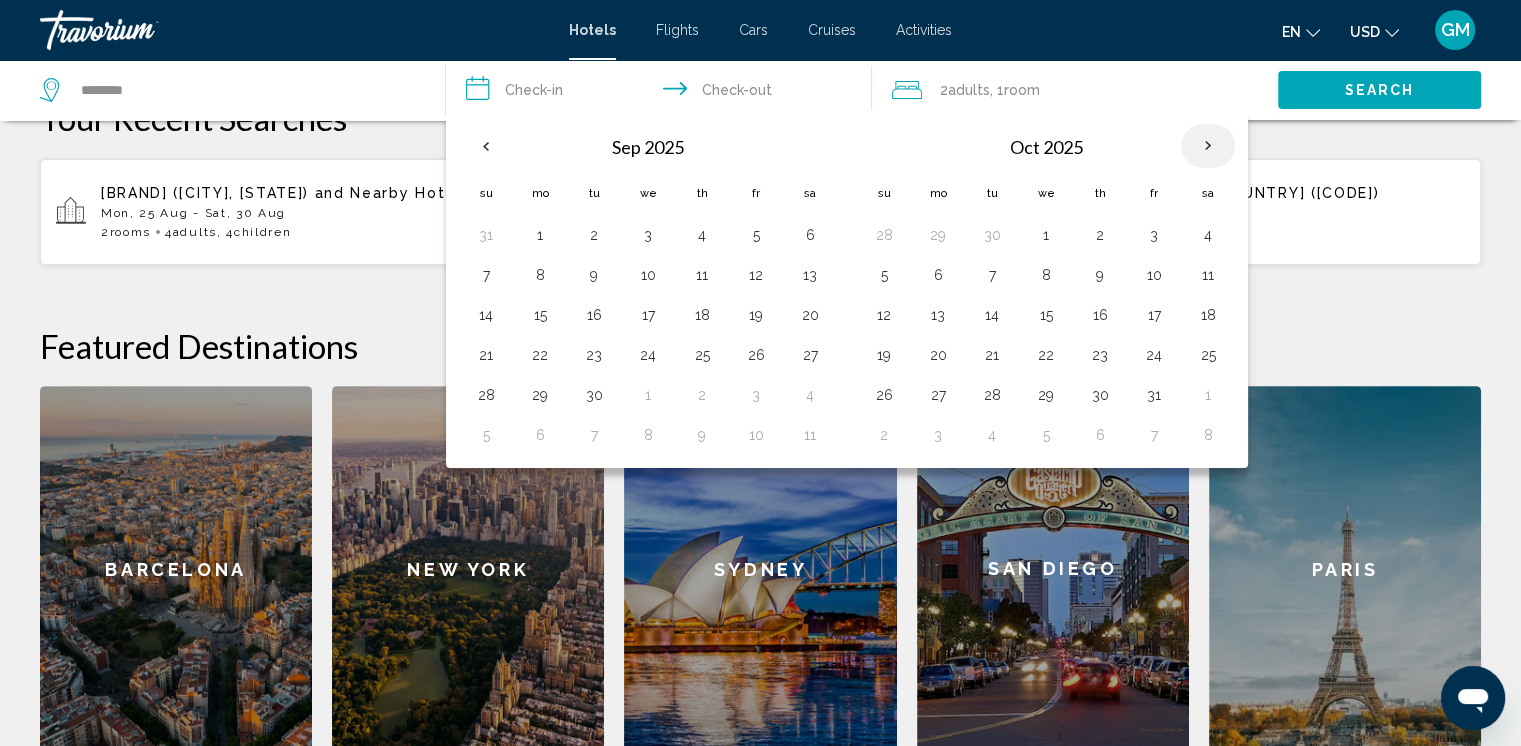 click at bounding box center (1208, 146) 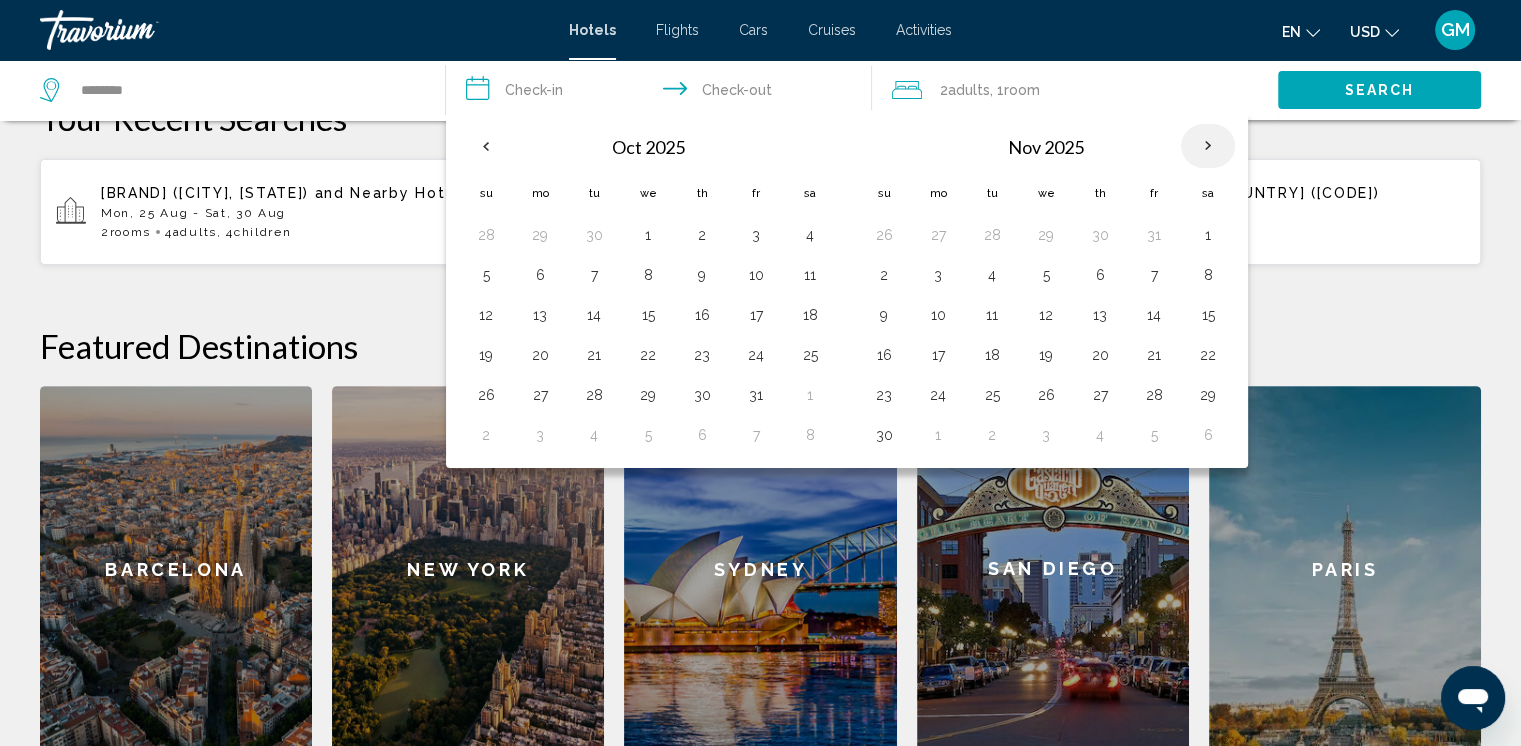 click at bounding box center (1208, 146) 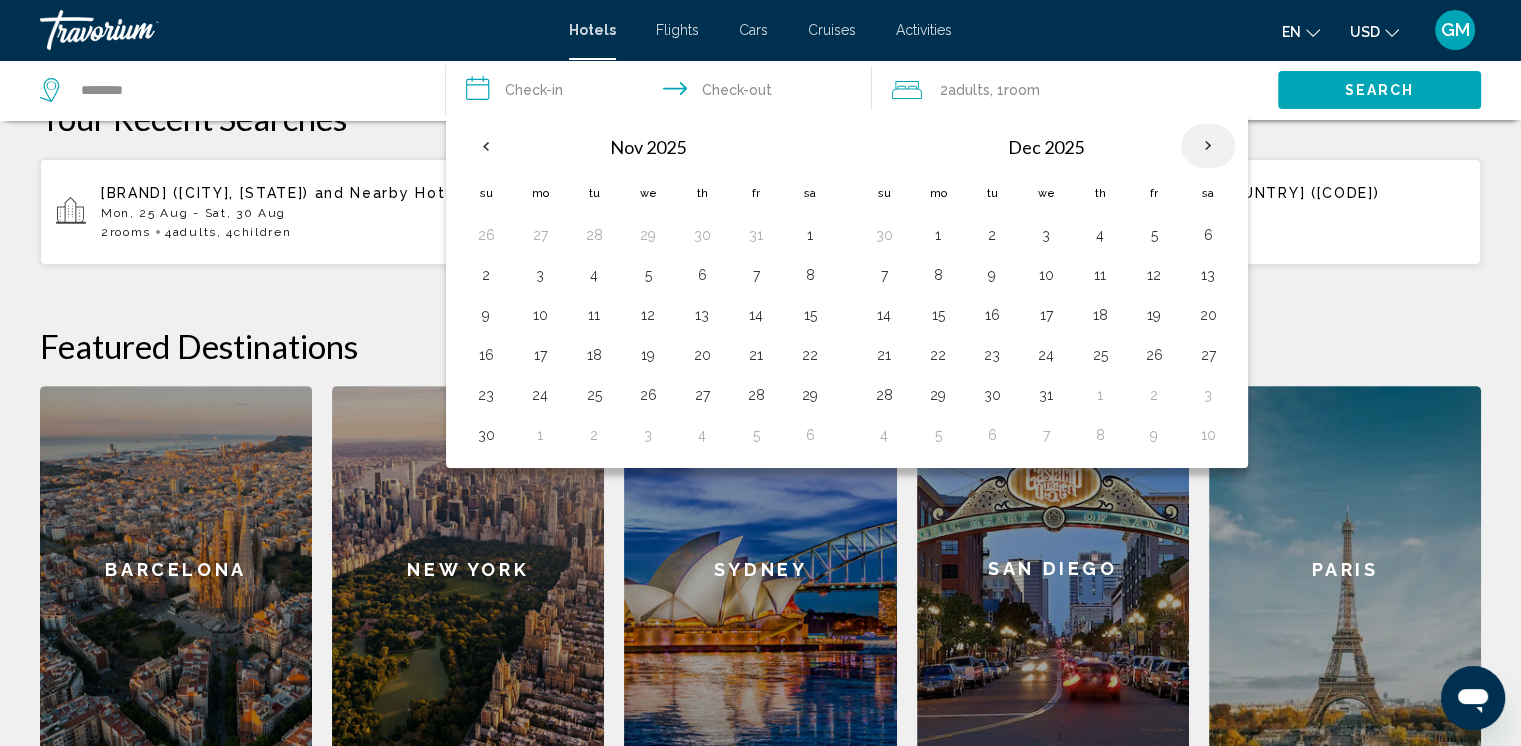 click at bounding box center [1208, 146] 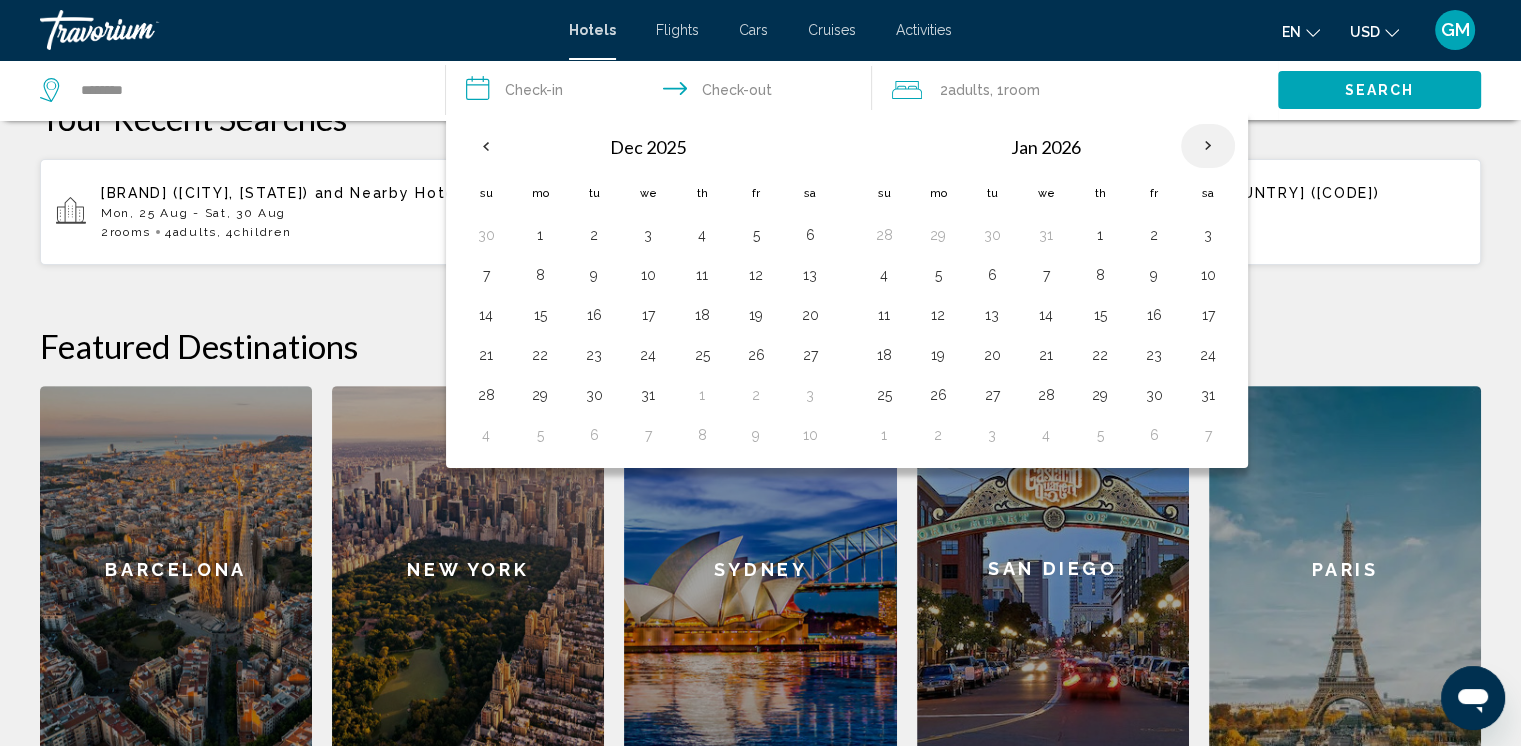 click at bounding box center [1208, 146] 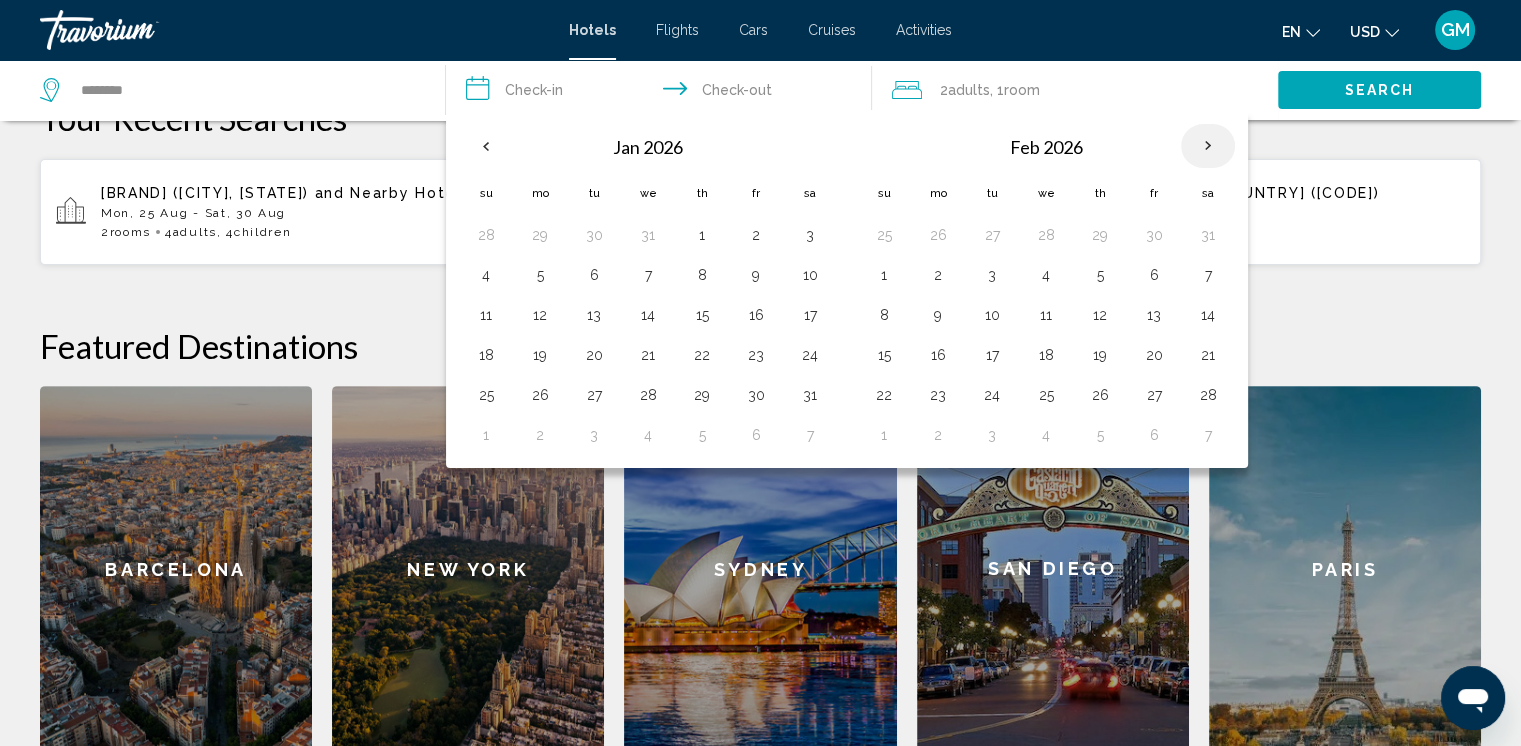 click at bounding box center [1208, 146] 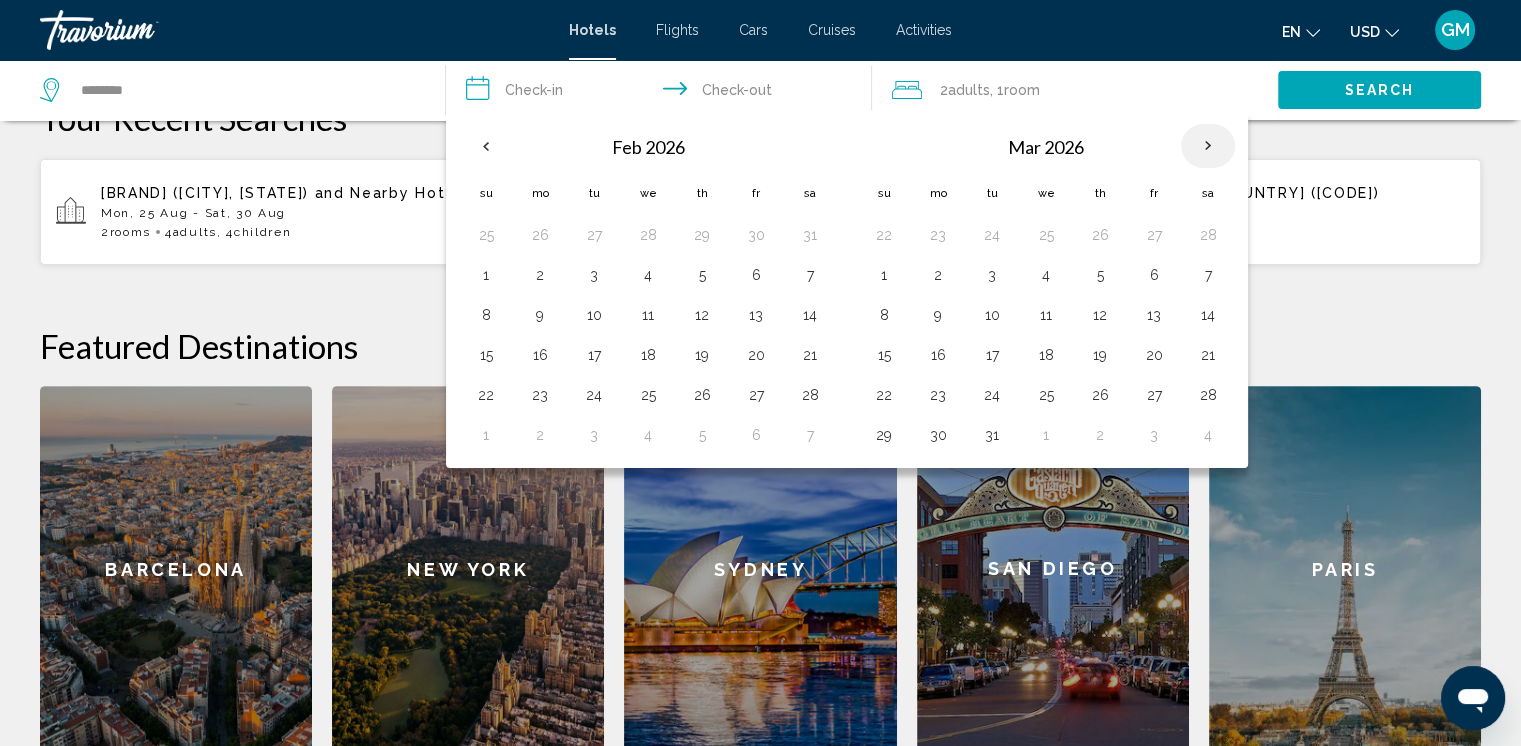 click at bounding box center [1208, 146] 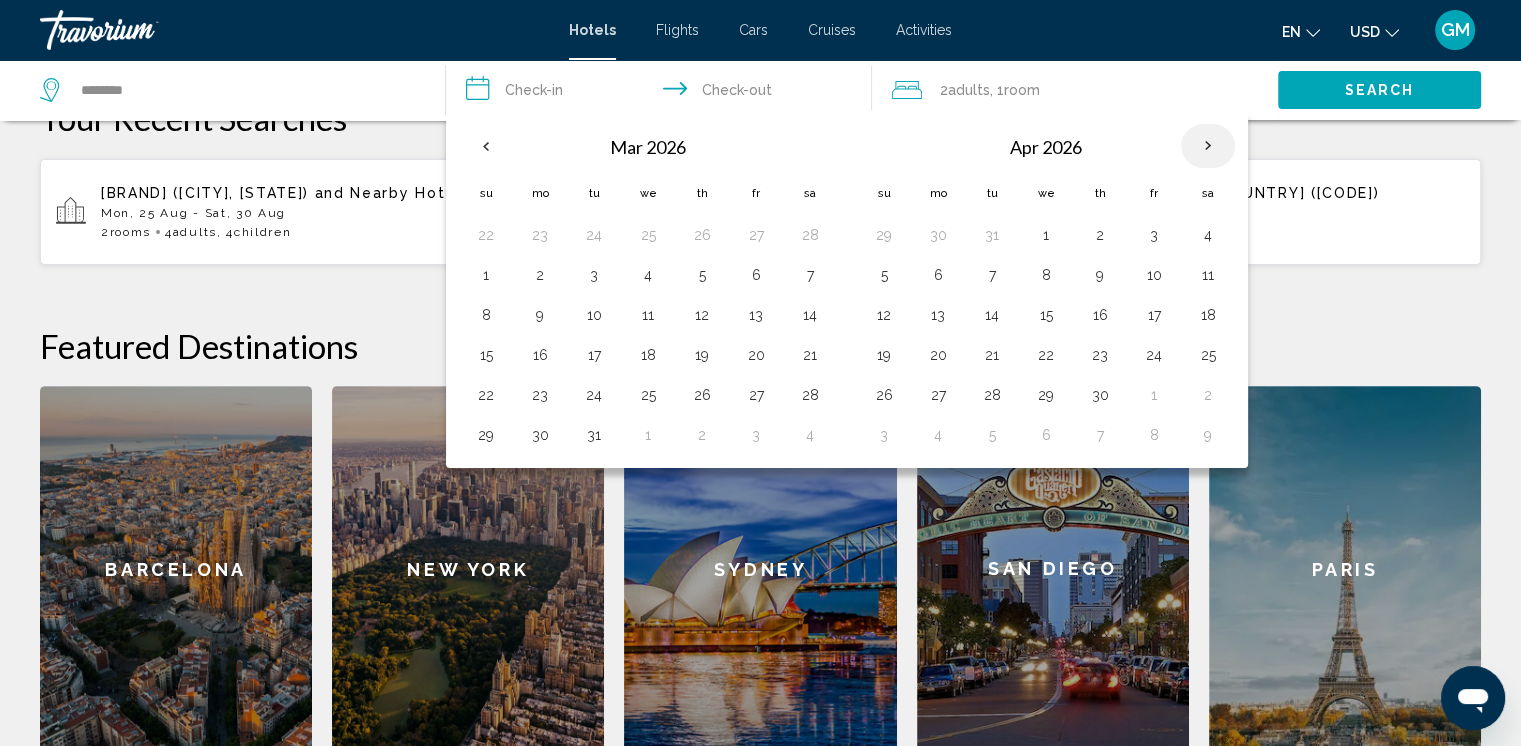 click at bounding box center (1208, 146) 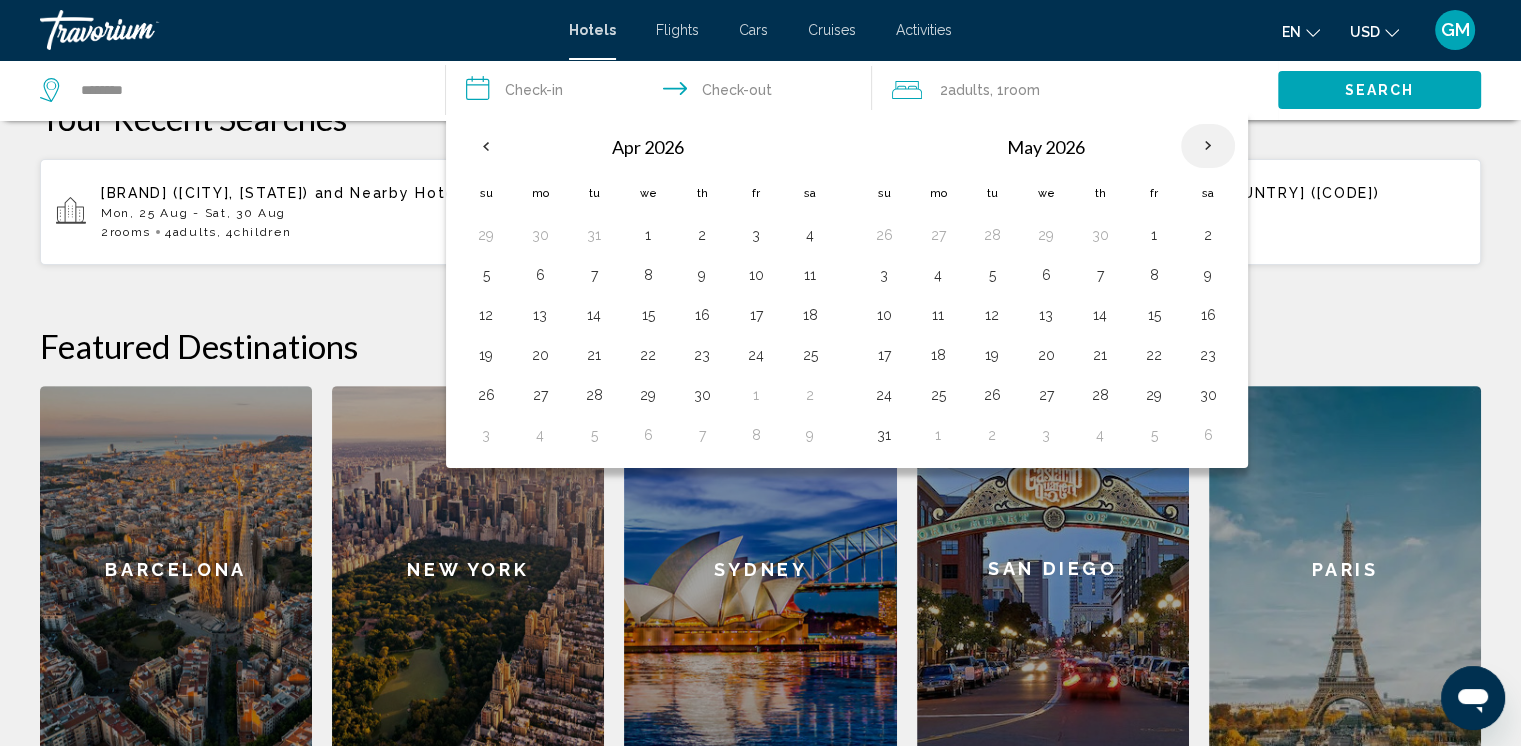 click at bounding box center (1208, 146) 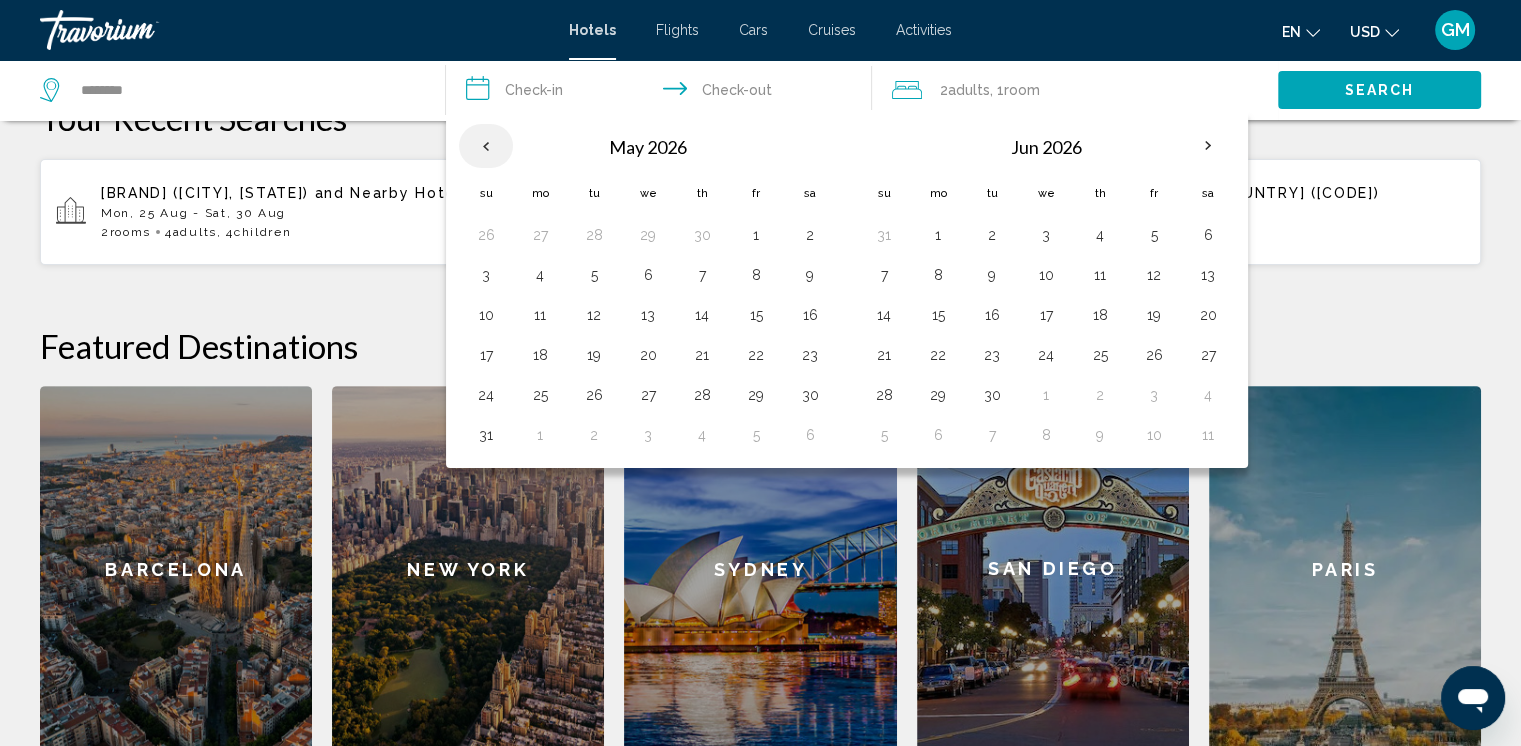 click at bounding box center [486, 146] 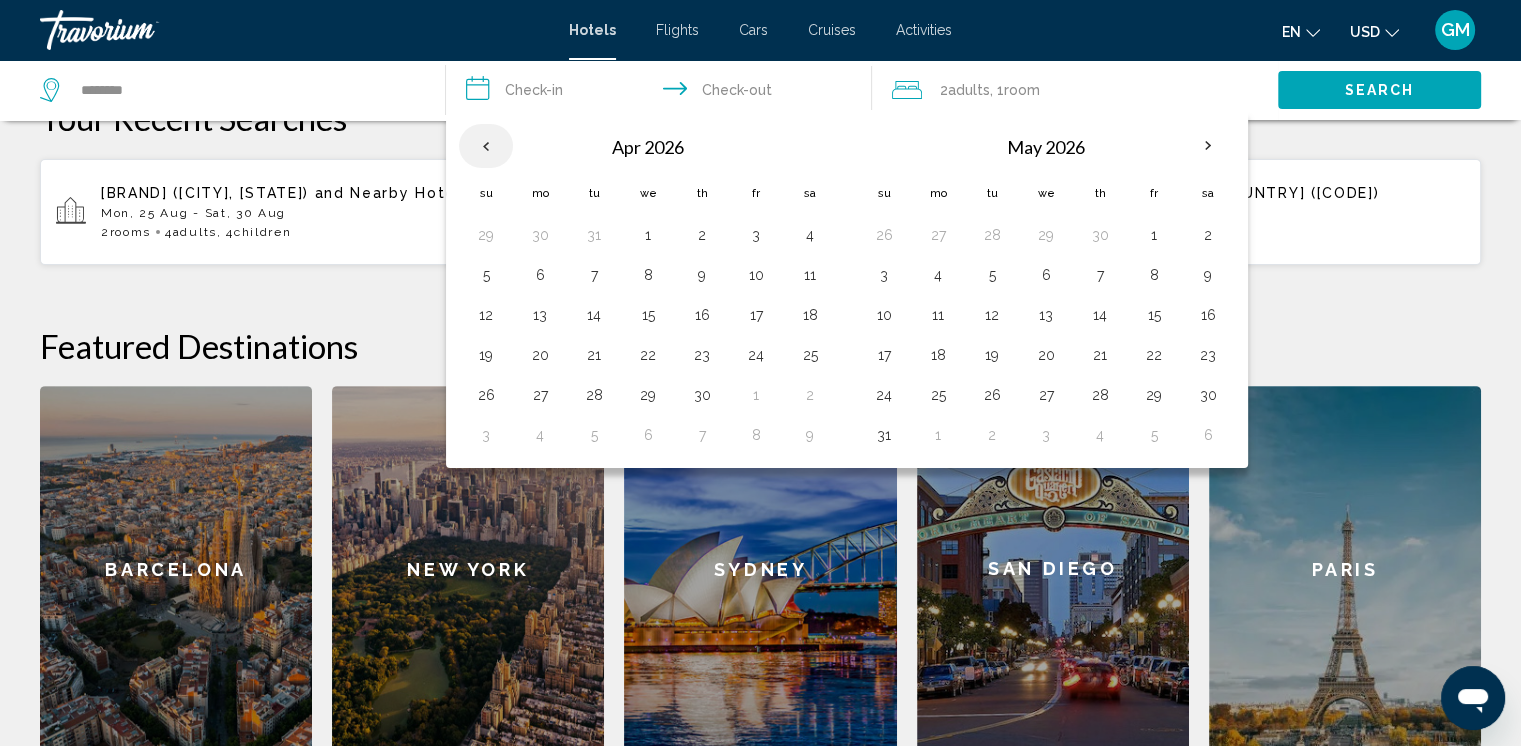 click at bounding box center (486, 146) 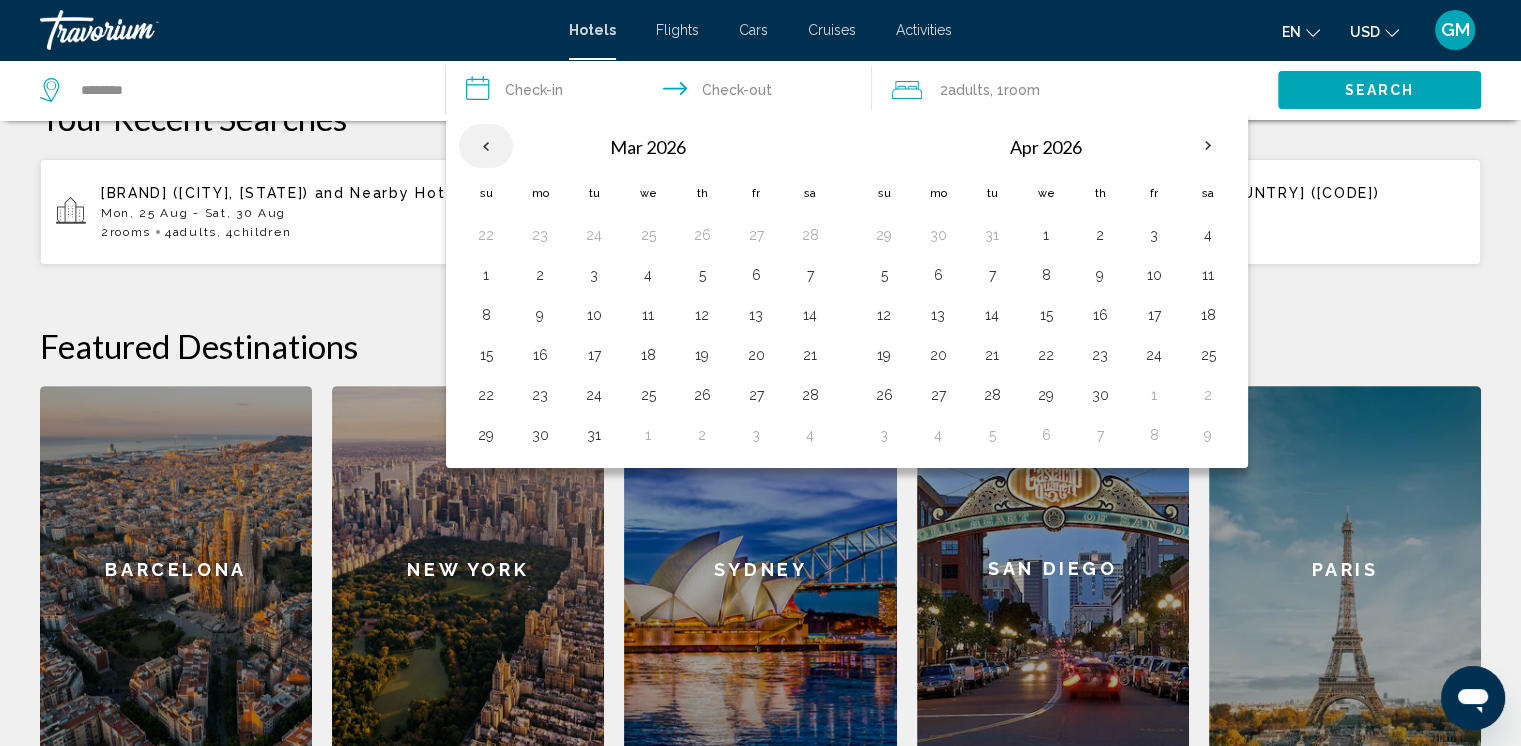 click at bounding box center (486, 146) 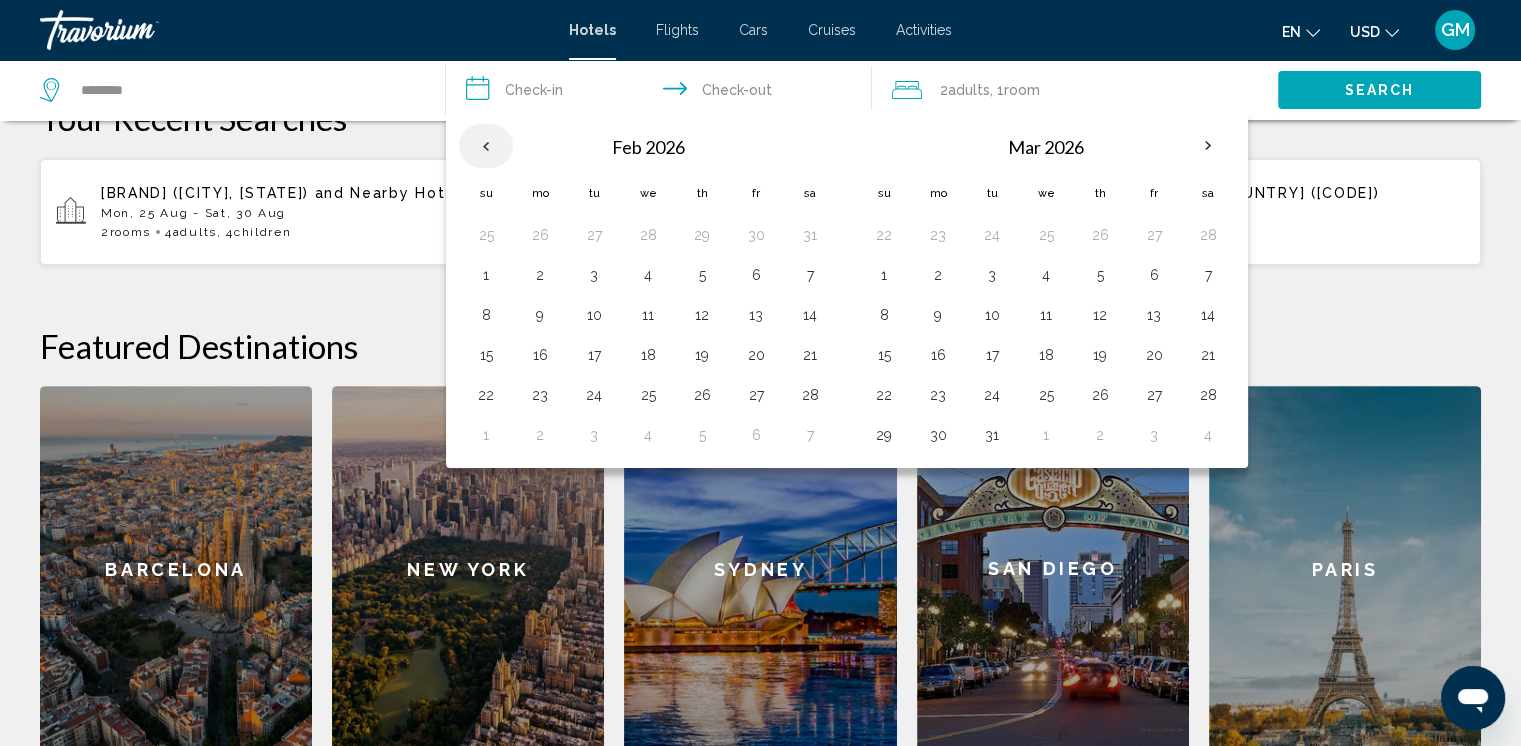 click at bounding box center (486, 146) 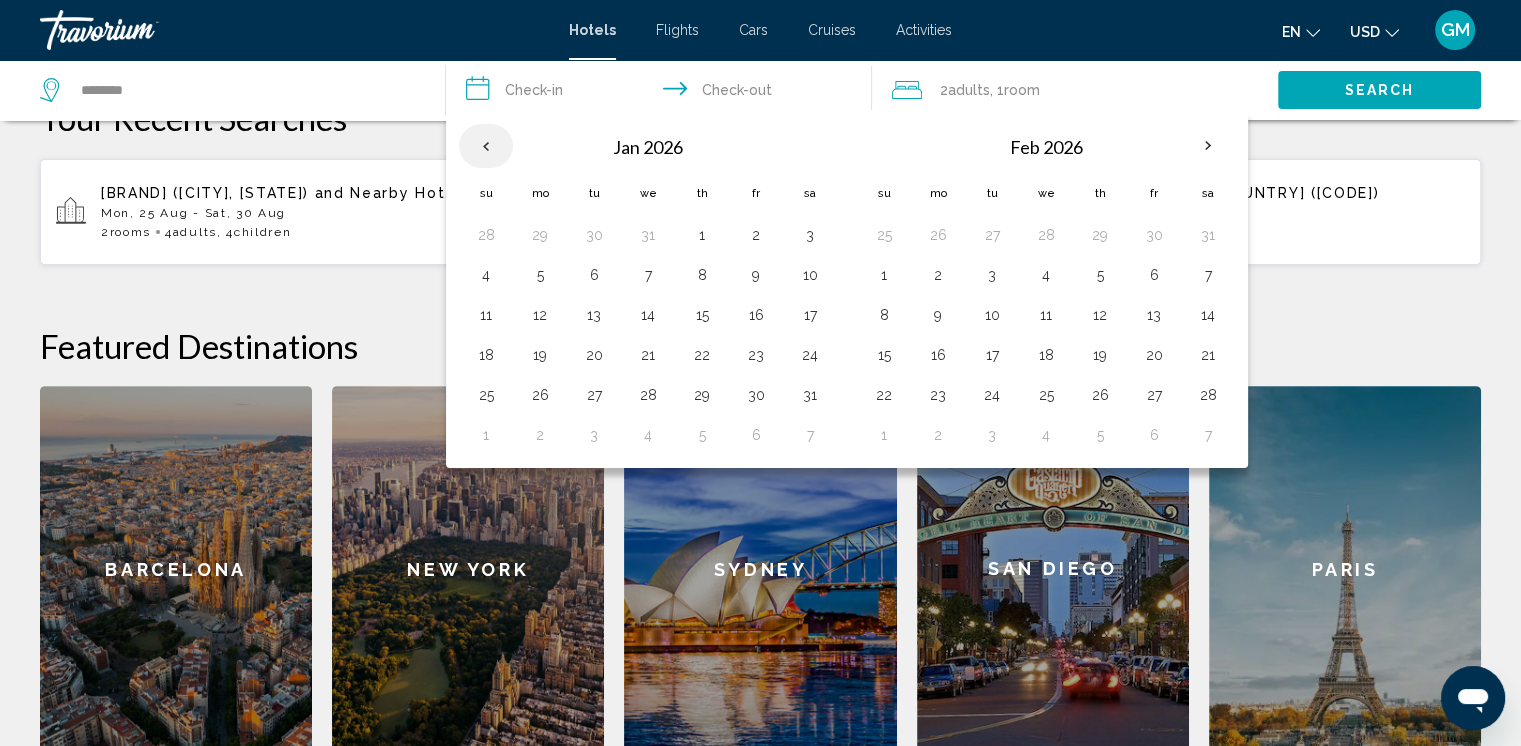 click at bounding box center [486, 146] 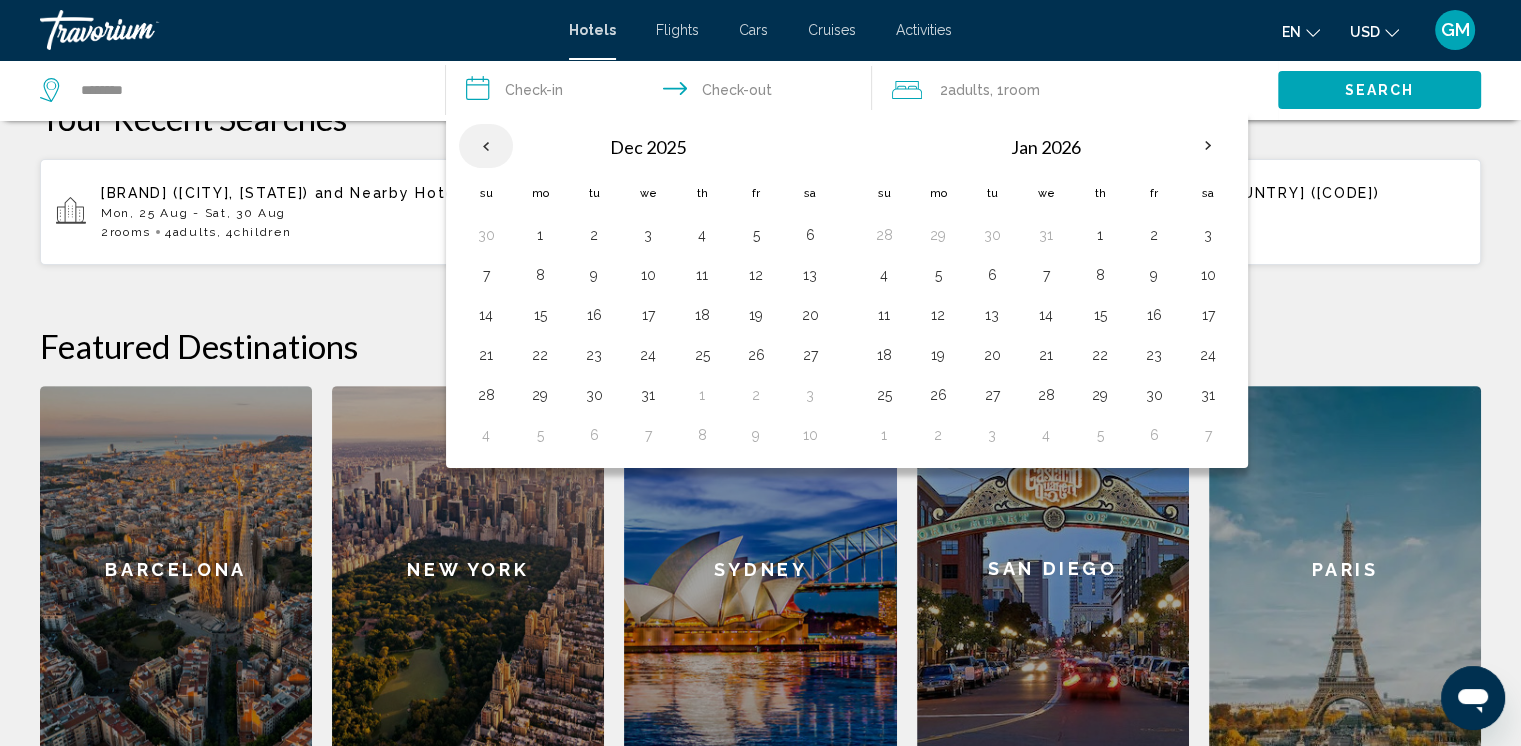 click at bounding box center [486, 146] 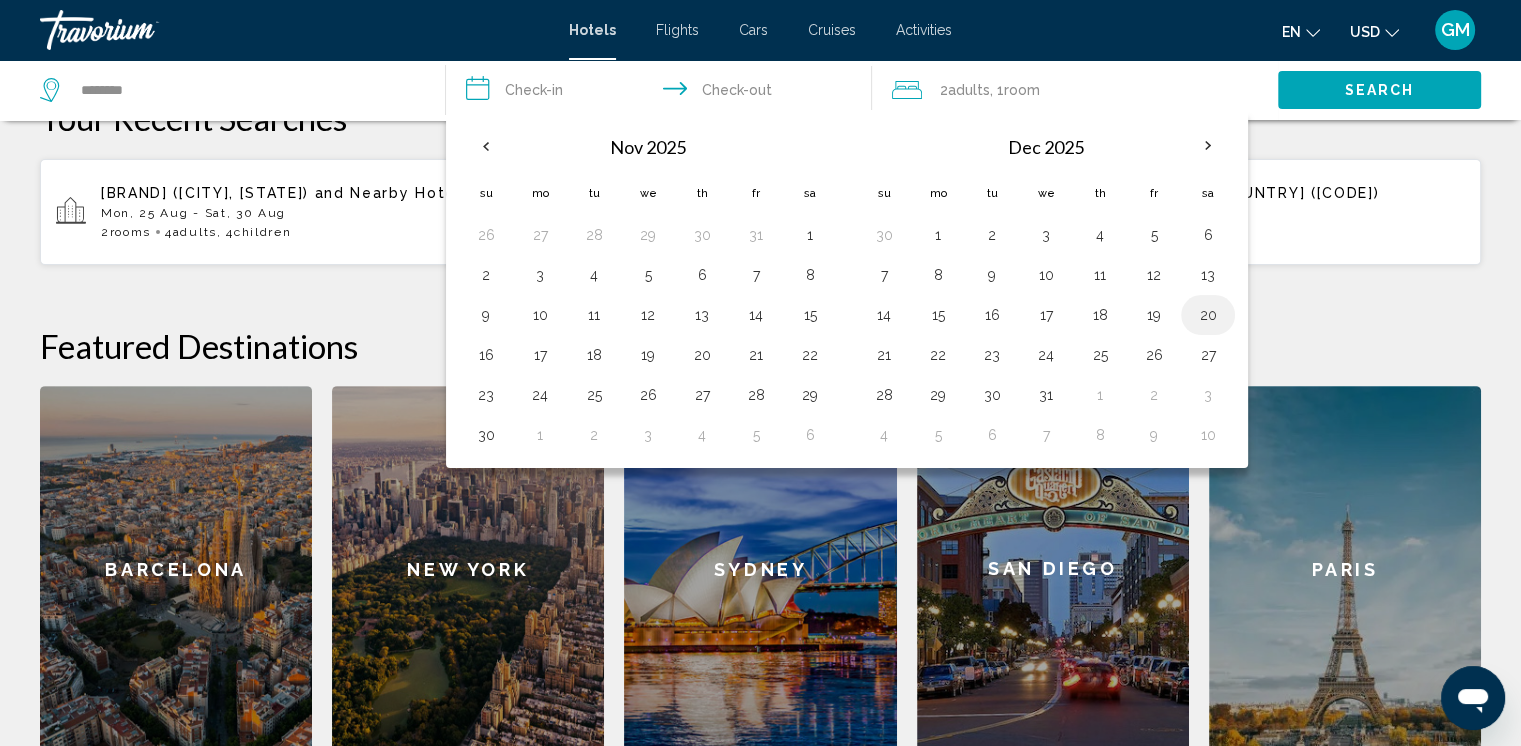 click on "20" at bounding box center [1208, 315] 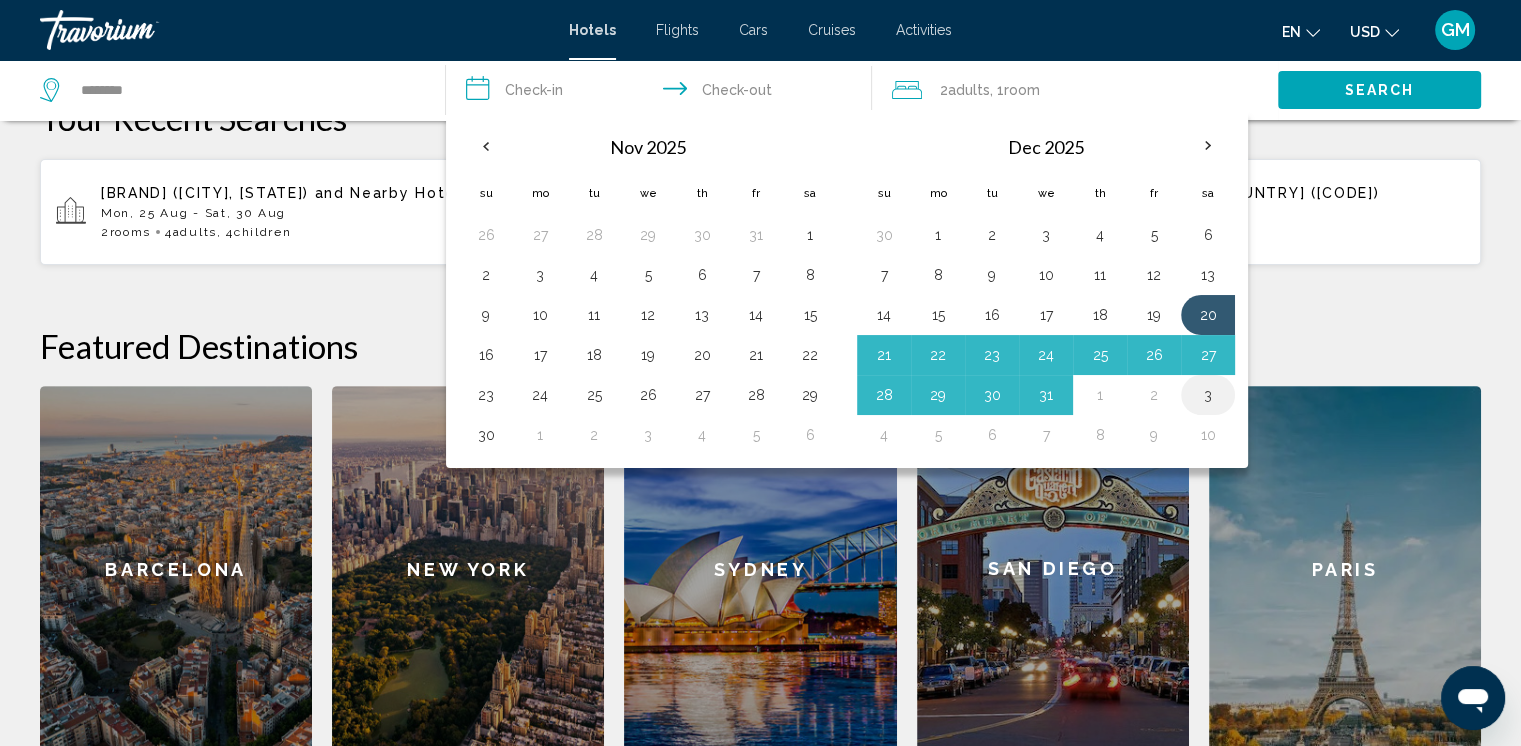 click on "3" at bounding box center (1208, 395) 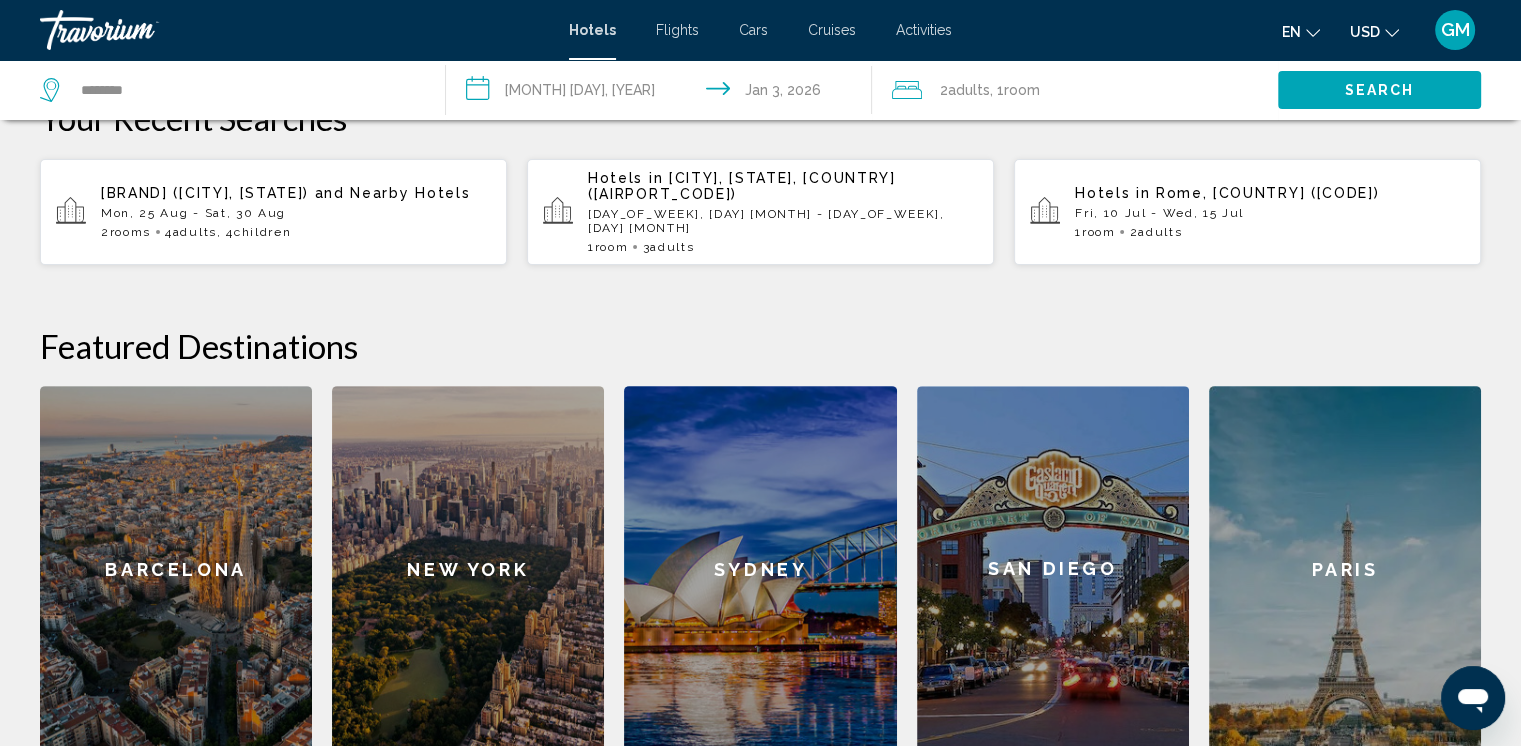click on "Adults" at bounding box center (969, 90) 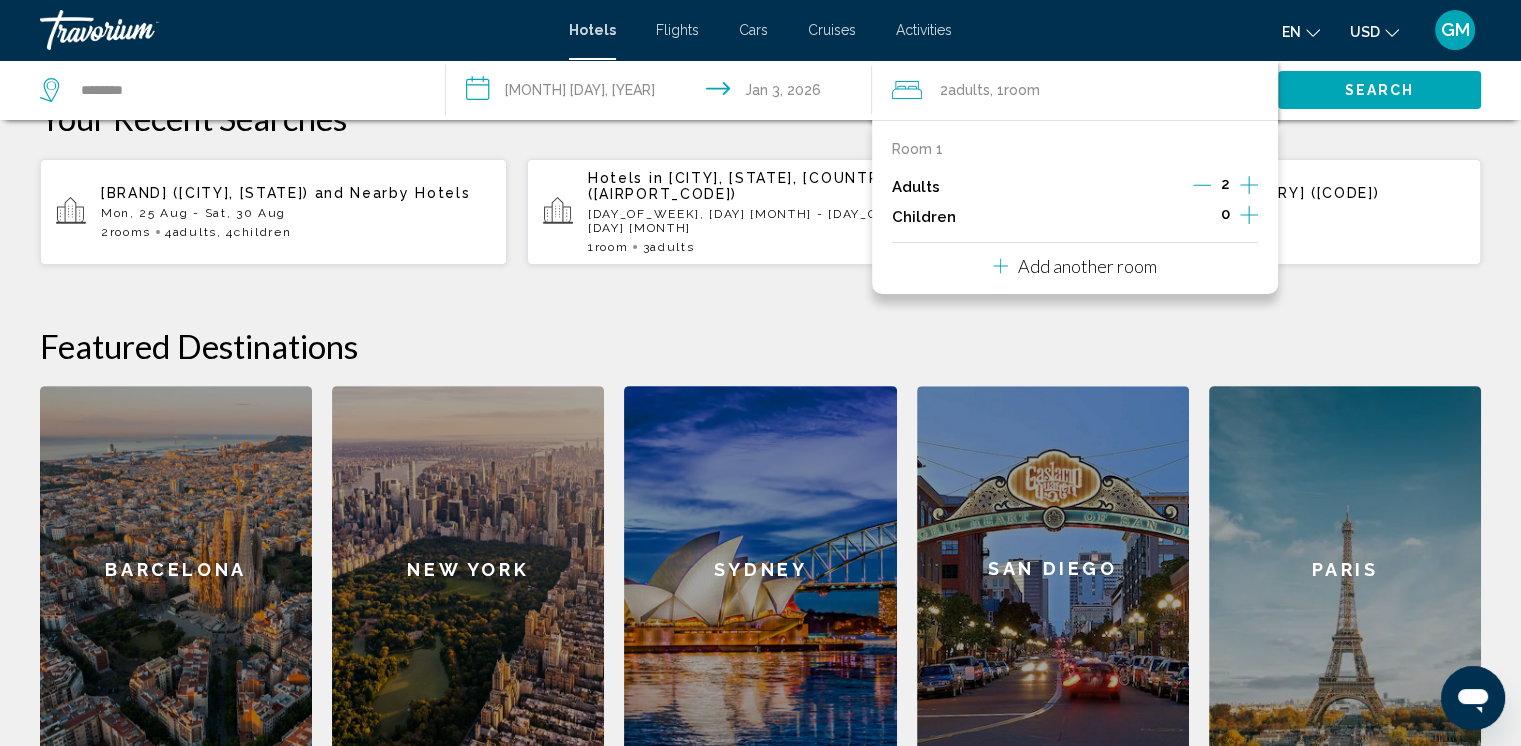 click at bounding box center [1249, 215] 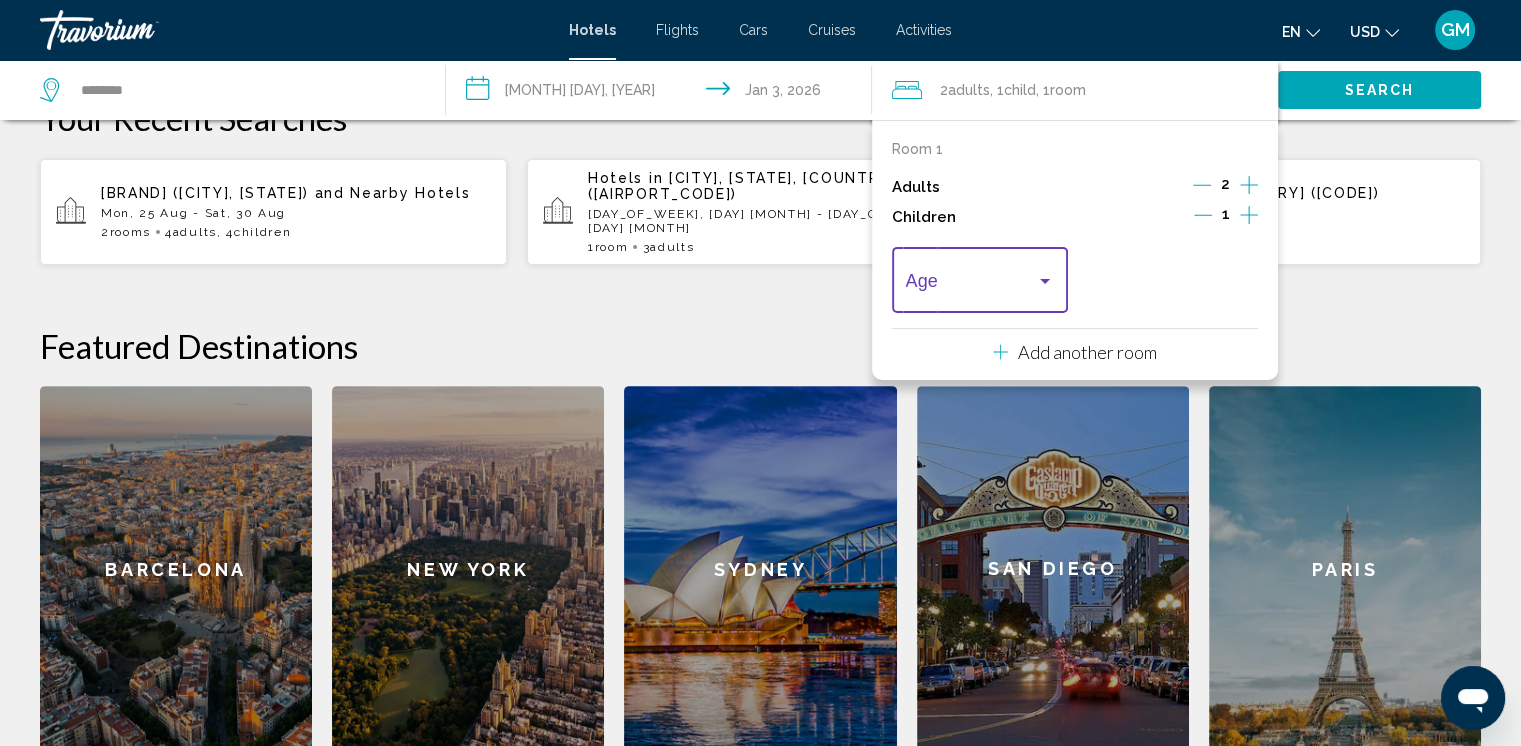 click at bounding box center [1045, 281] 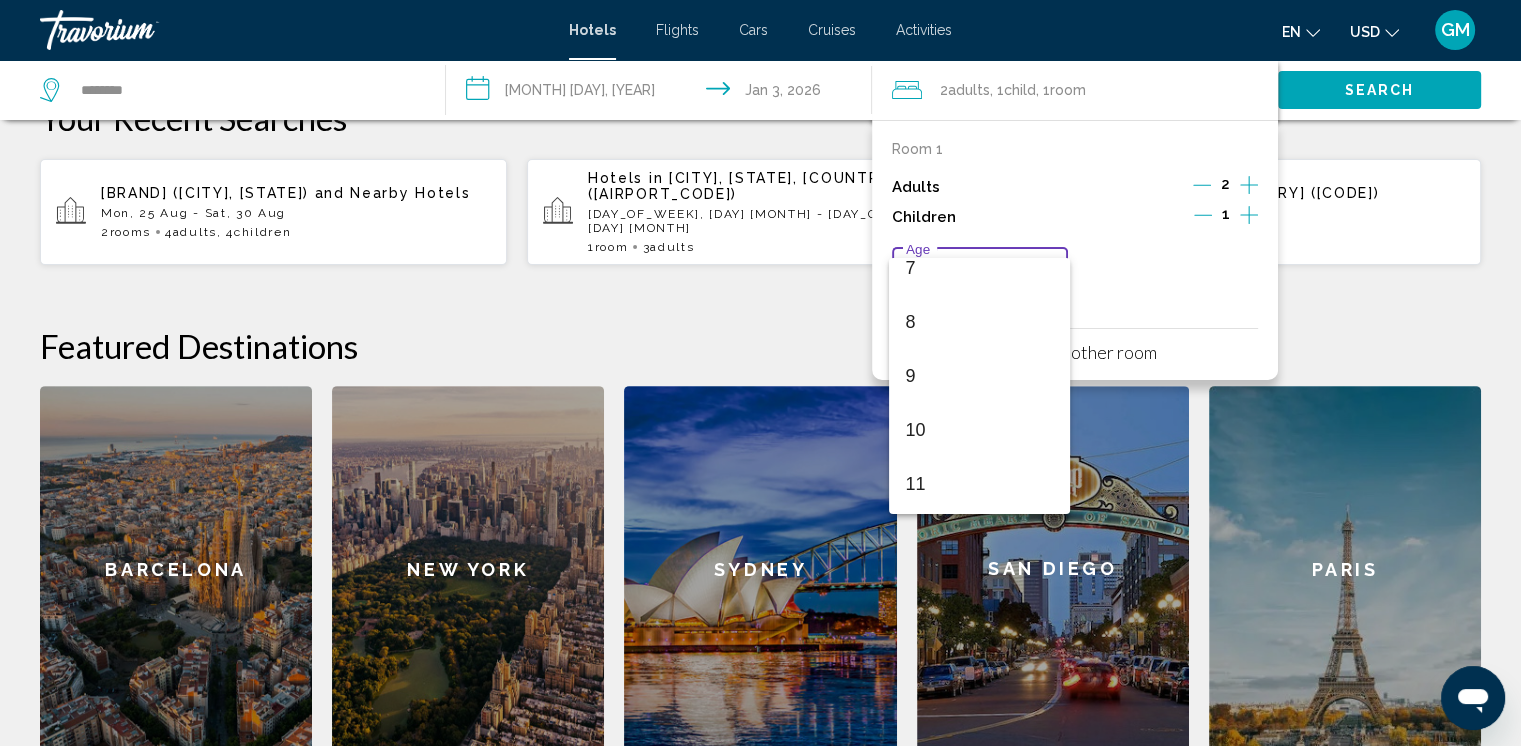 scroll, scrollTop: 400, scrollLeft: 0, axis: vertical 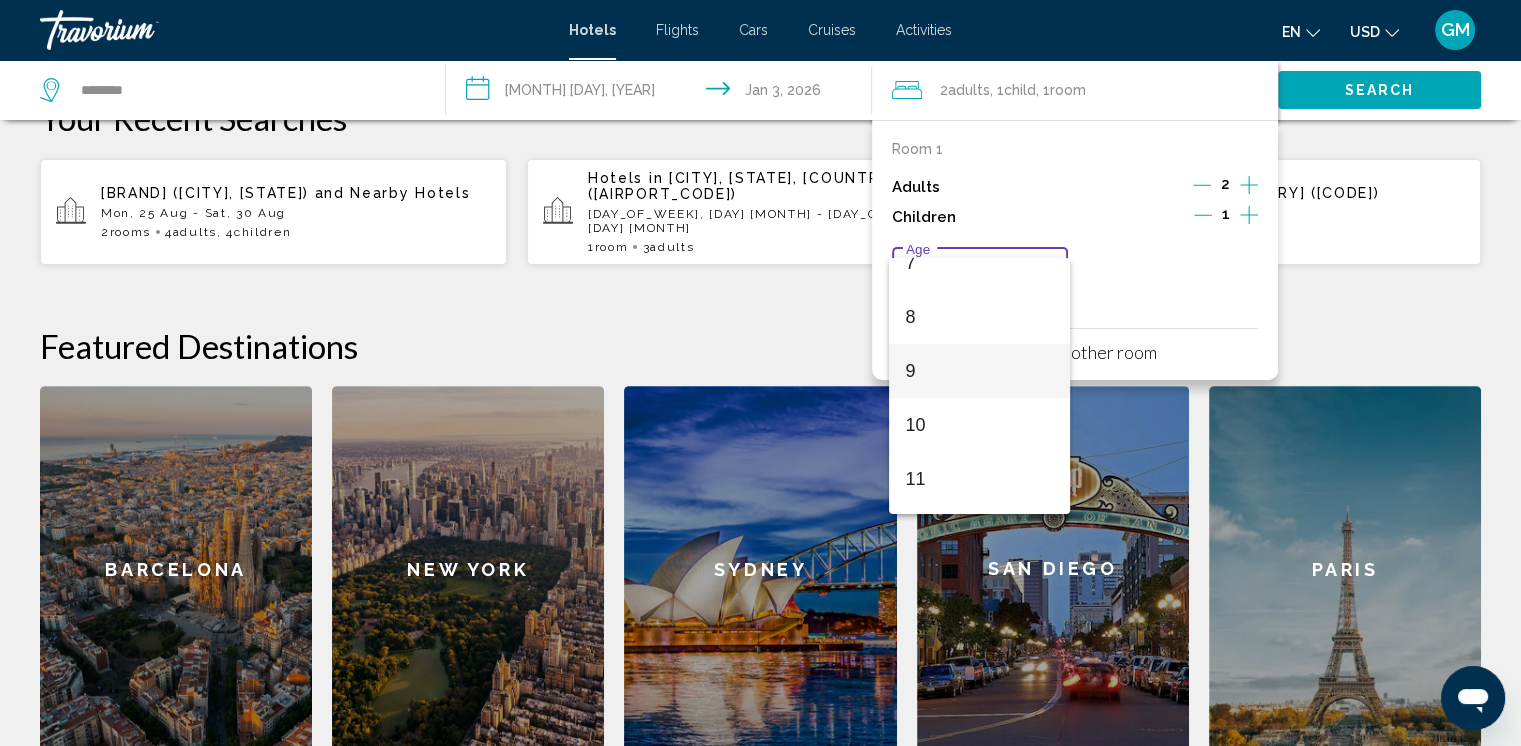 click on "9" at bounding box center (979, 371) 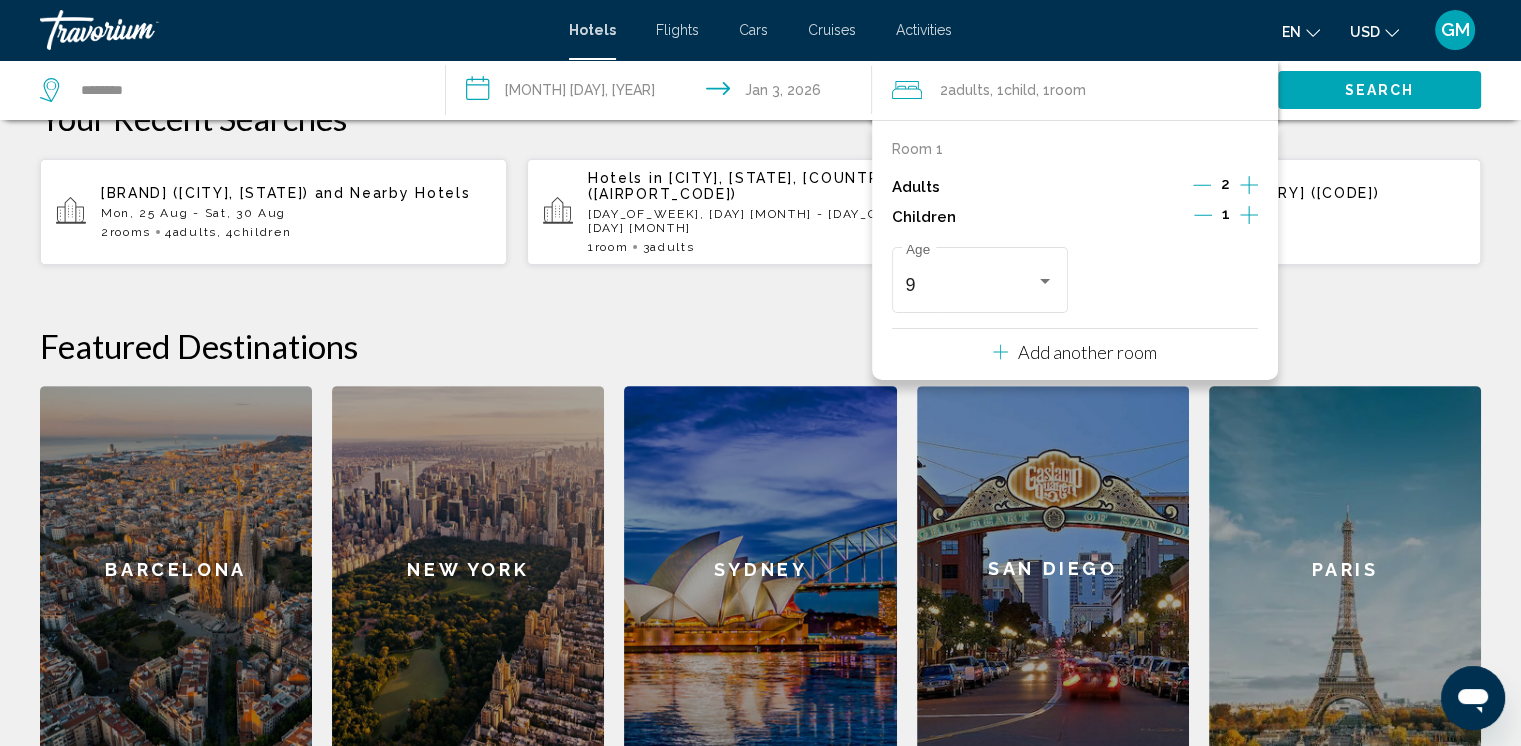 click at bounding box center [1249, 215] 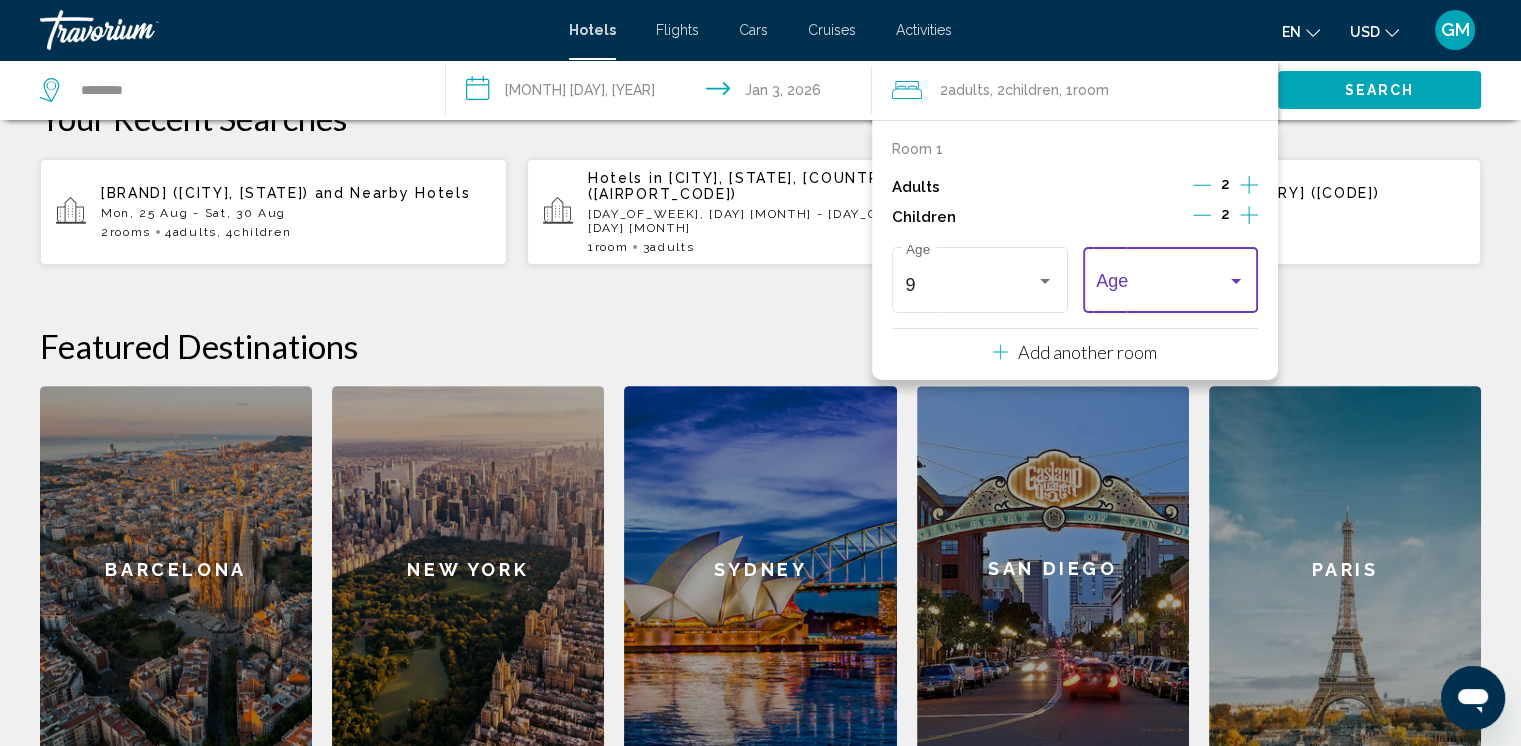 click at bounding box center [1236, 281] 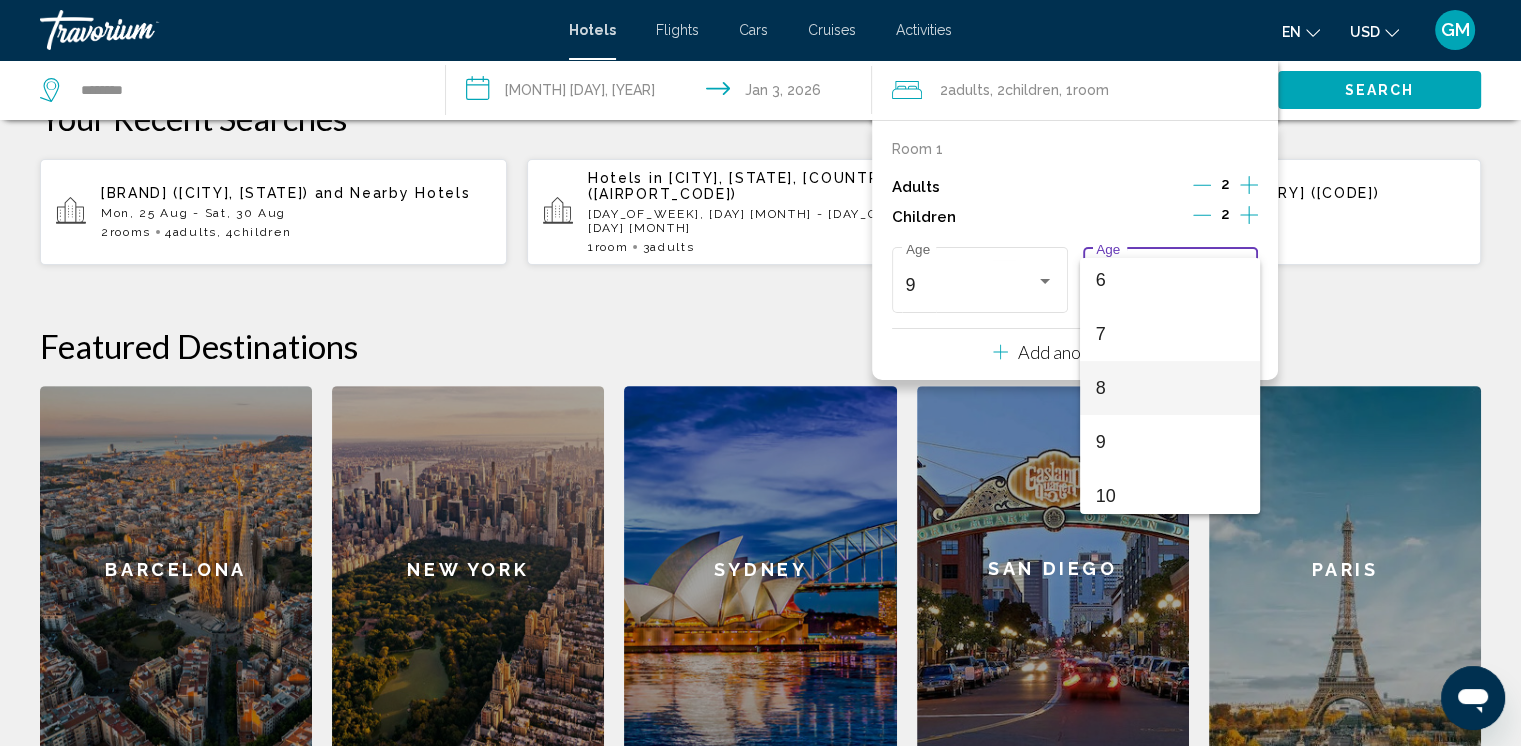 scroll, scrollTop: 300, scrollLeft: 0, axis: vertical 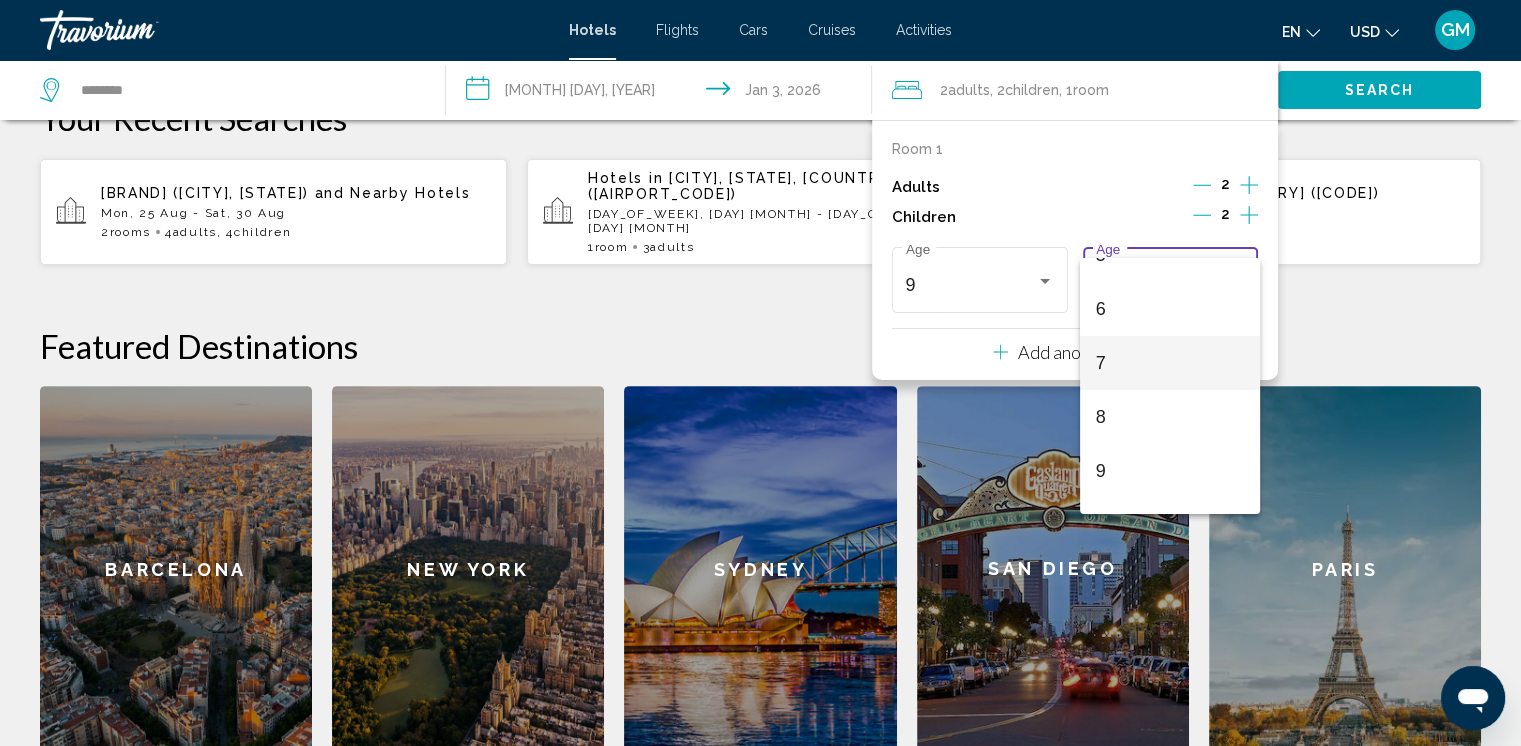 click on "7" at bounding box center (1170, 363) 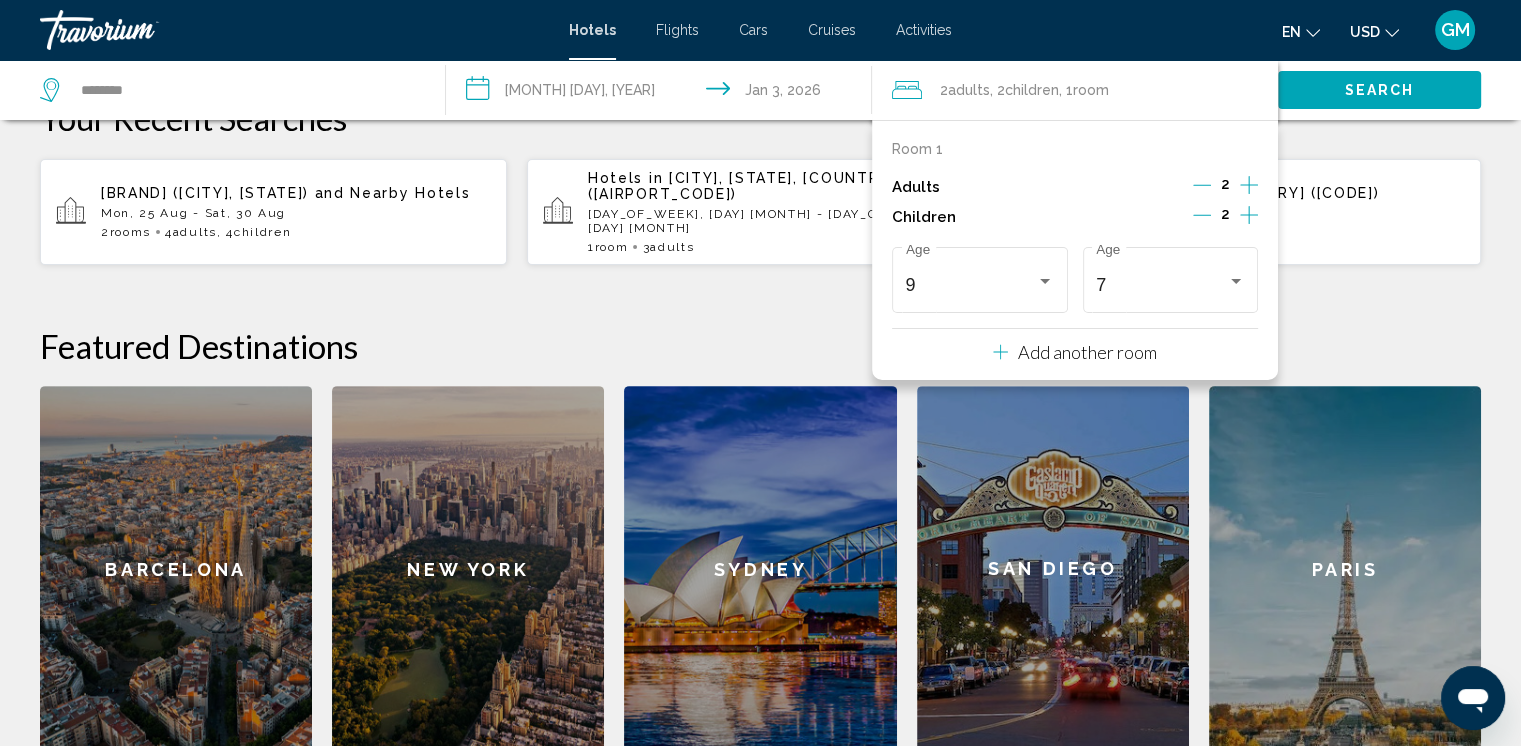 click on "2  Adult Adults , 2  Child Children , 1  Room rooms Room 1 Adults" at bounding box center (760, 359) 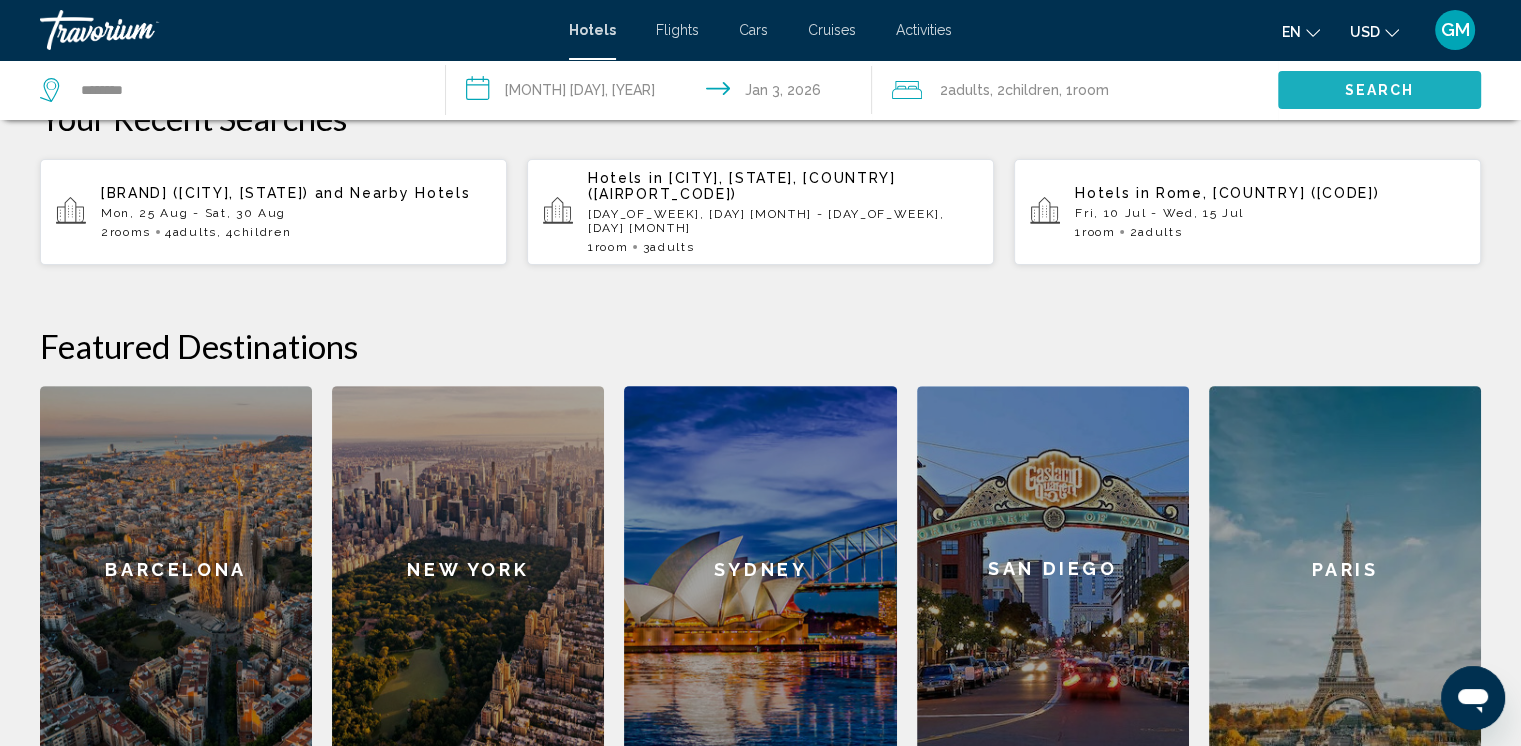 click on "Search" at bounding box center (1380, 91) 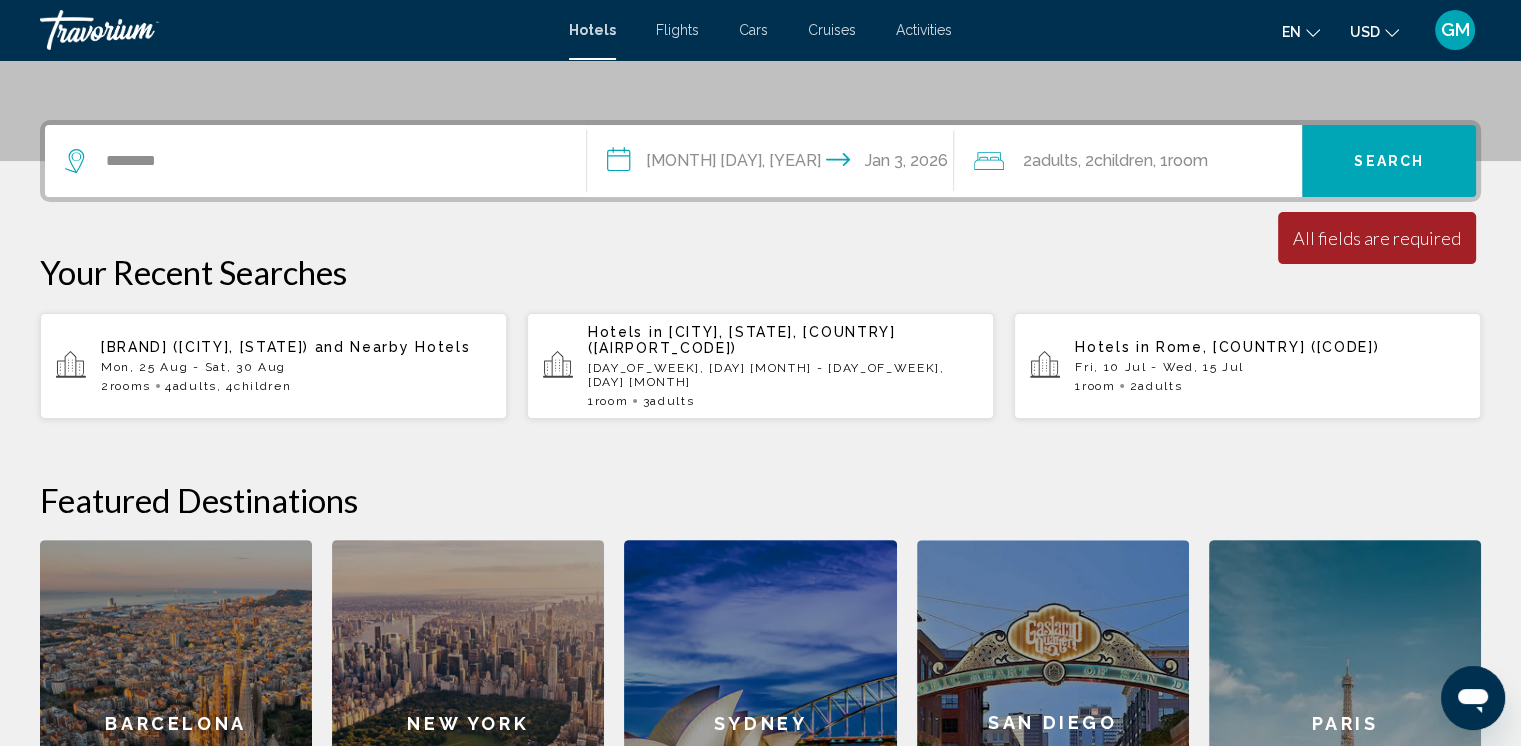 scroll, scrollTop: 293, scrollLeft: 0, axis: vertical 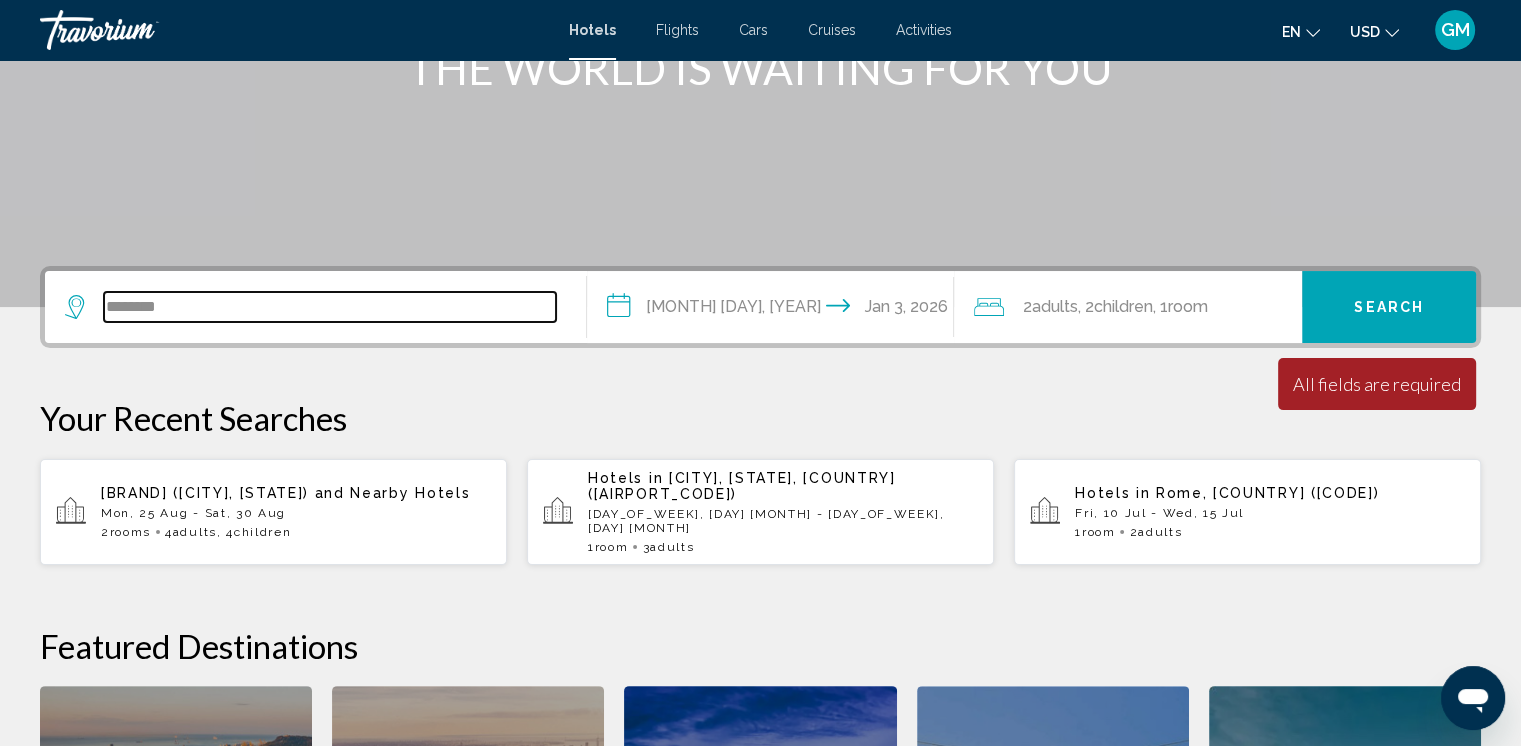 click on "********" at bounding box center [330, 307] 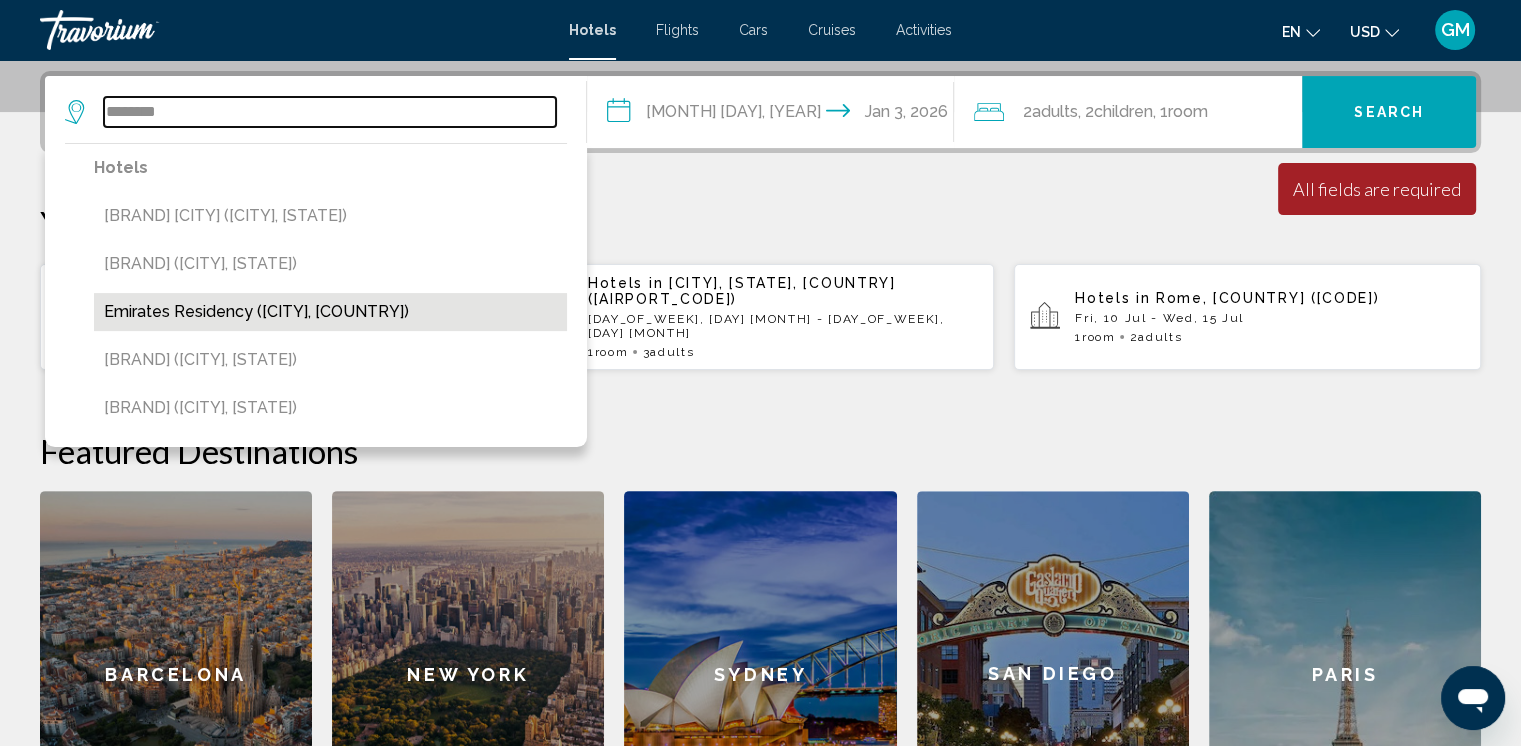 scroll, scrollTop: 493, scrollLeft: 0, axis: vertical 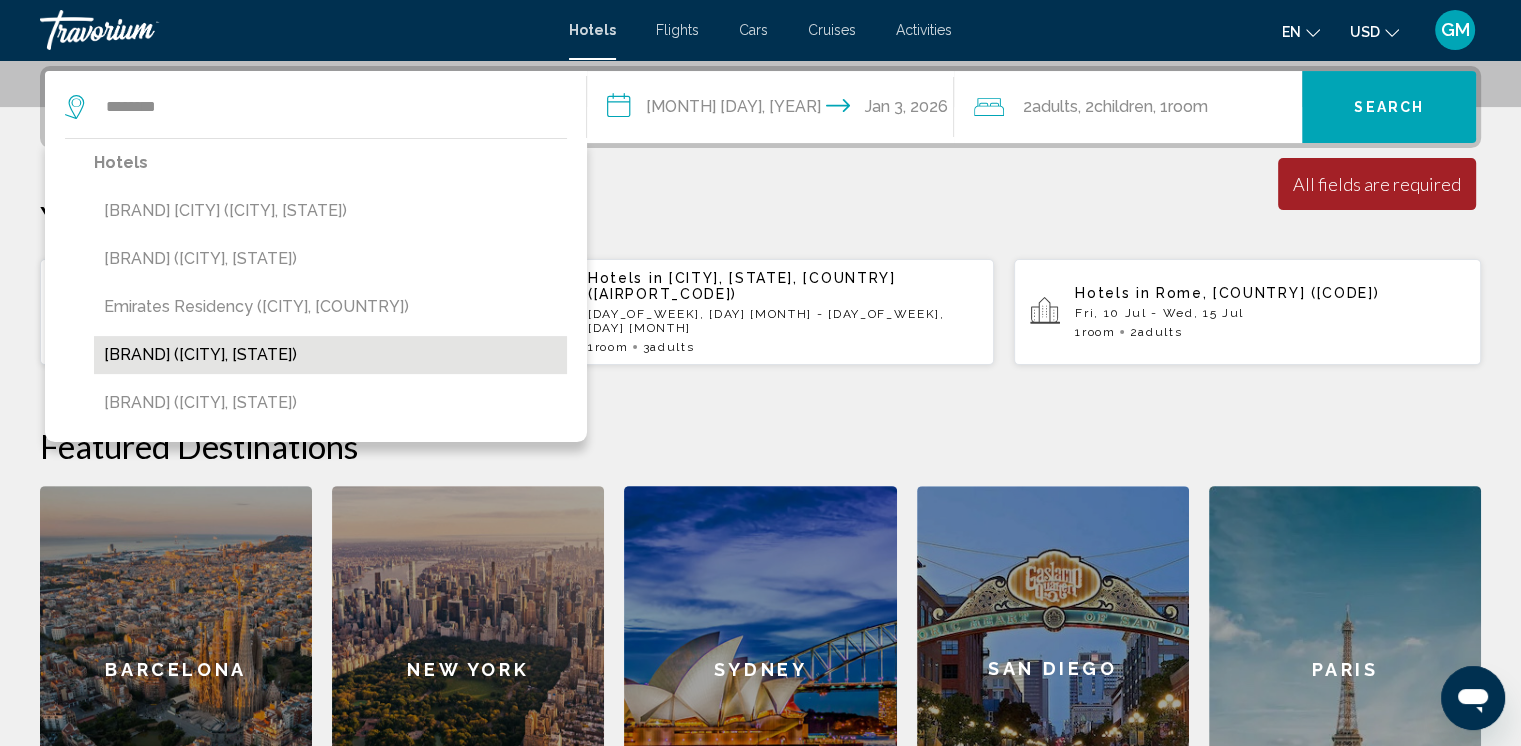 click on "[BRAND] ([CITY], [STATE])" at bounding box center [330, 355] 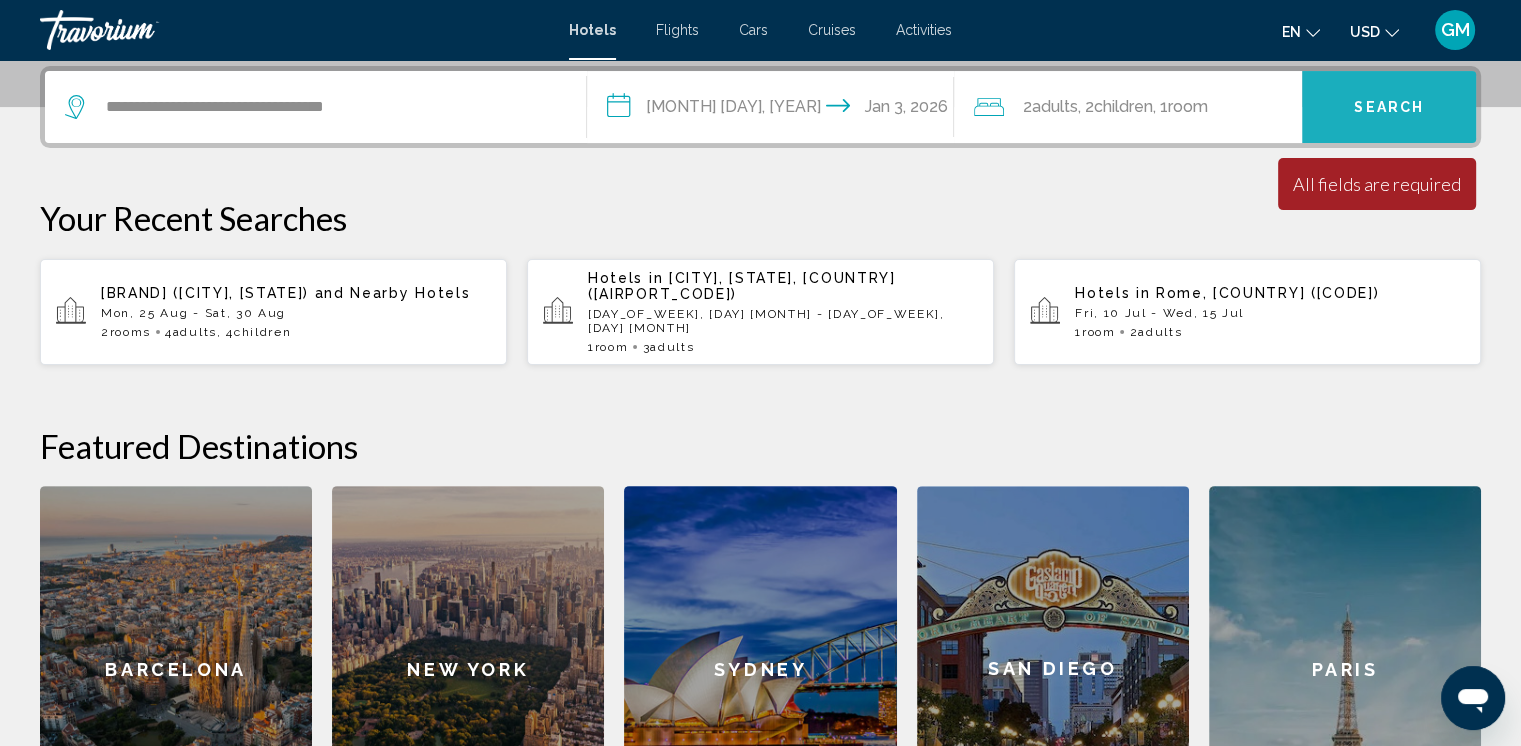 click on "Search" at bounding box center (1389, 108) 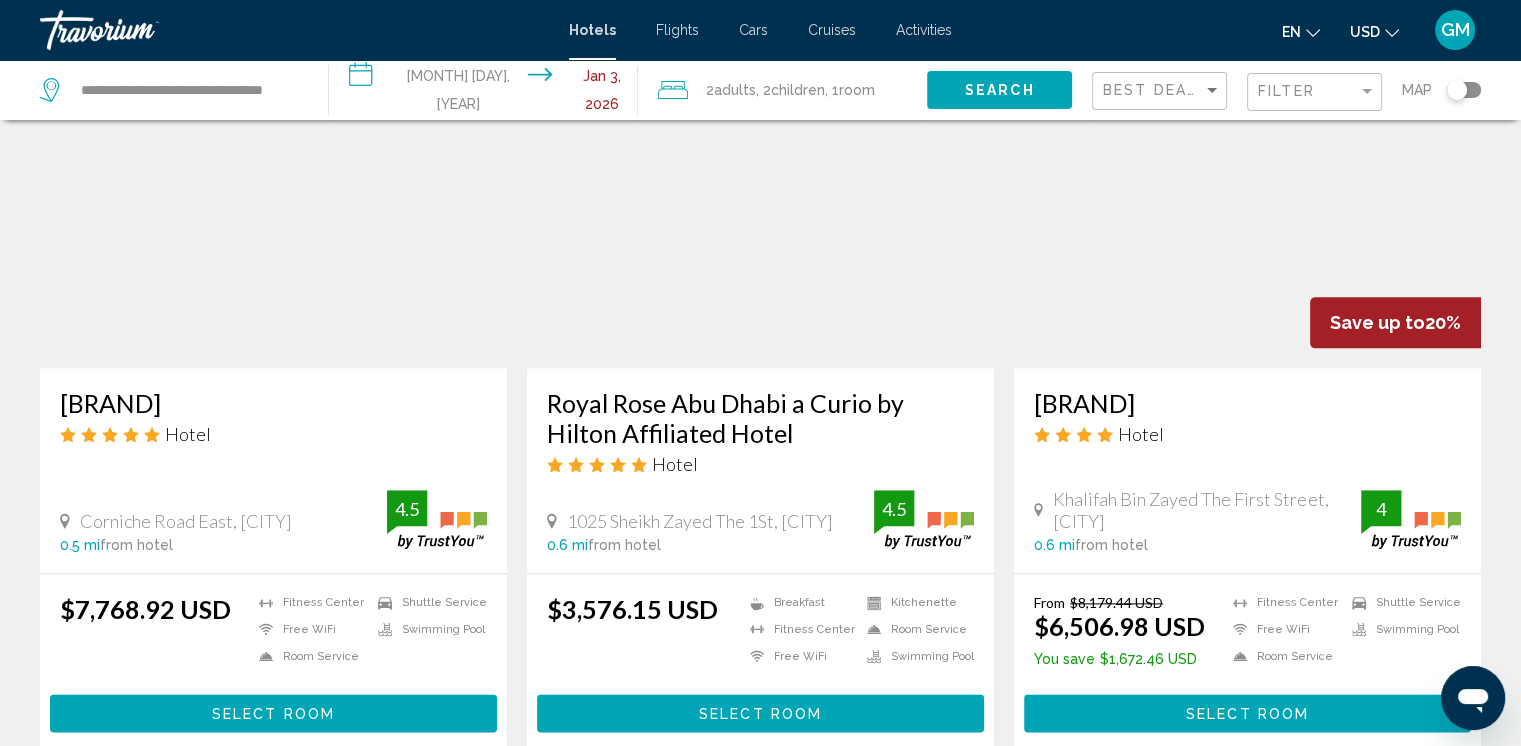 scroll, scrollTop: 2685, scrollLeft: 0, axis: vertical 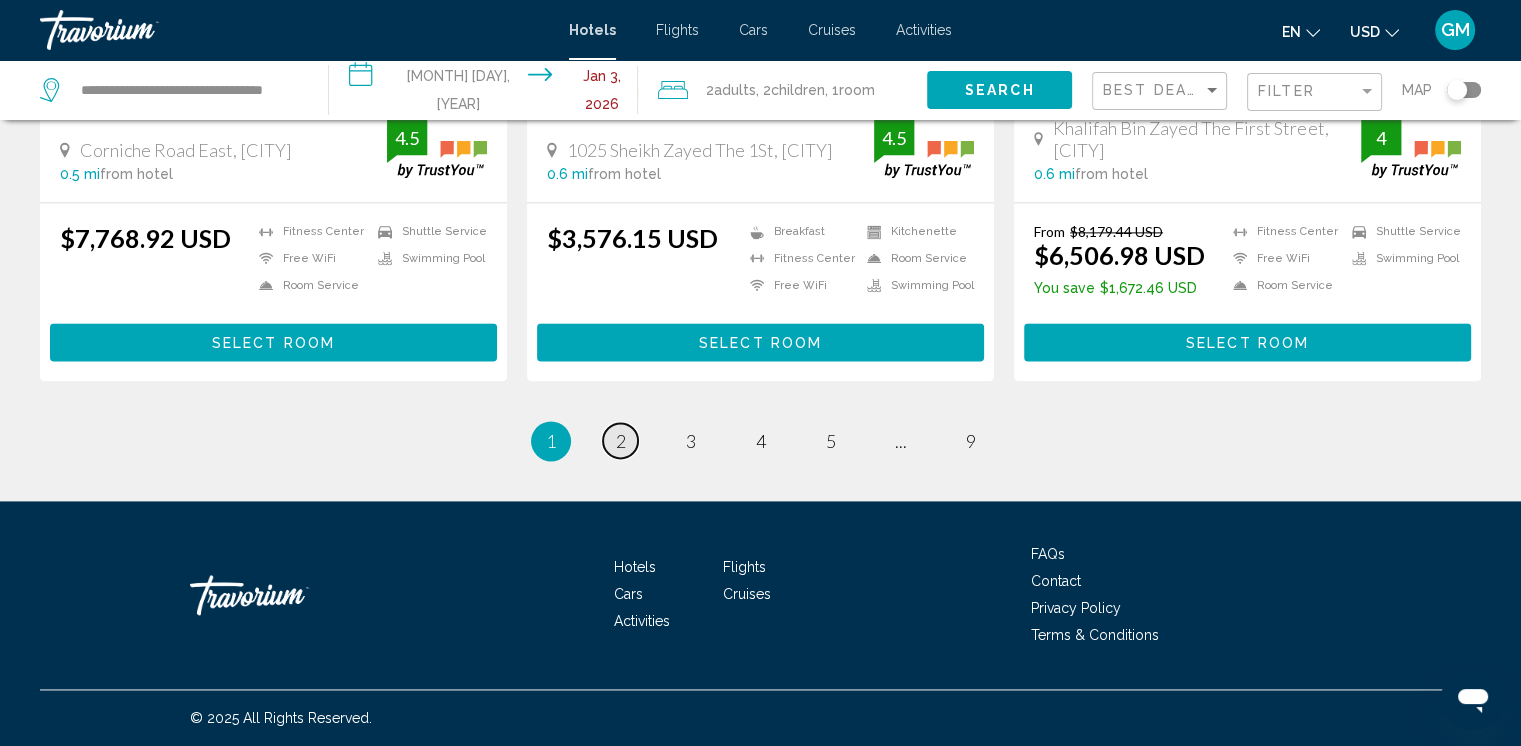 click on "2" at bounding box center [621, 441] 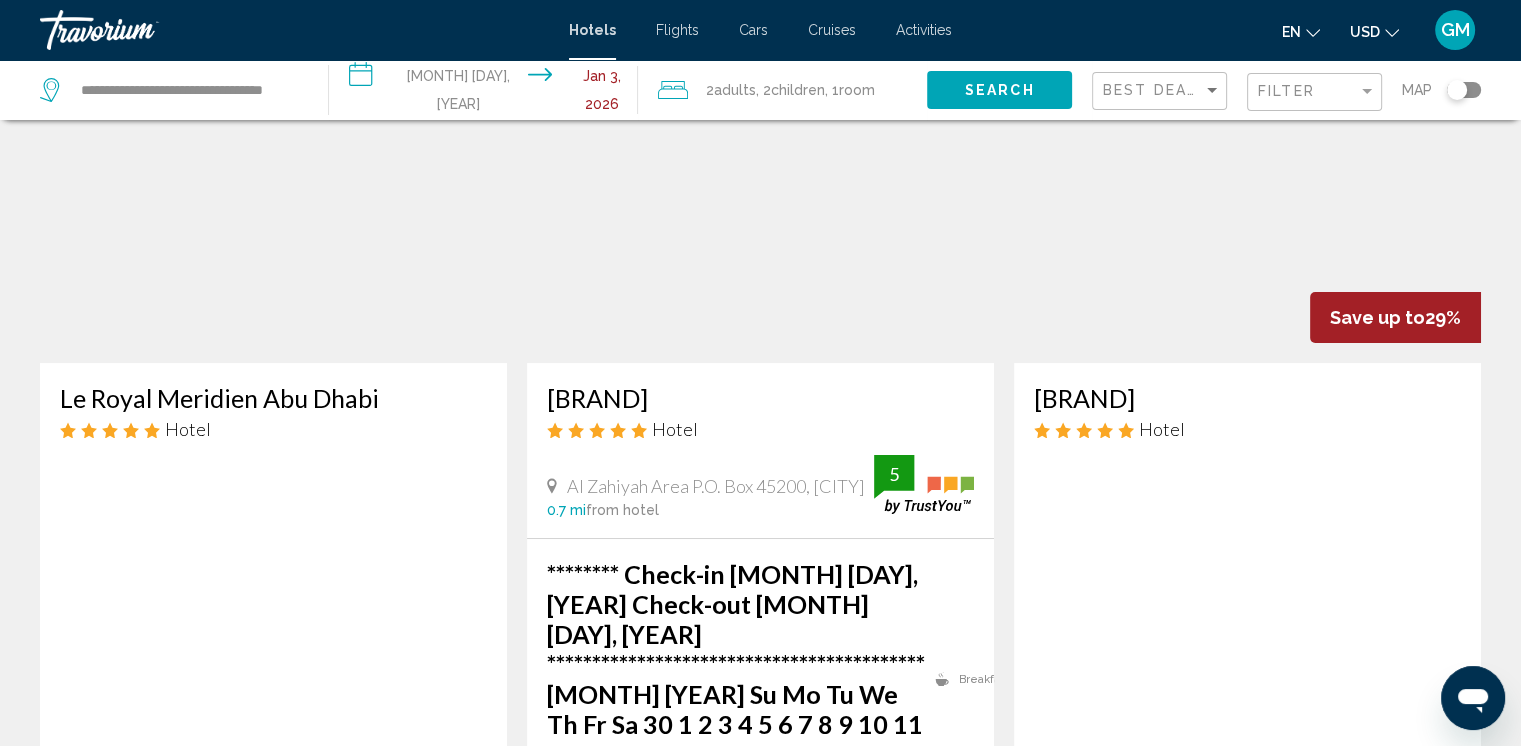 scroll, scrollTop: 0, scrollLeft: 0, axis: both 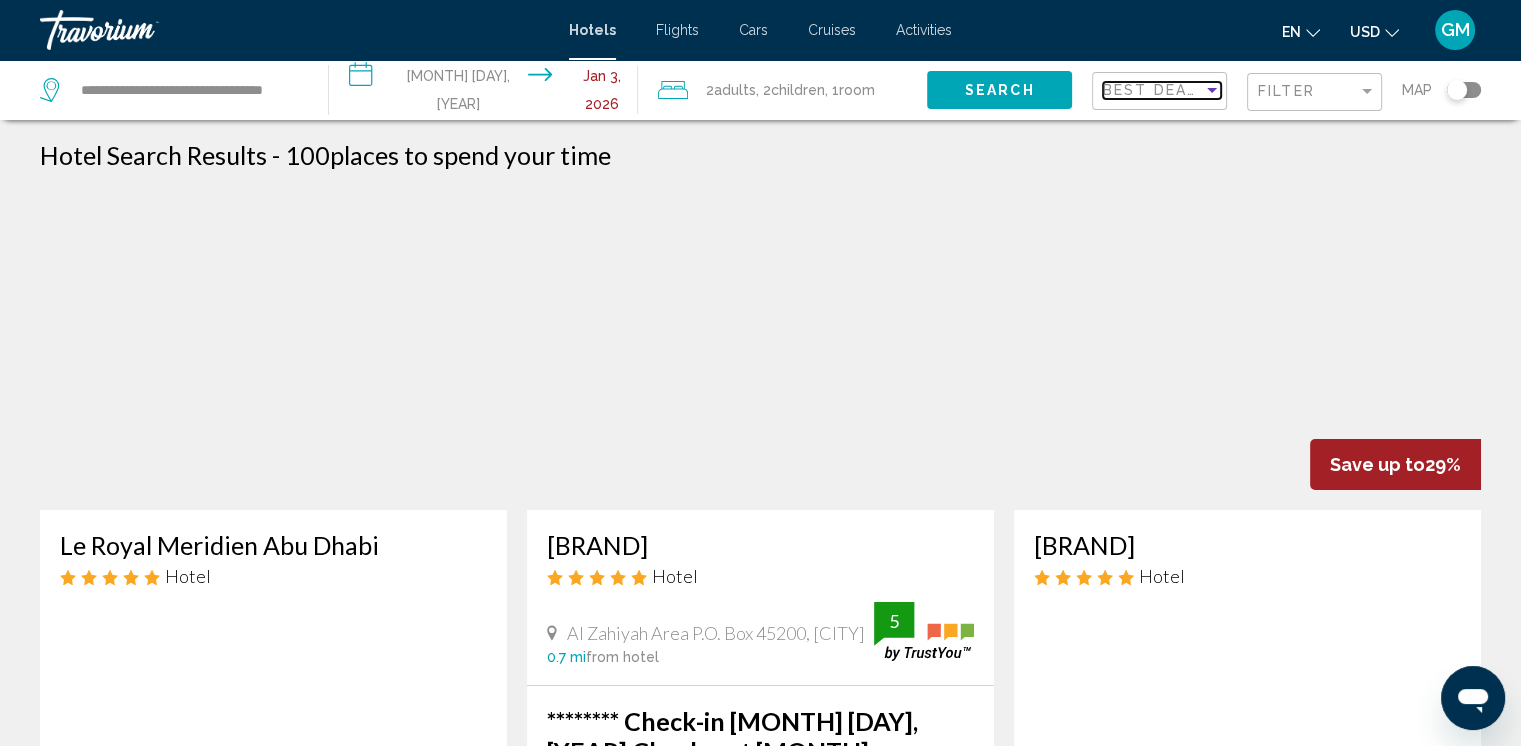 click on "Best Deals" at bounding box center (1155, 90) 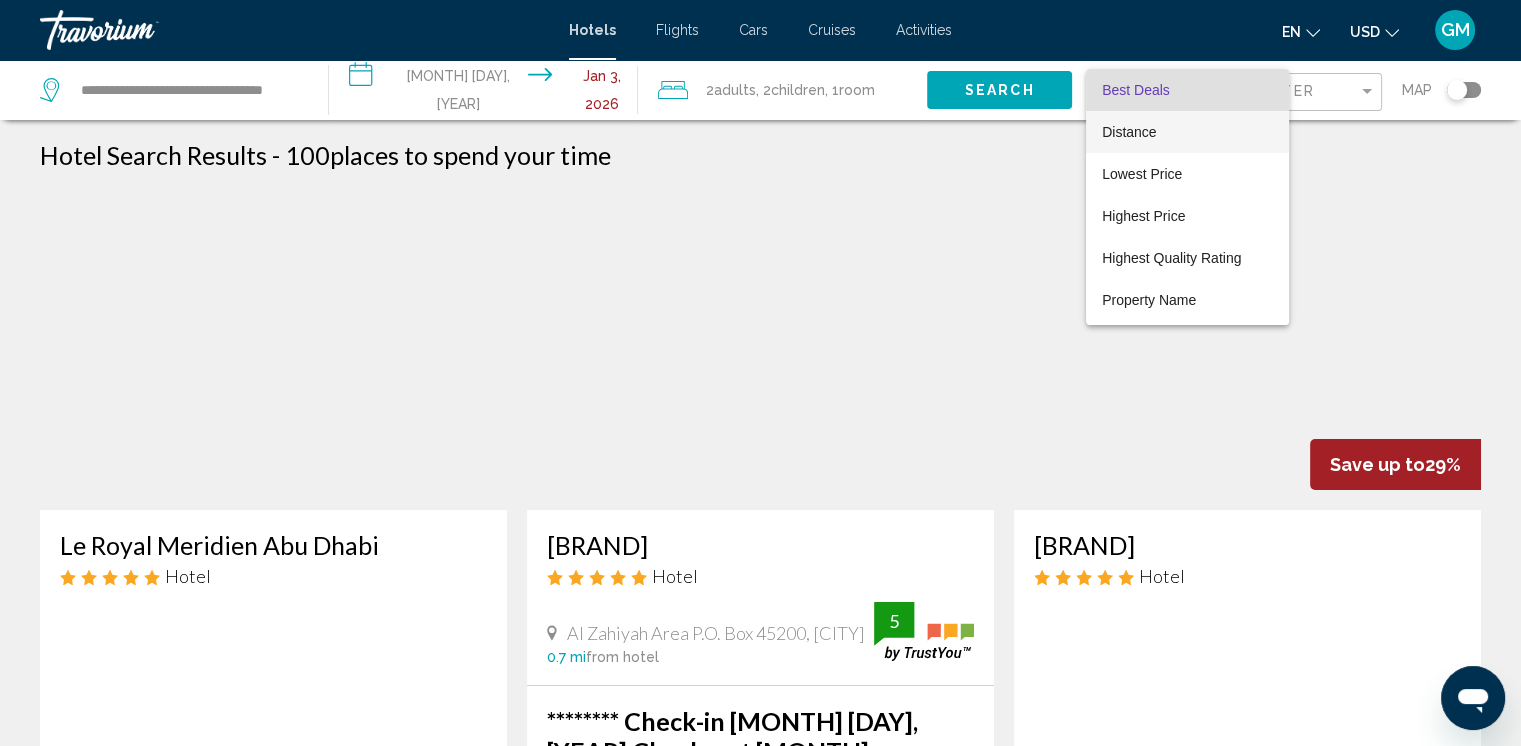click on "Distance" at bounding box center [1129, 132] 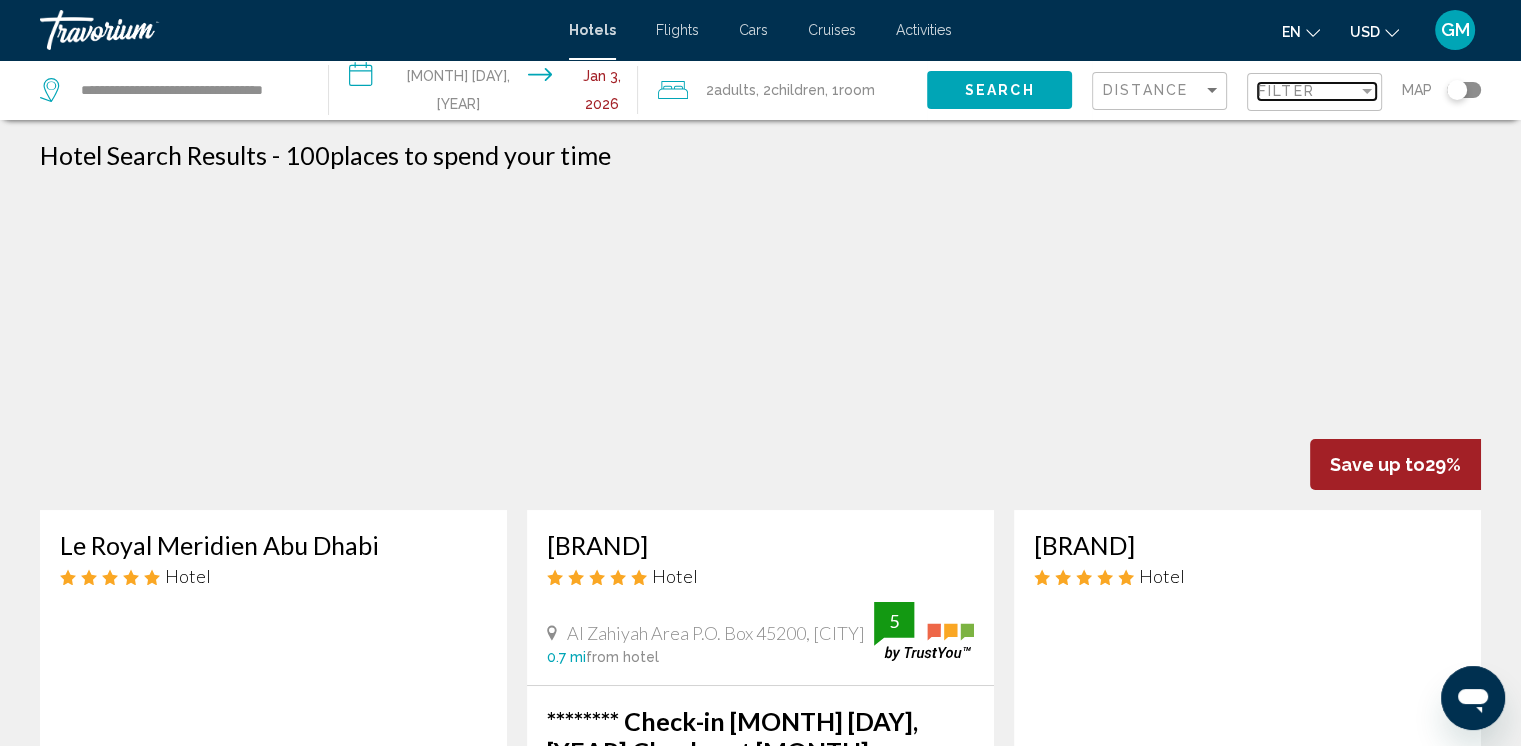 click at bounding box center (1367, 91) 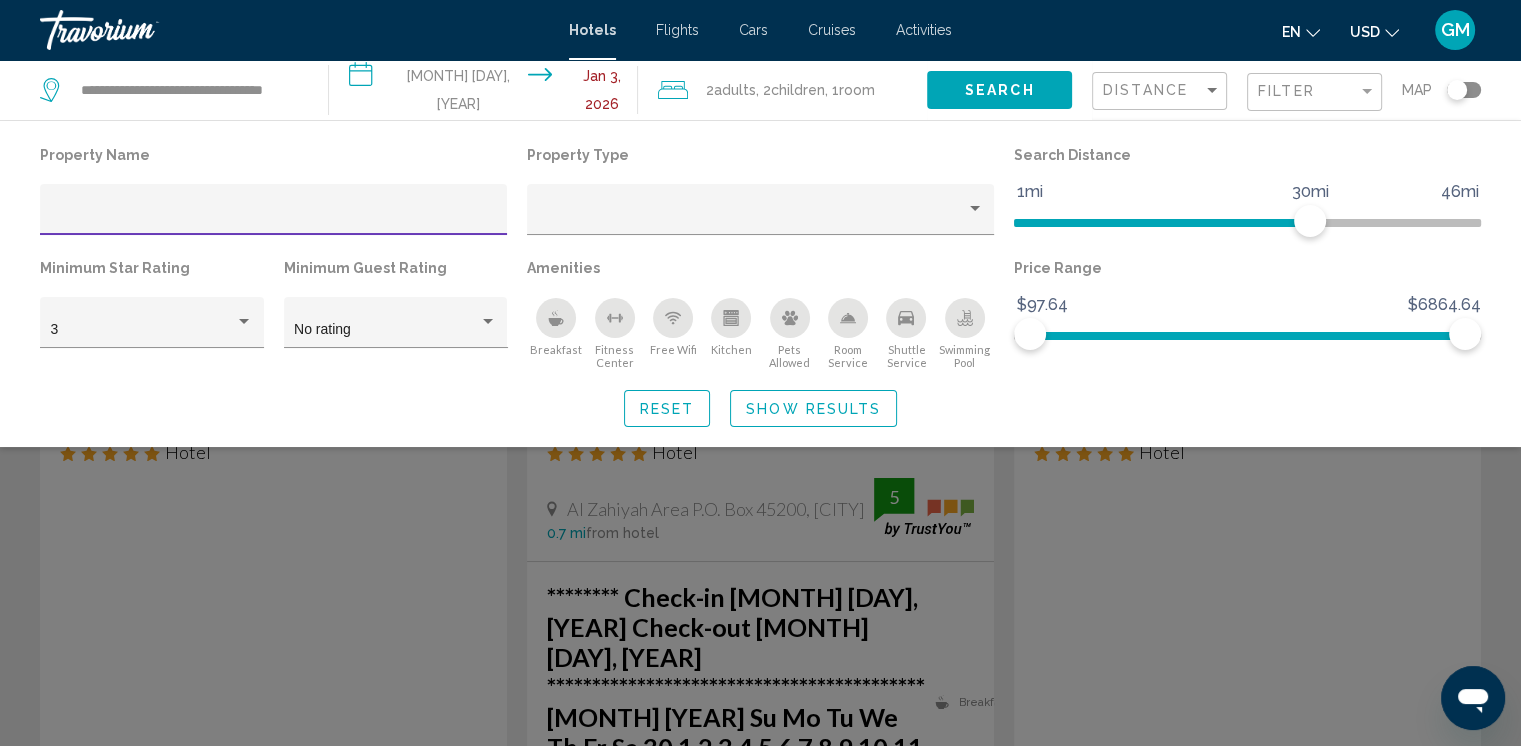scroll, scrollTop: 0, scrollLeft: 0, axis: both 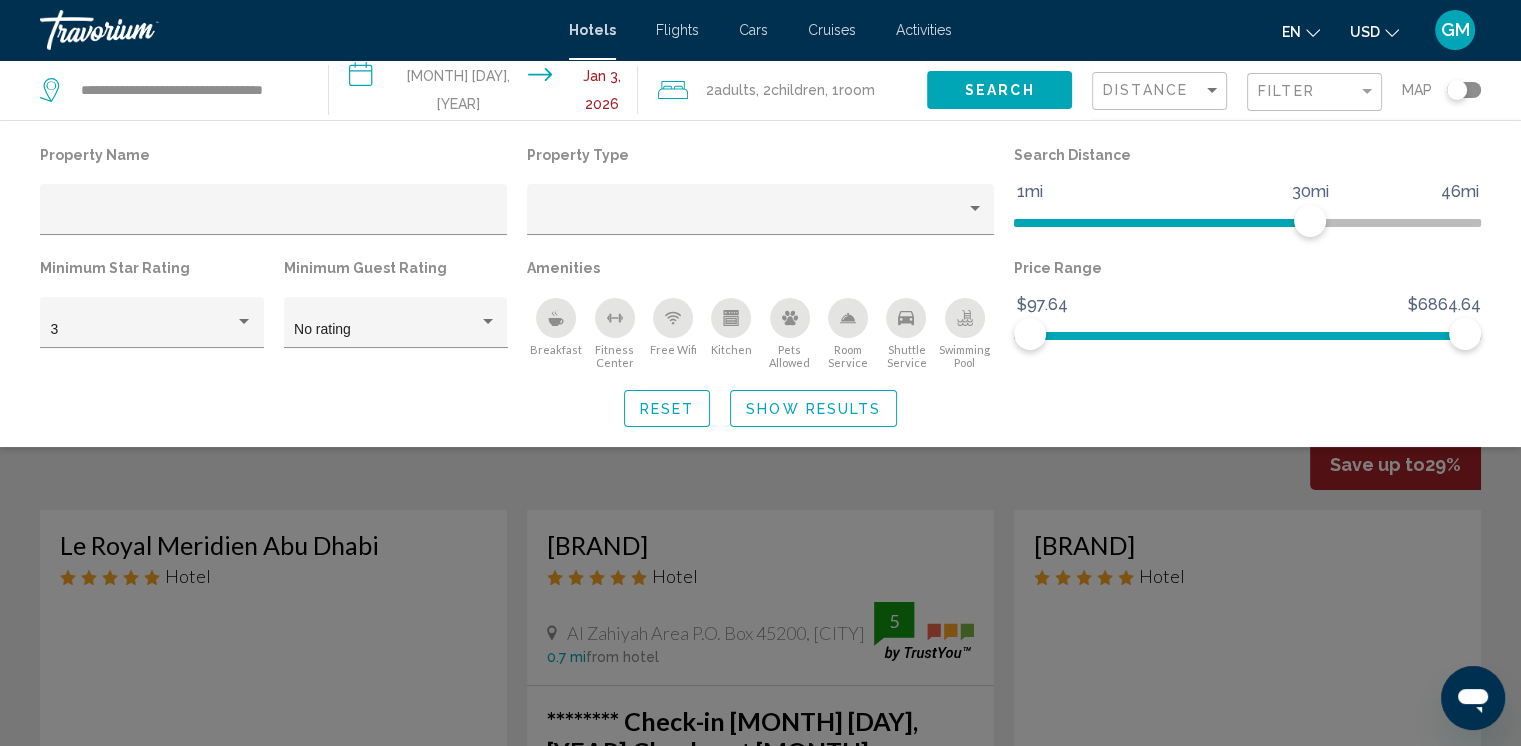 click on "Search Distance 1mi 46mi 30mi" at bounding box center [1247, 197] 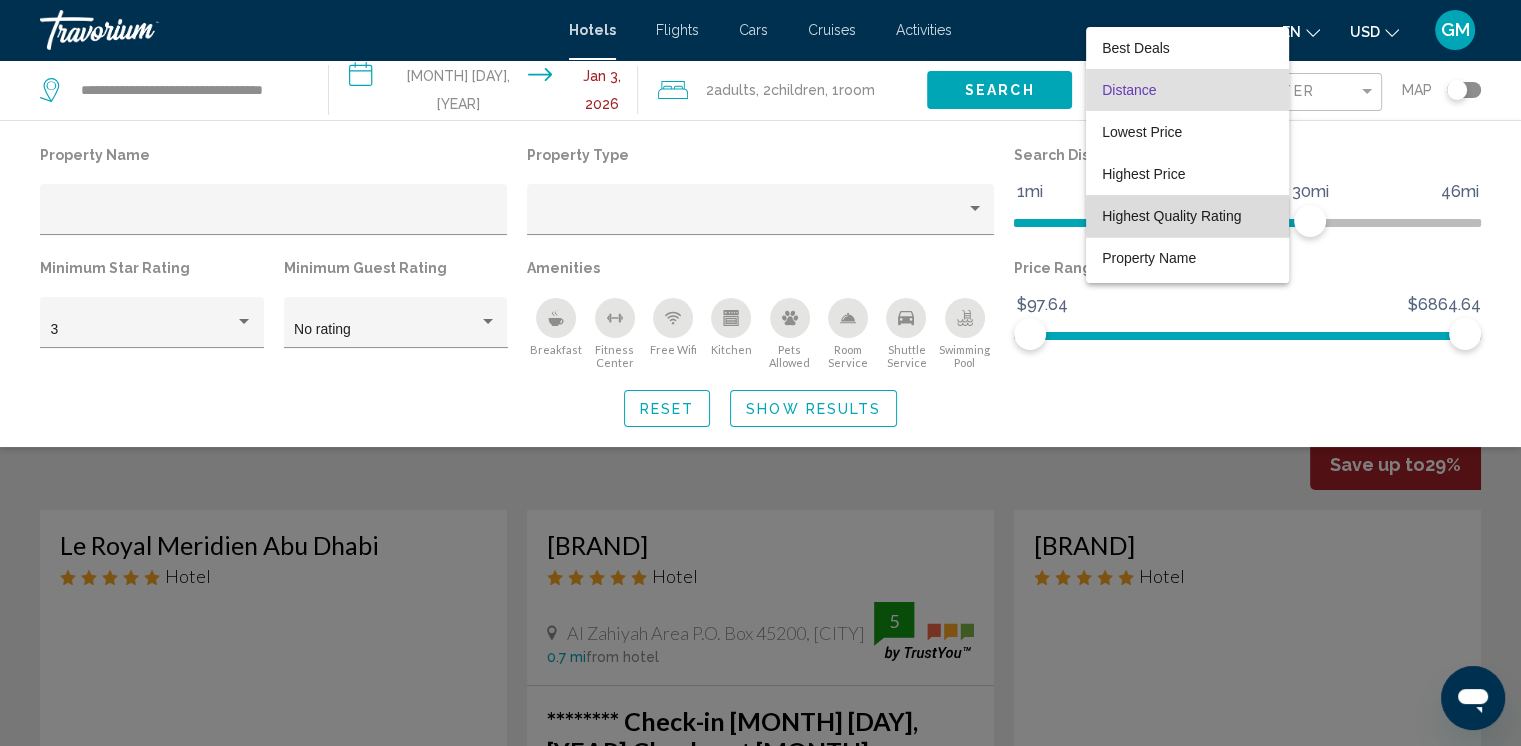 click on "Highest Quality Rating" at bounding box center (1171, 216) 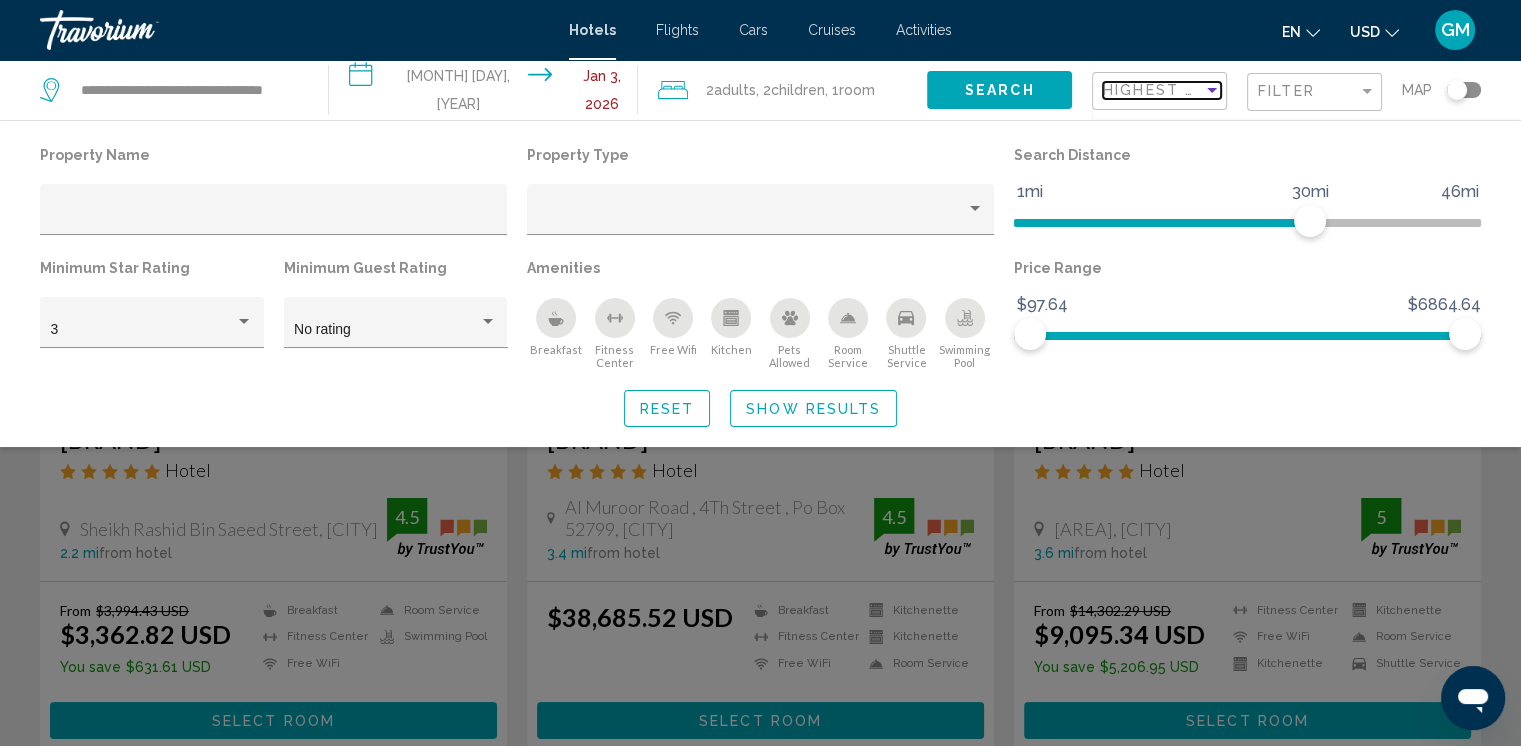 scroll, scrollTop: 100, scrollLeft: 0, axis: vertical 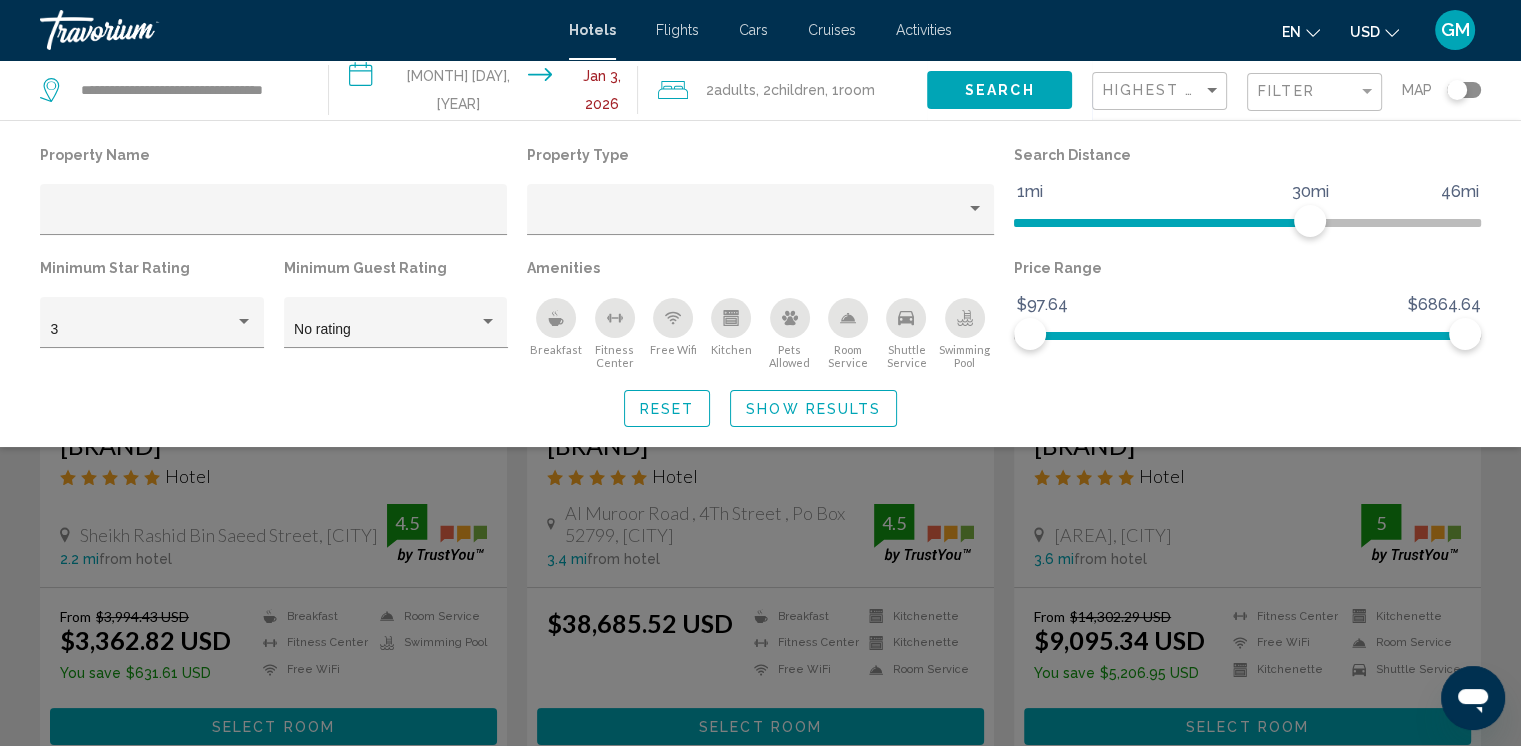 click at bounding box center (760, 523) 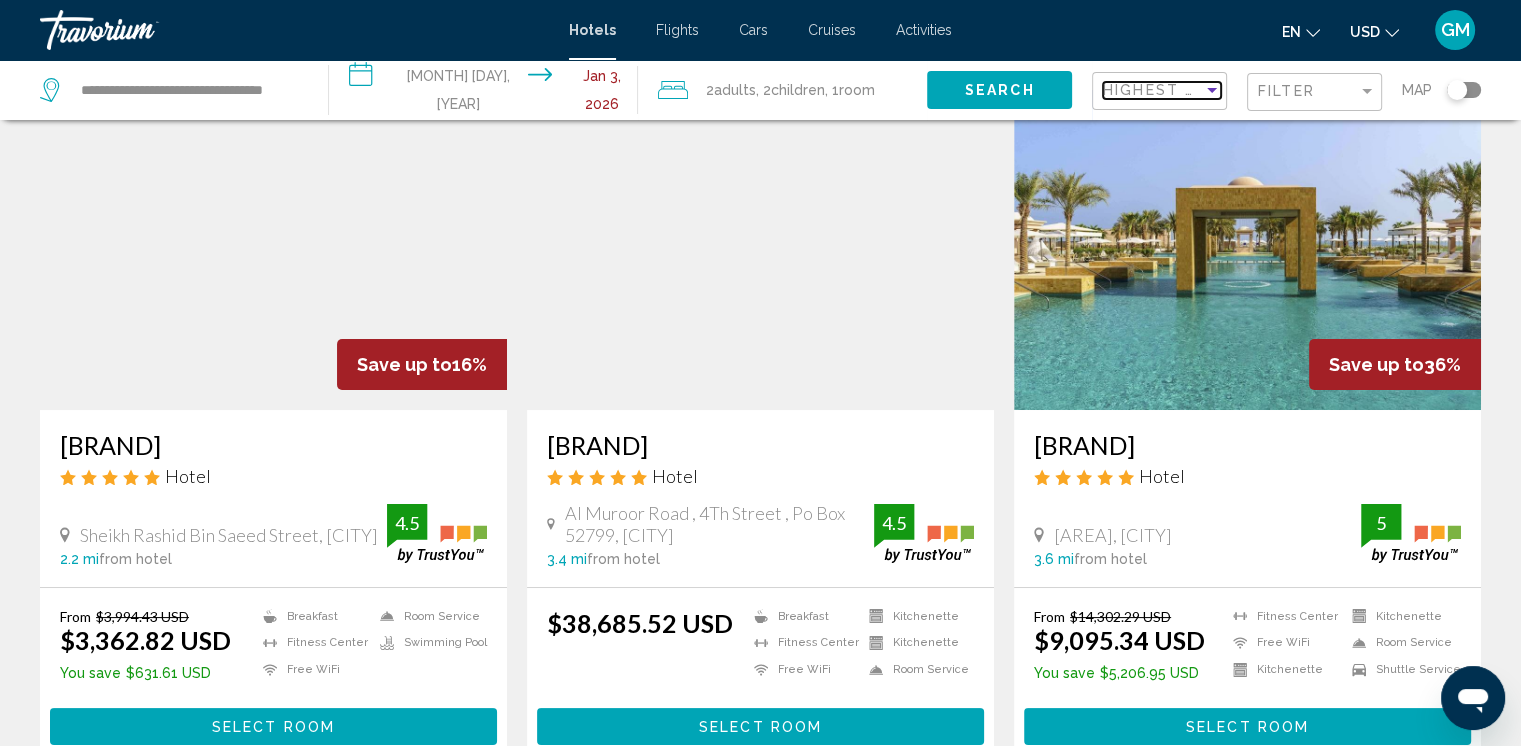 click at bounding box center (1212, 90) 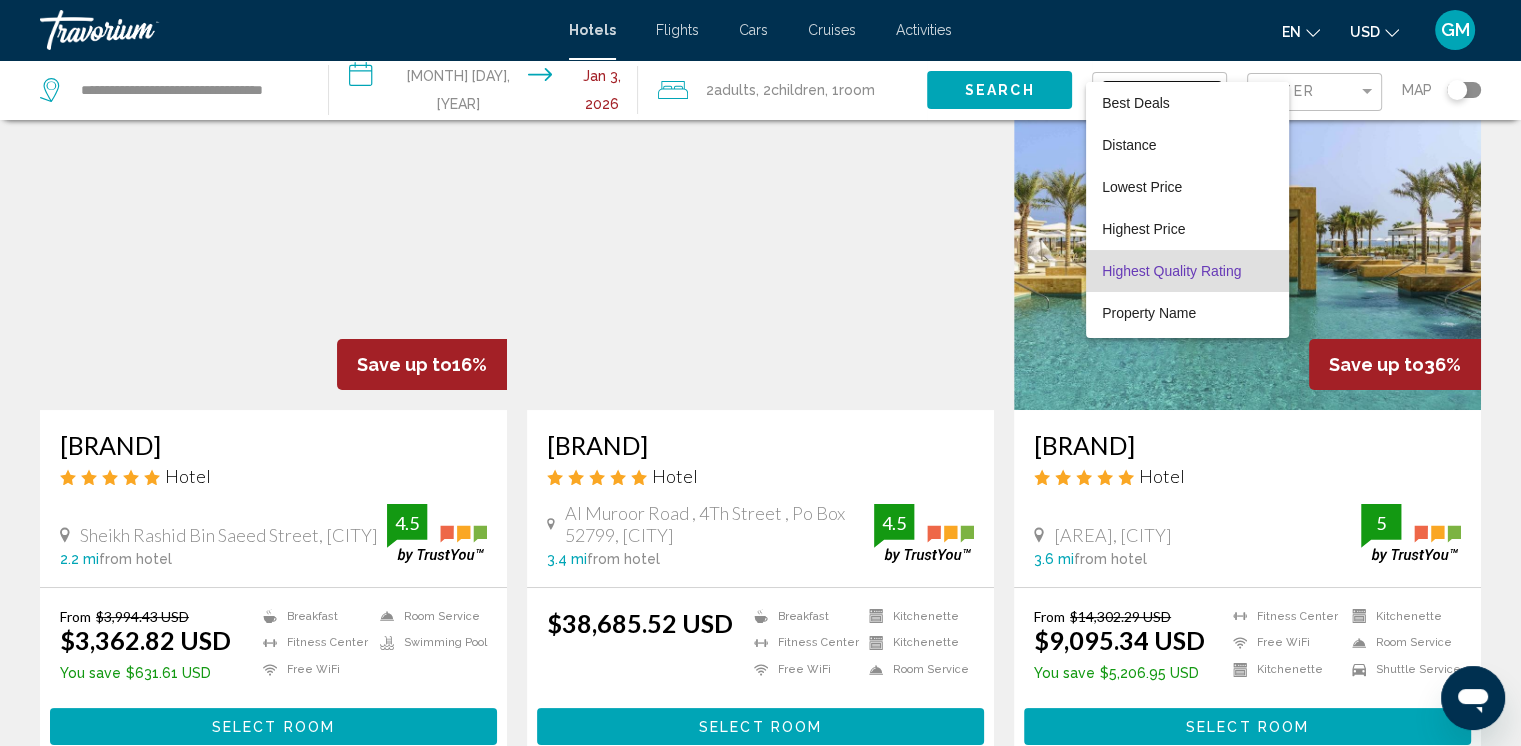 scroll, scrollTop: 38, scrollLeft: 0, axis: vertical 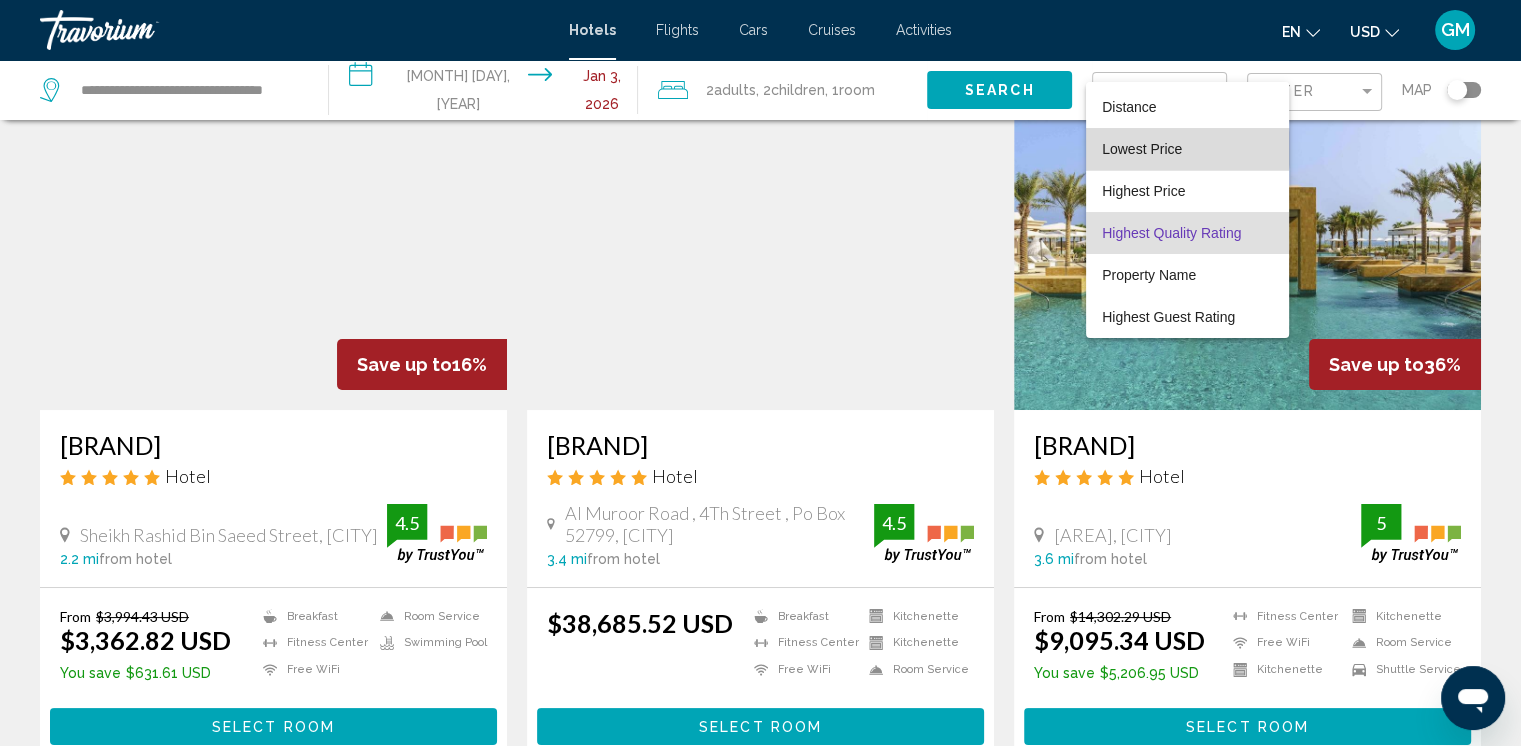 click on "Lowest Price" at bounding box center (1142, 149) 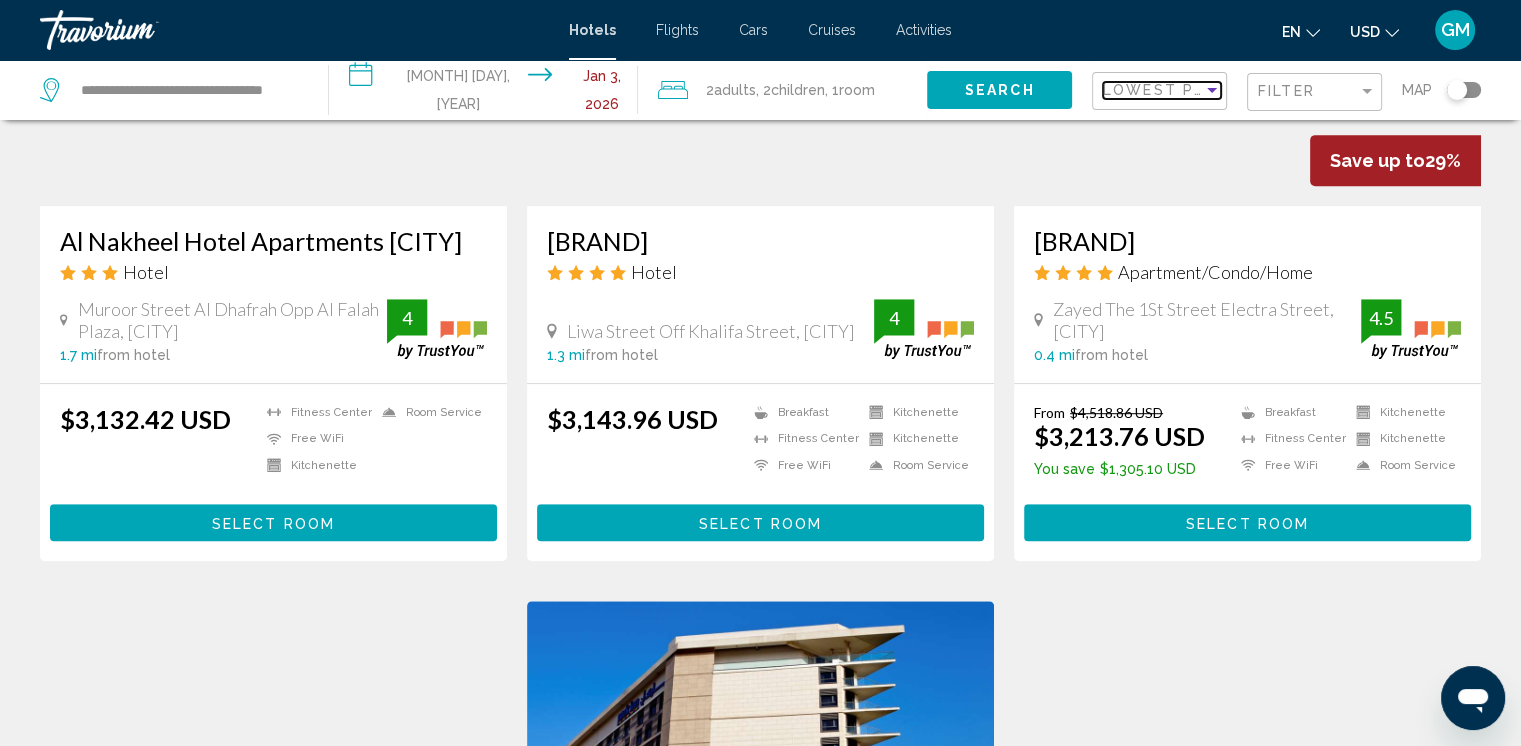 scroll, scrollTop: 1000, scrollLeft: 0, axis: vertical 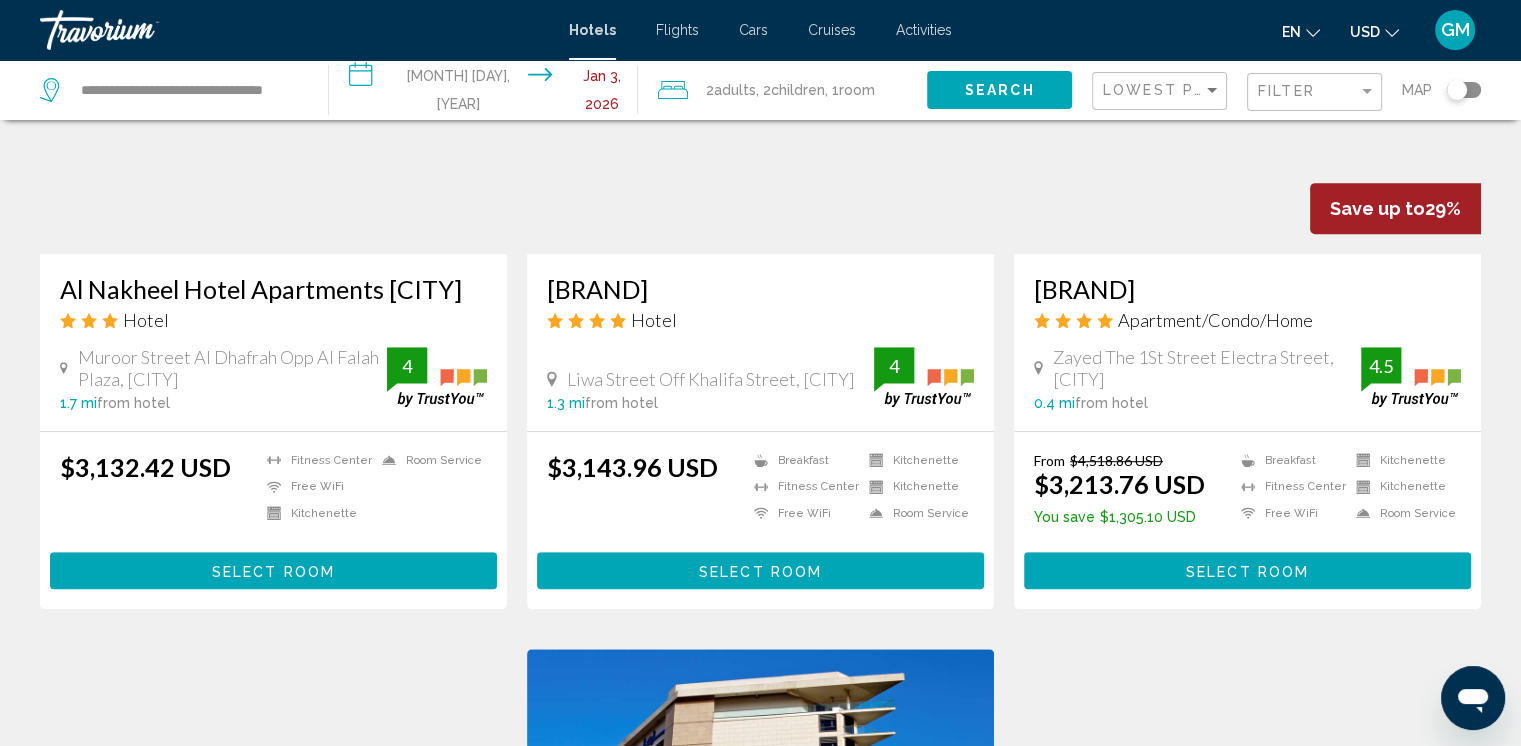 click on "**********" at bounding box center (487, 93) 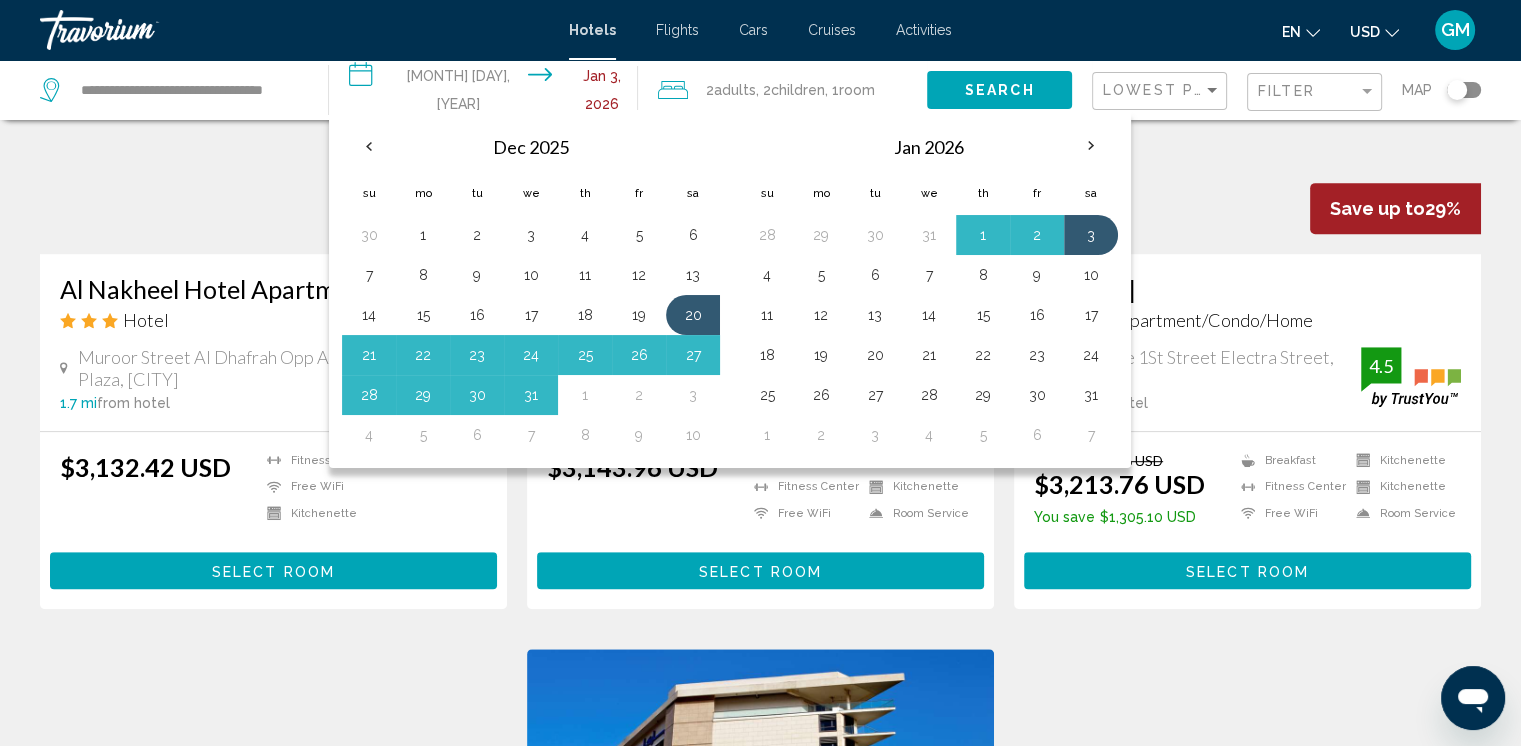 click at bounding box center [693, 147] 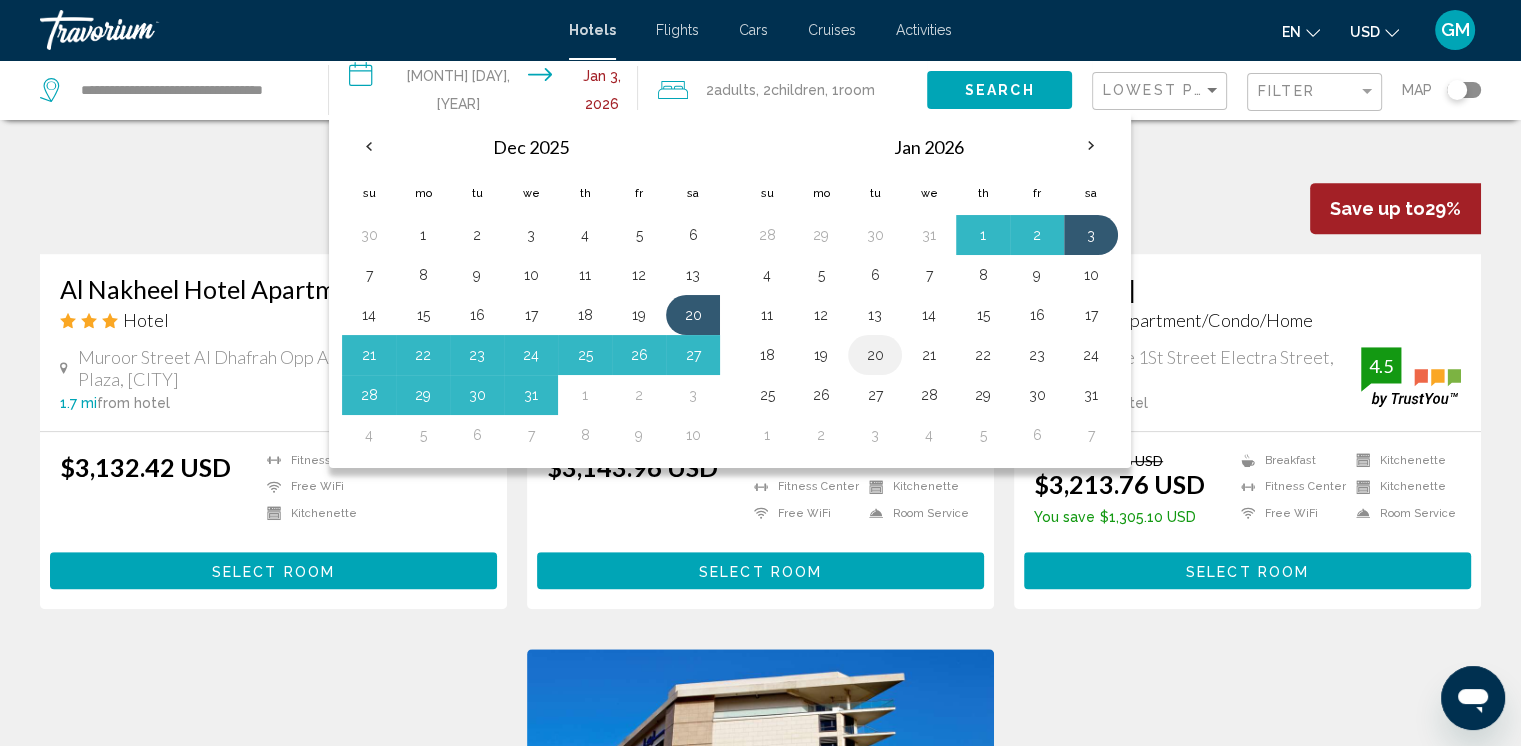 click on "20" at bounding box center (875, 355) 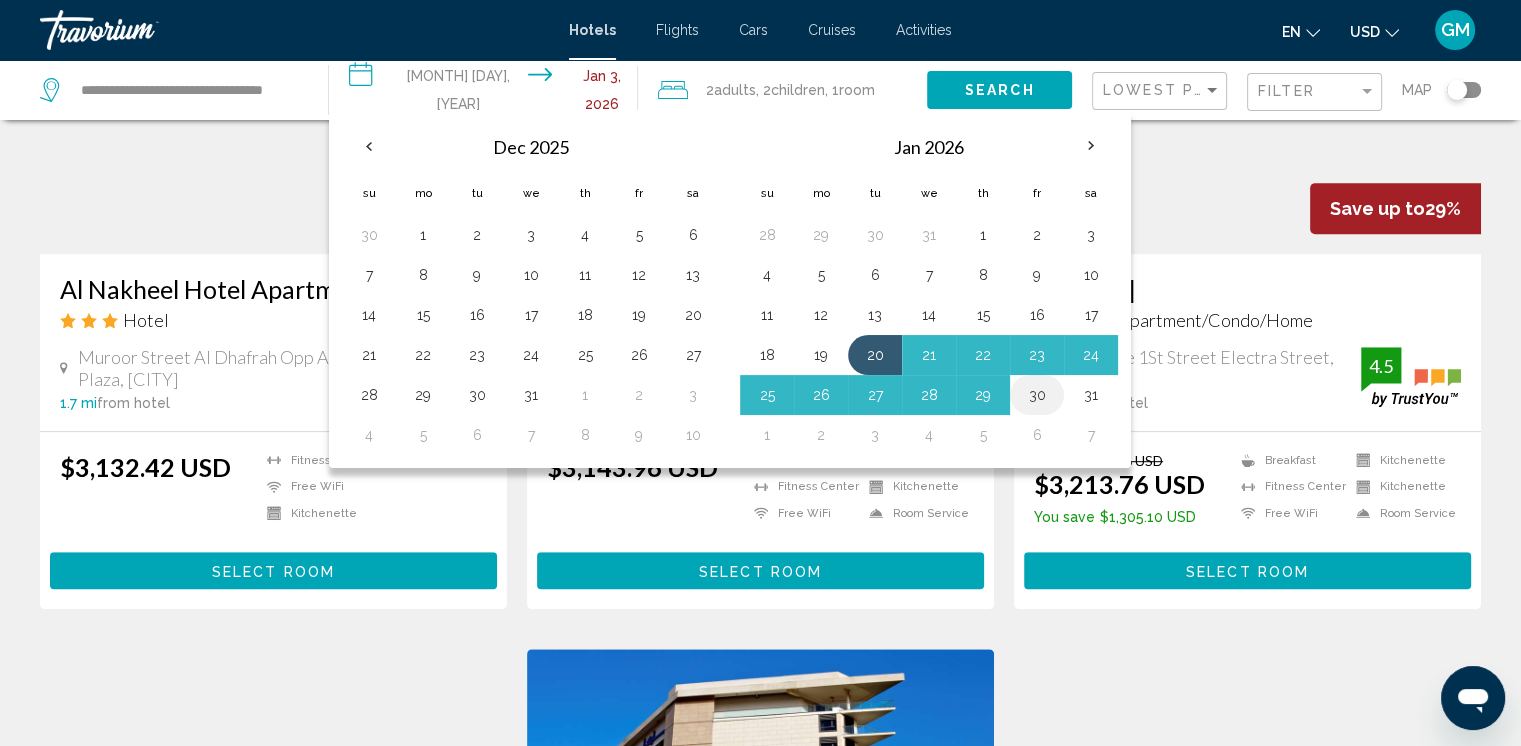 click on "30" at bounding box center (875, 235) 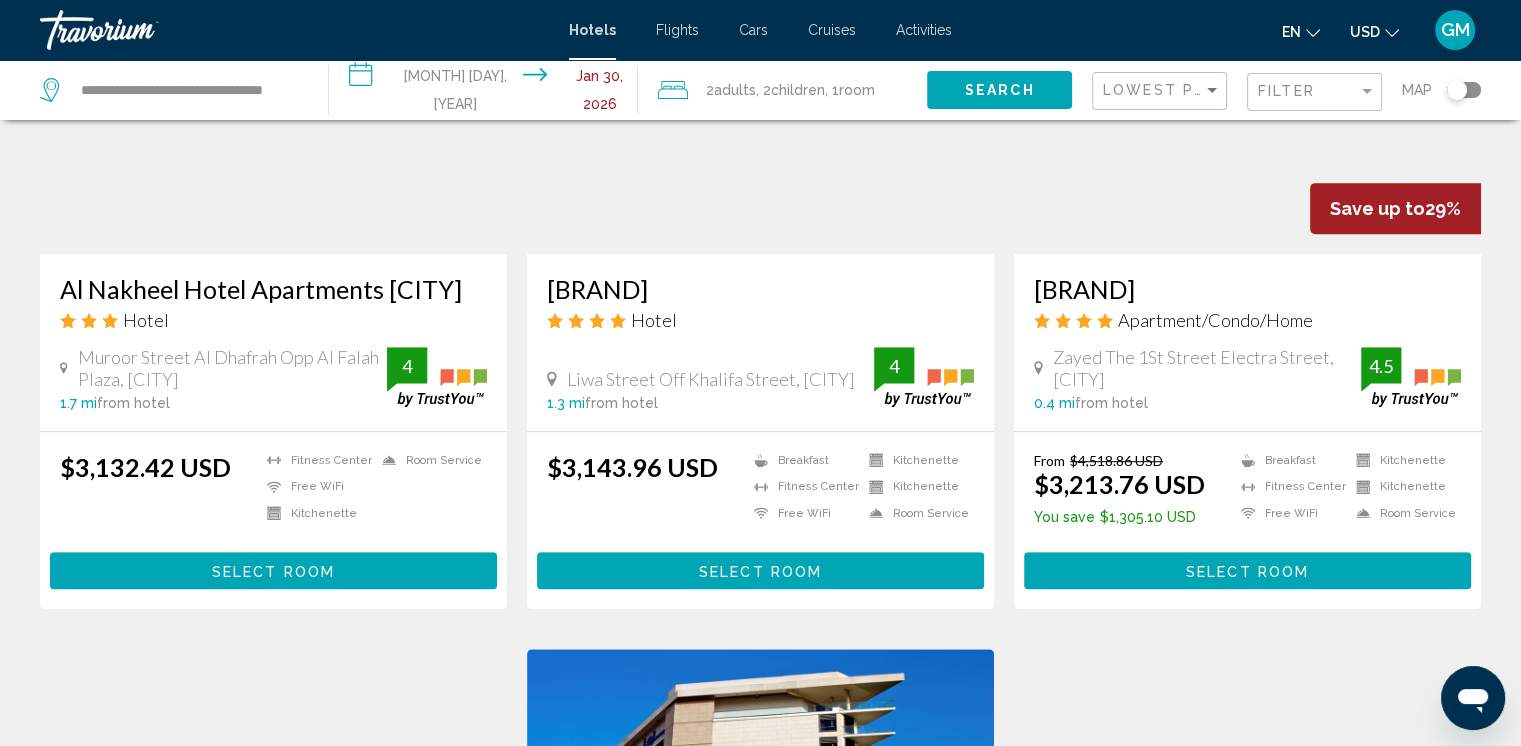 scroll, scrollTop: 500, scrollLeft: 0, axis: vertical 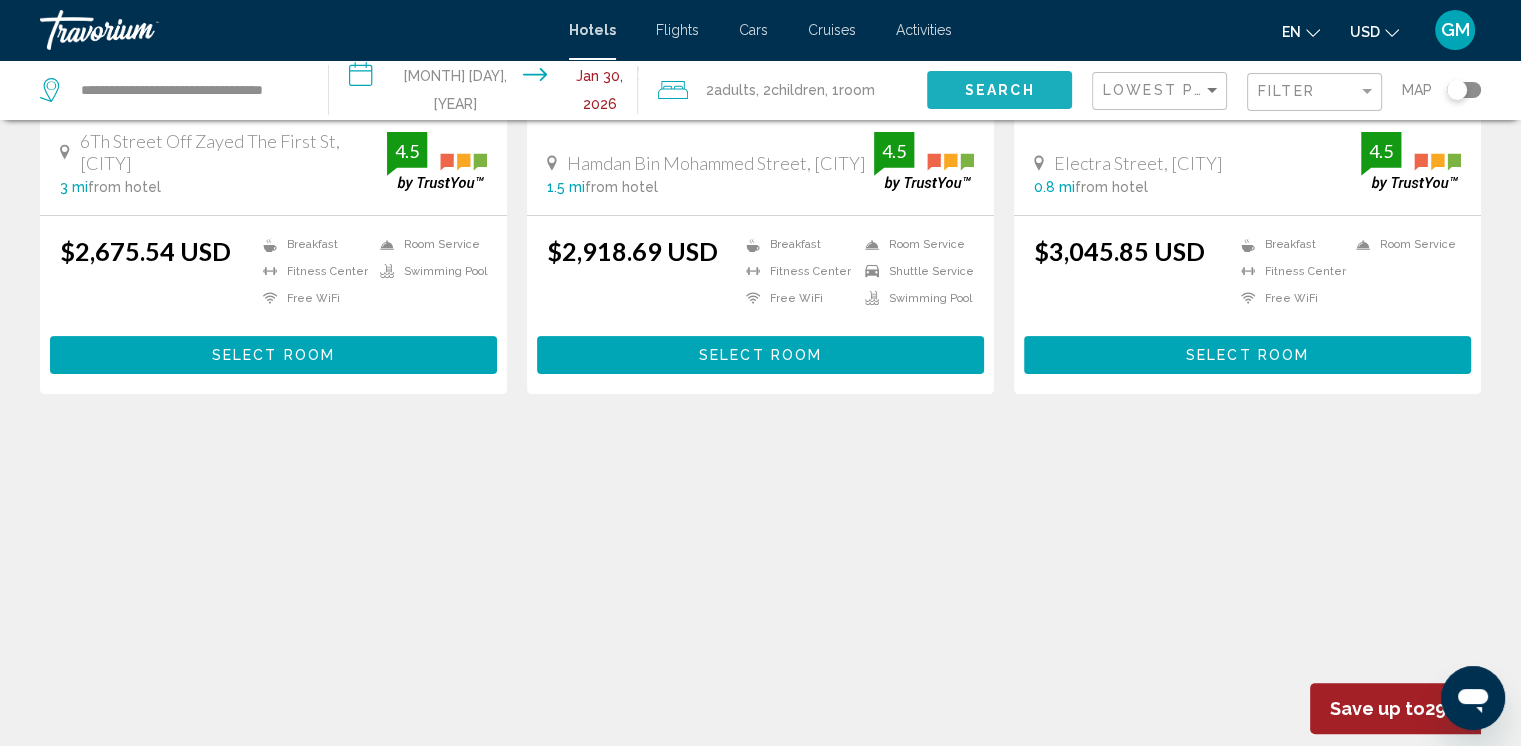 click on "Search" at bounding box center (1000, 91) 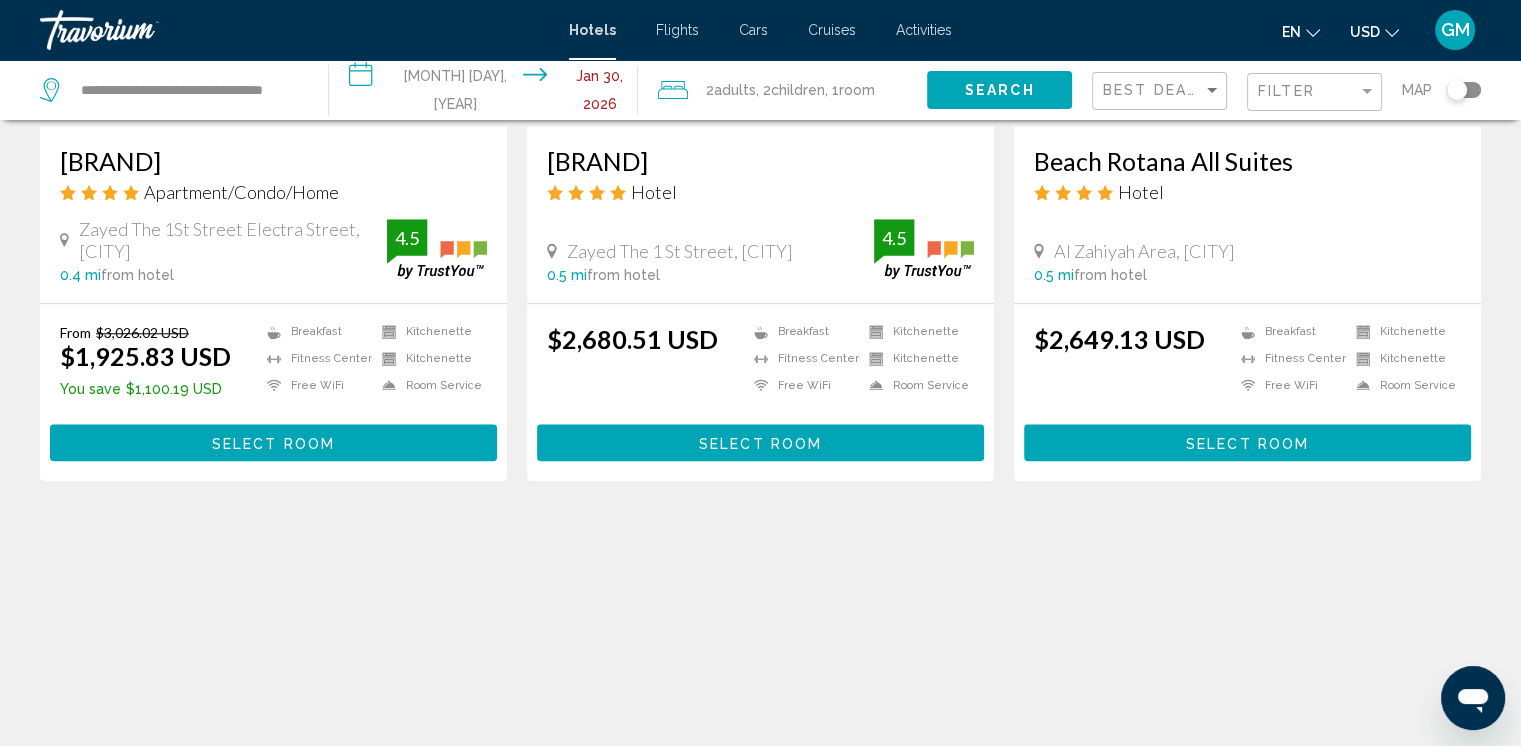 scroll, scrollTop: 1800, scrollLeft: 0, axis: vertical 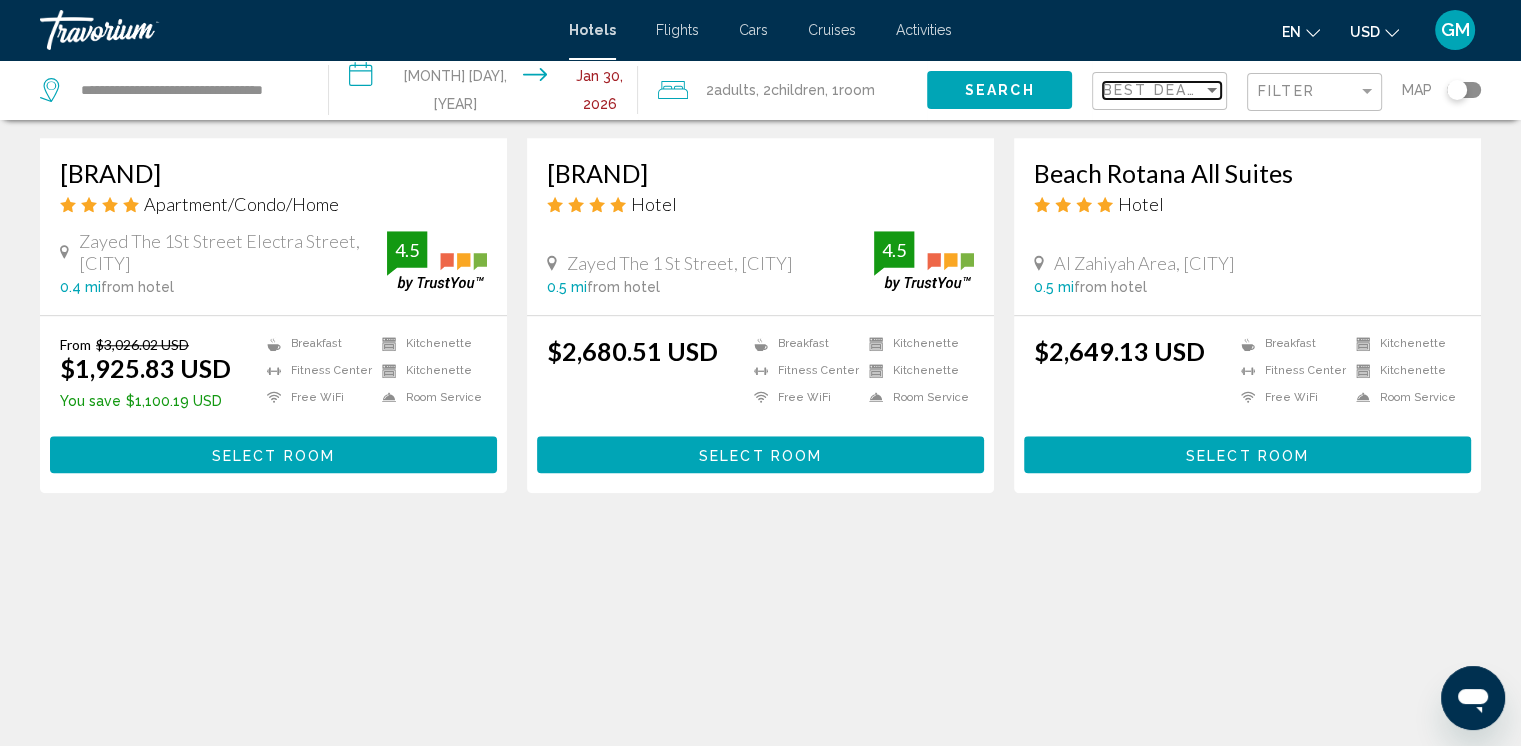 click on "Best Deals" at bounding box center (1155, 90) 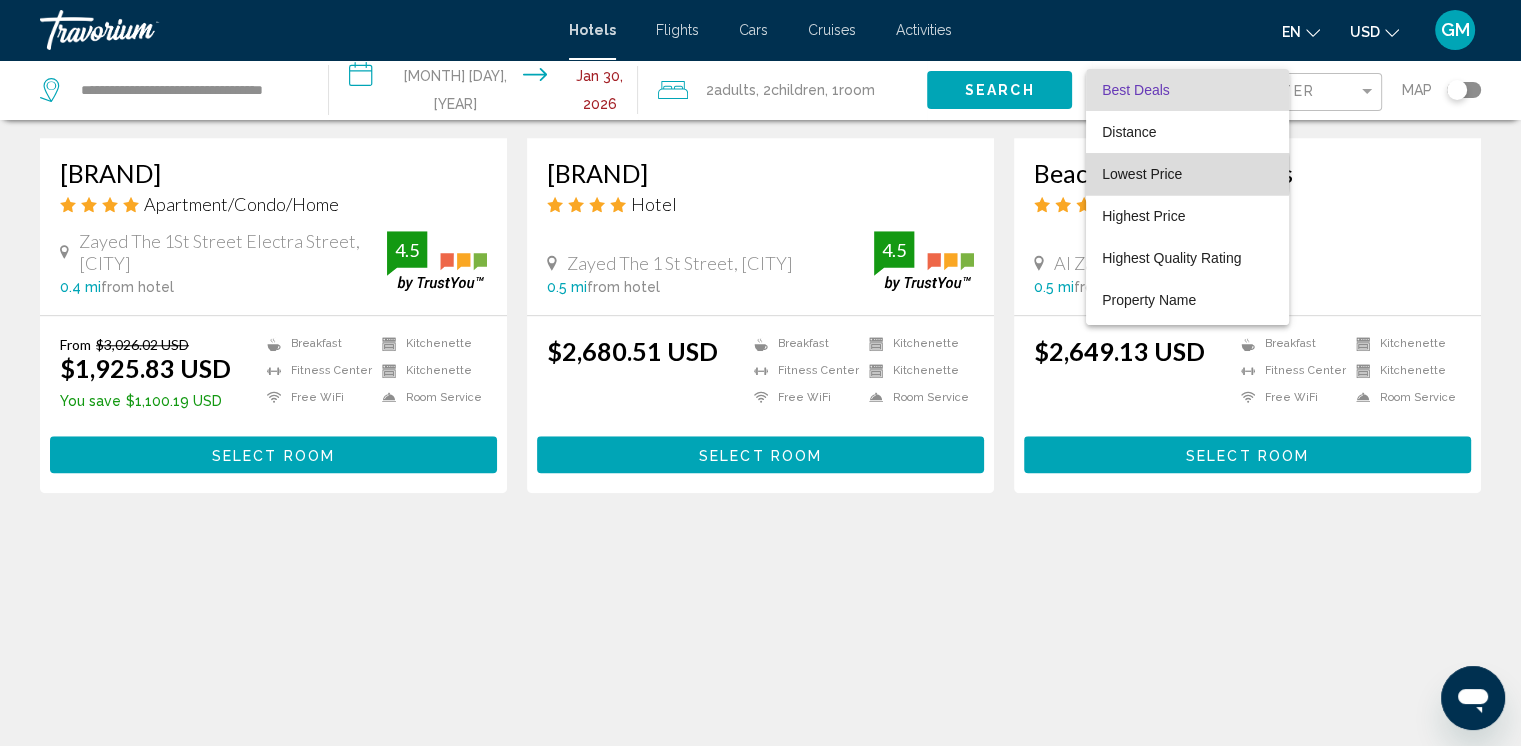 click on "Lowest Price" at bounding box center [1142, 174] 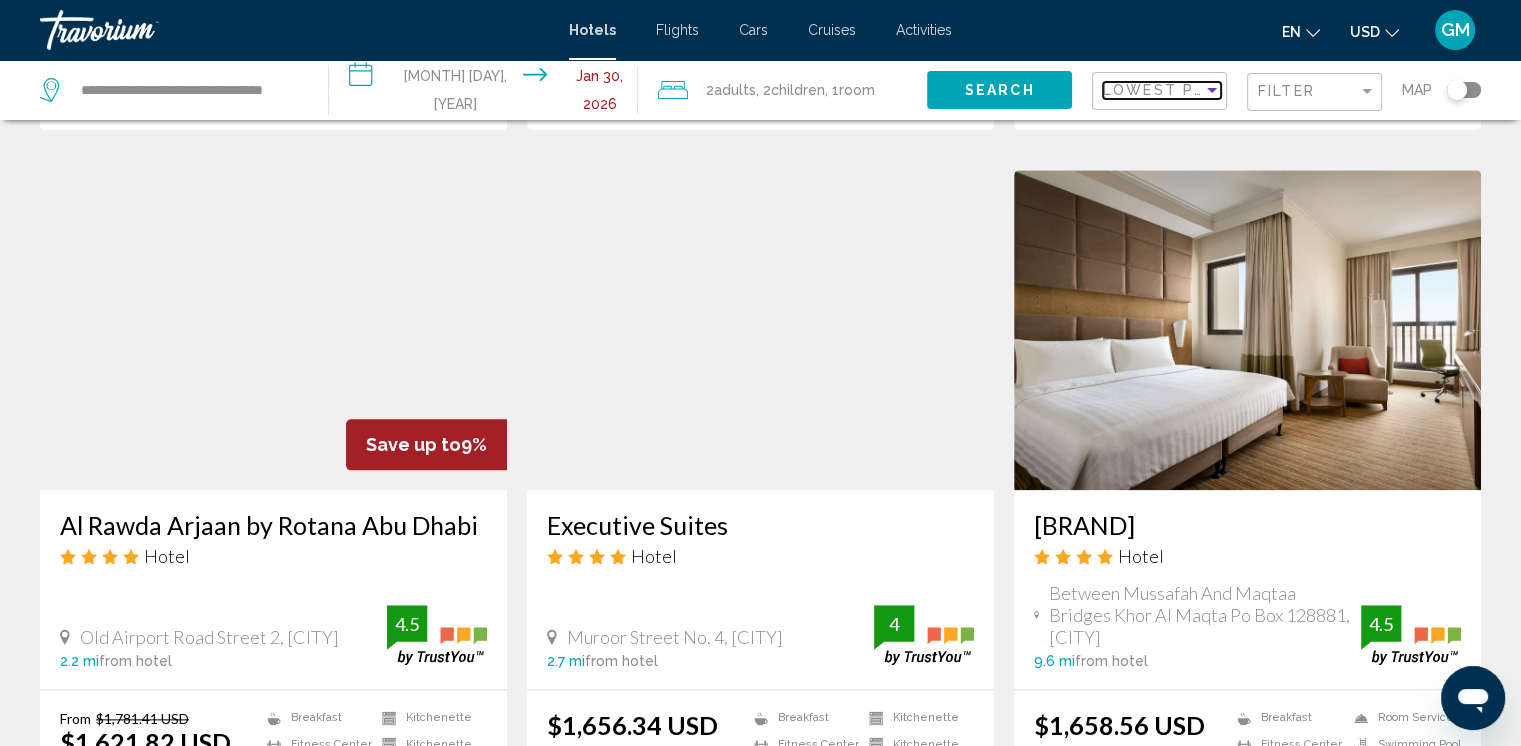 scroll, scrollTop: 2400, scrollLeft: 0, axis: vertical 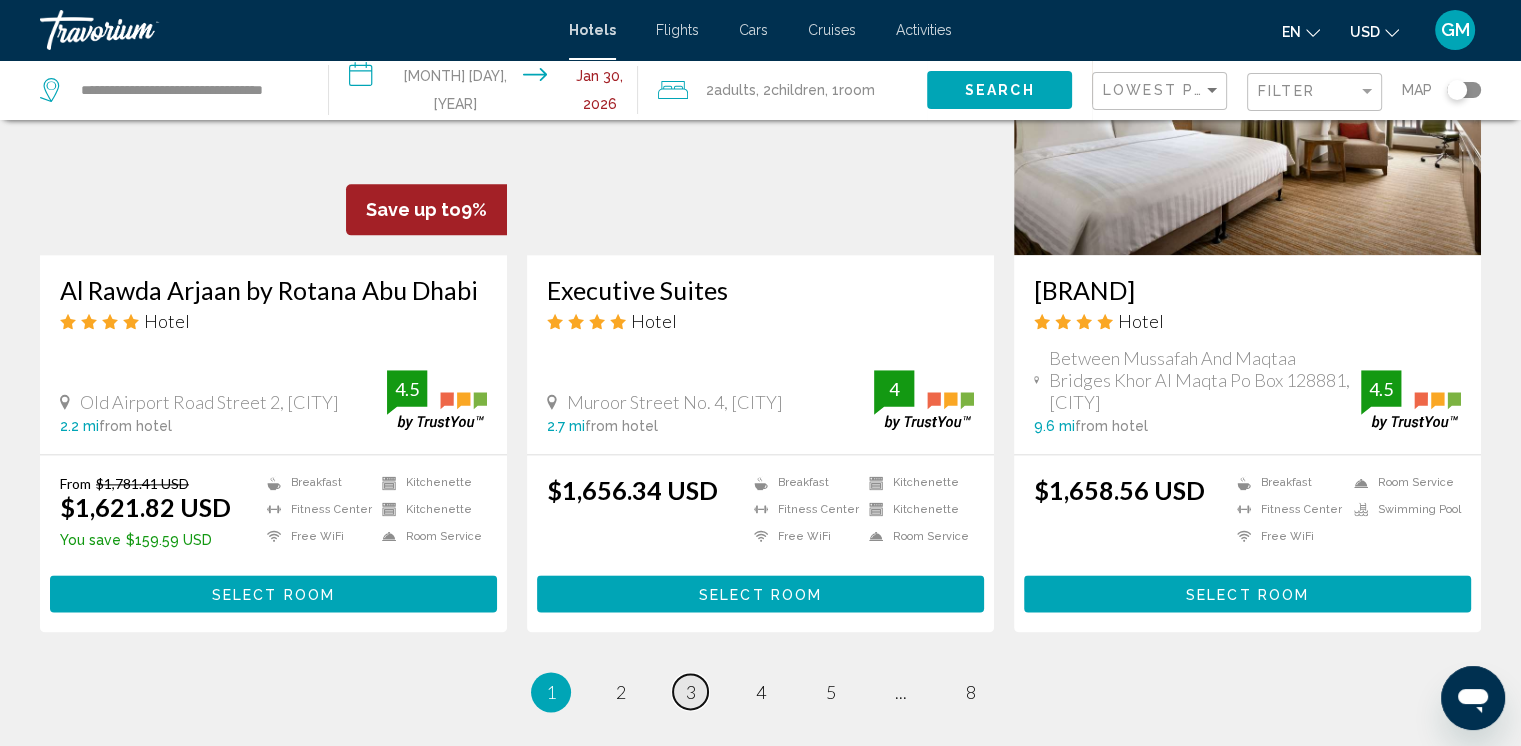click on "3" at bounding box center (621, 692) 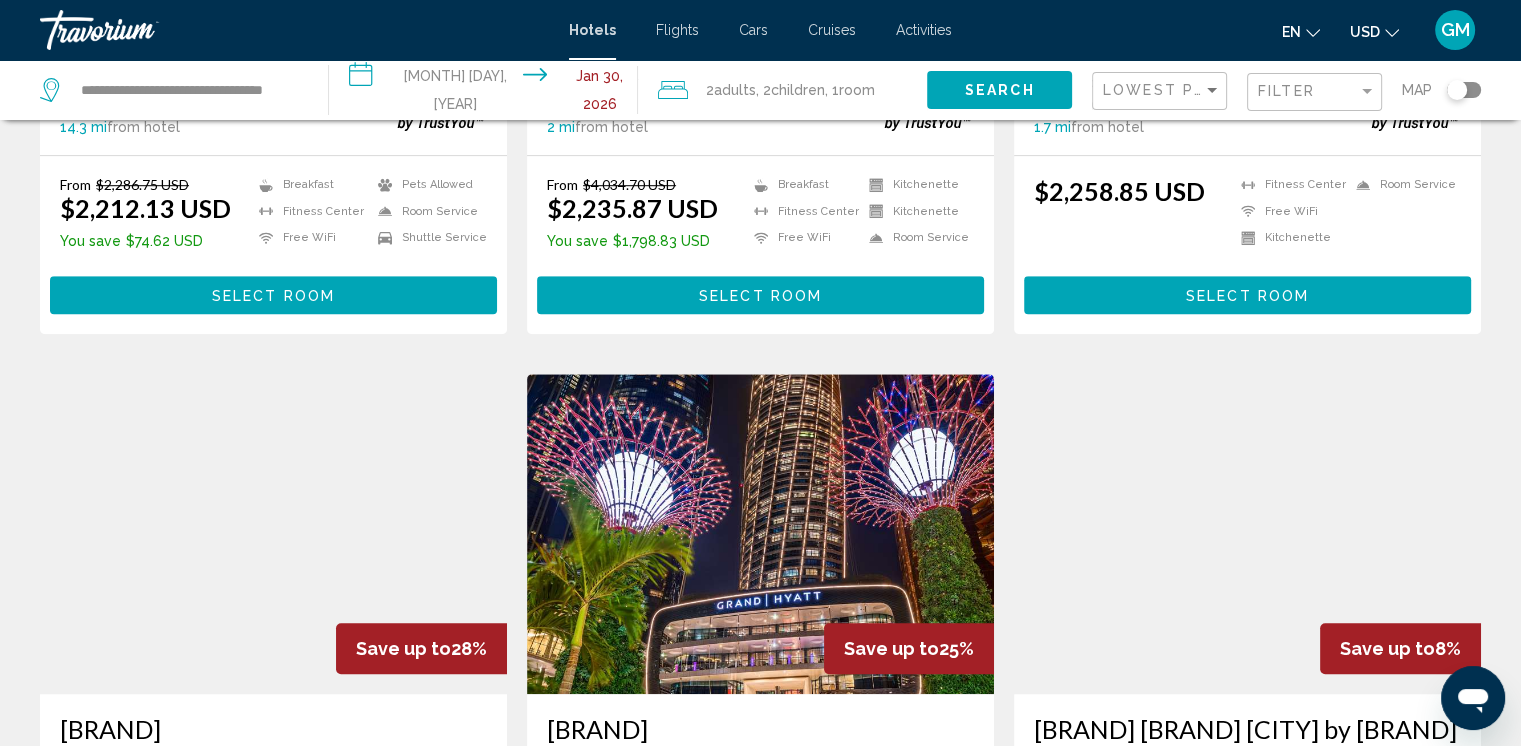 scroll, scrollTop: 1300, scrollLeft: 0, axis: vertical 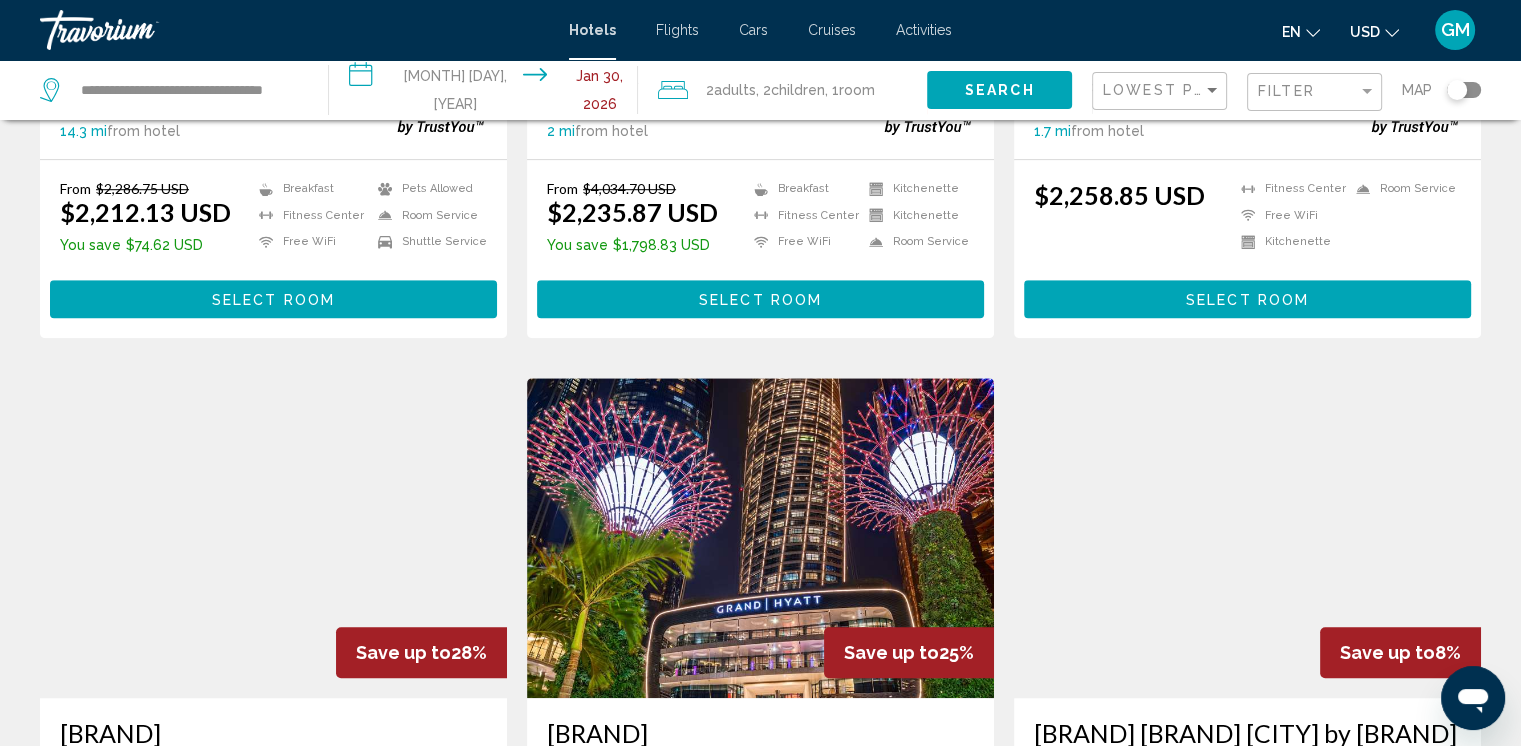 click on "**********" at bounding box center (487, 93) 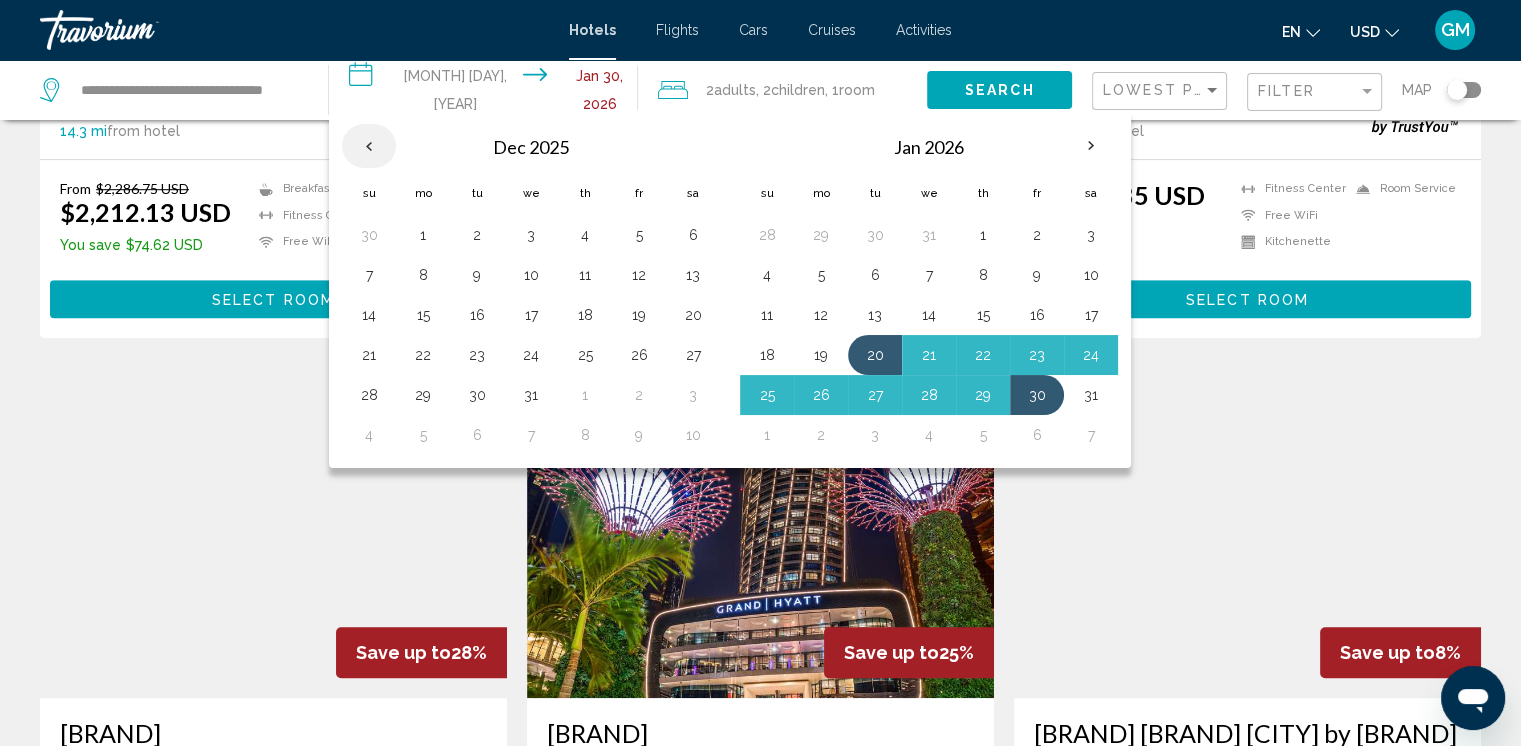 click at bounding box center (369, 146) 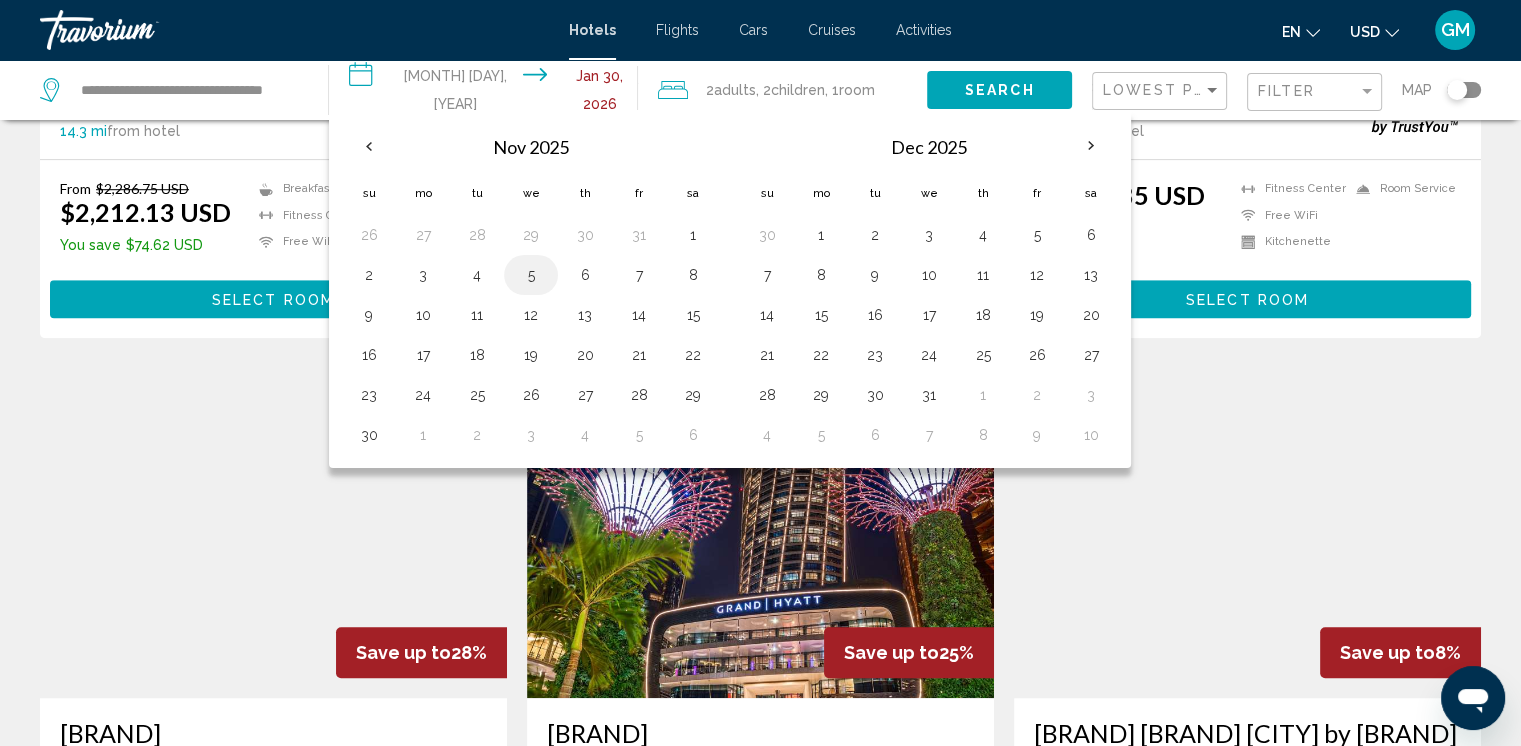 click on "5" at bounding box center (531, 275) 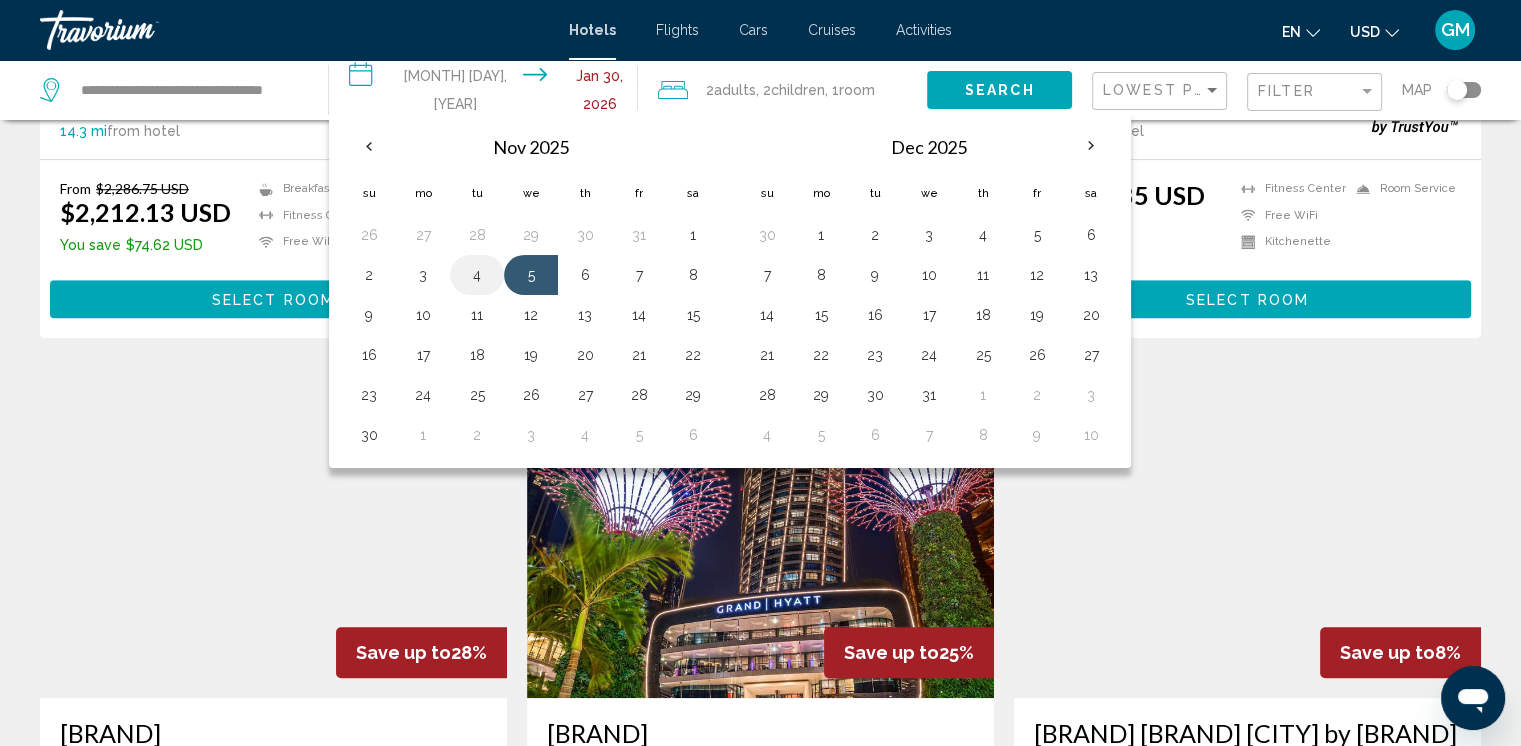 click on "4" at bounding box center [477, 275] 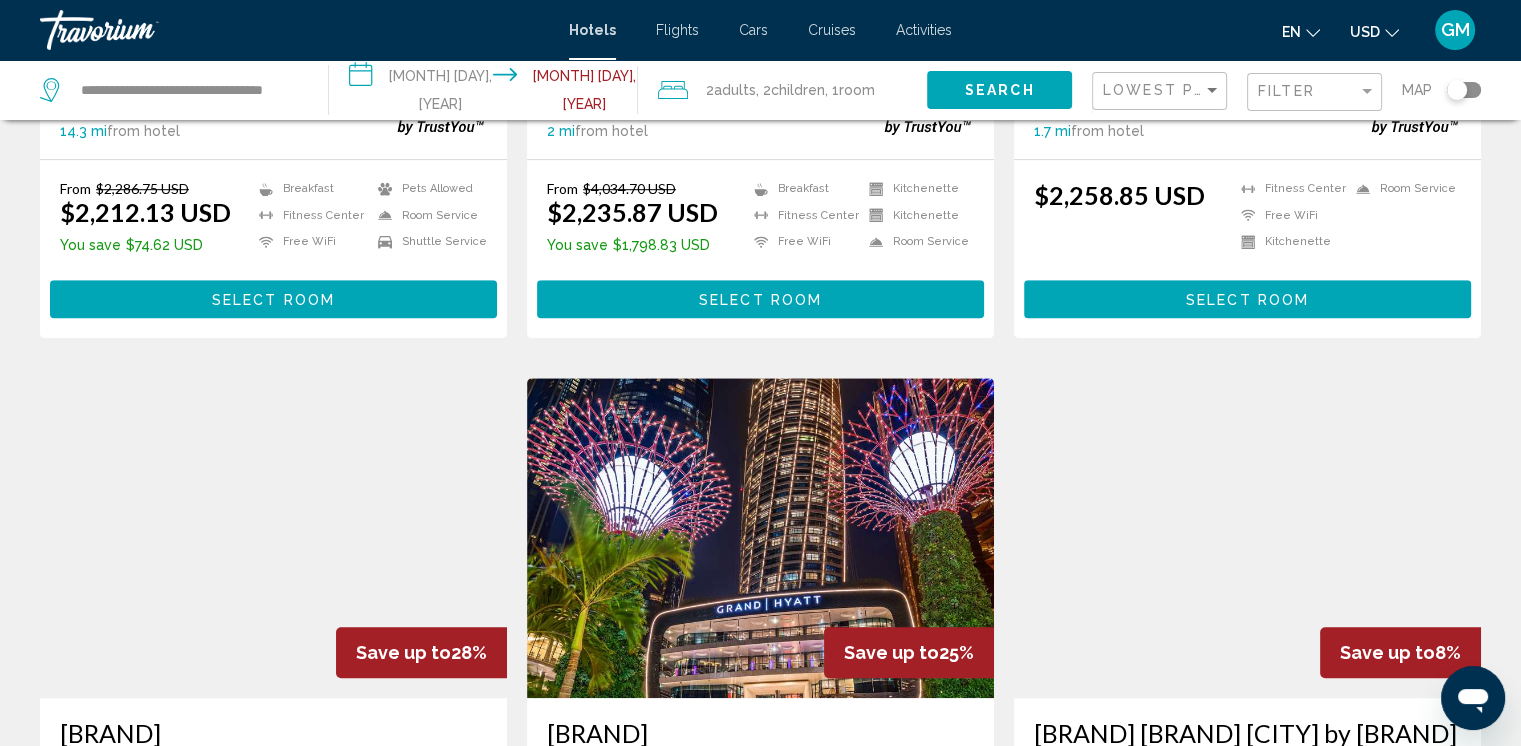 scroll, scrollTop: 1200, scrollLeft: 0, axis: vertical 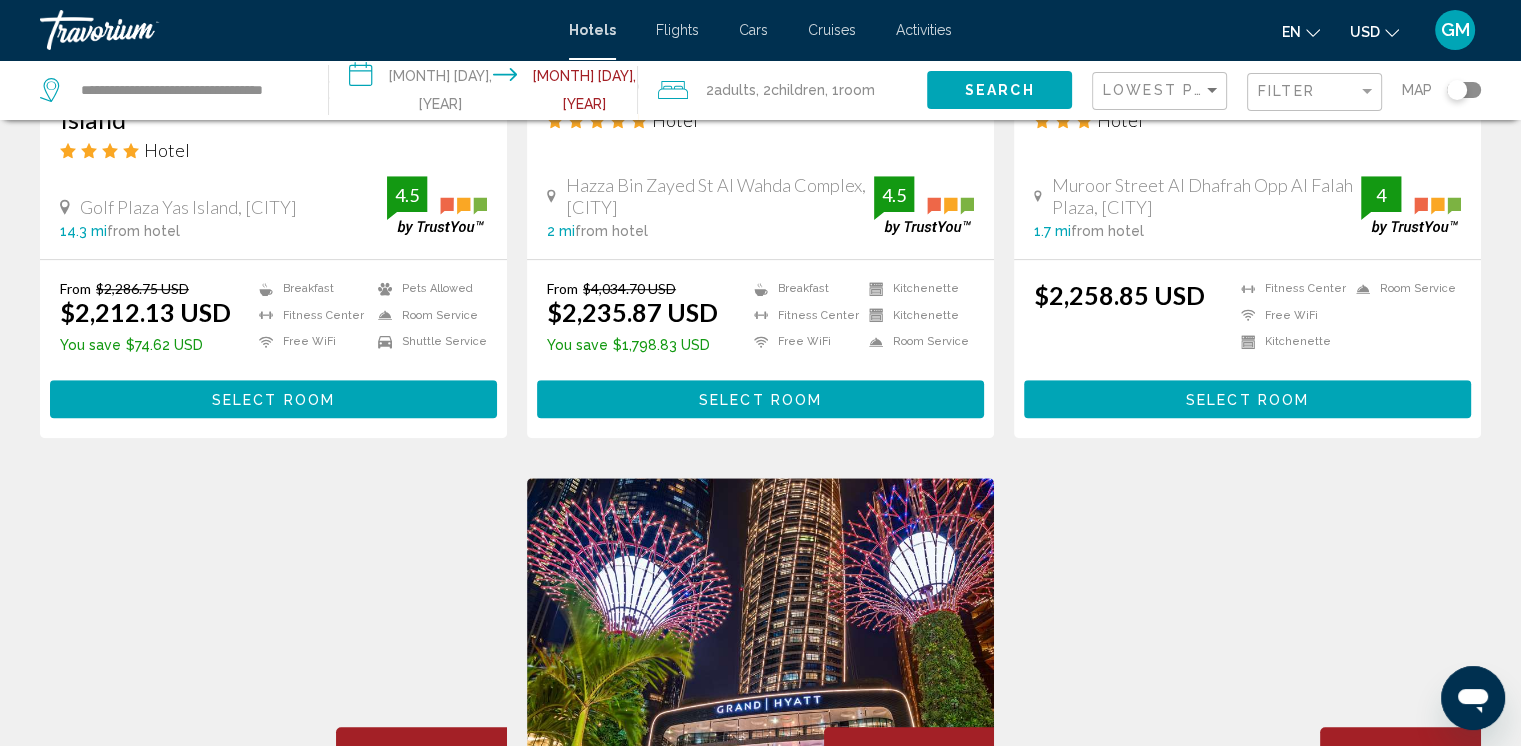 click on "**********" at bounding box center (487, 93) 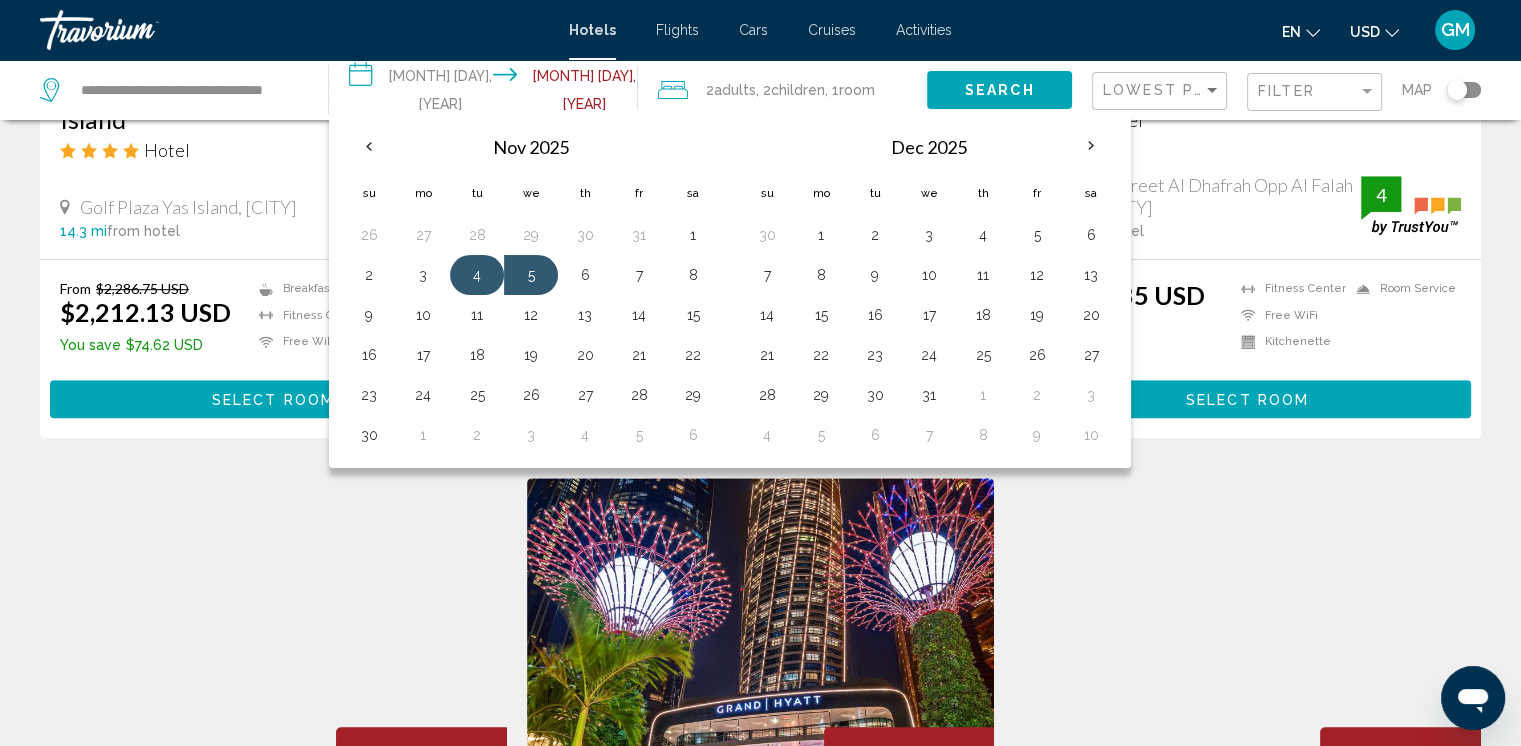 click on "4" at bounding box center (477, 275) 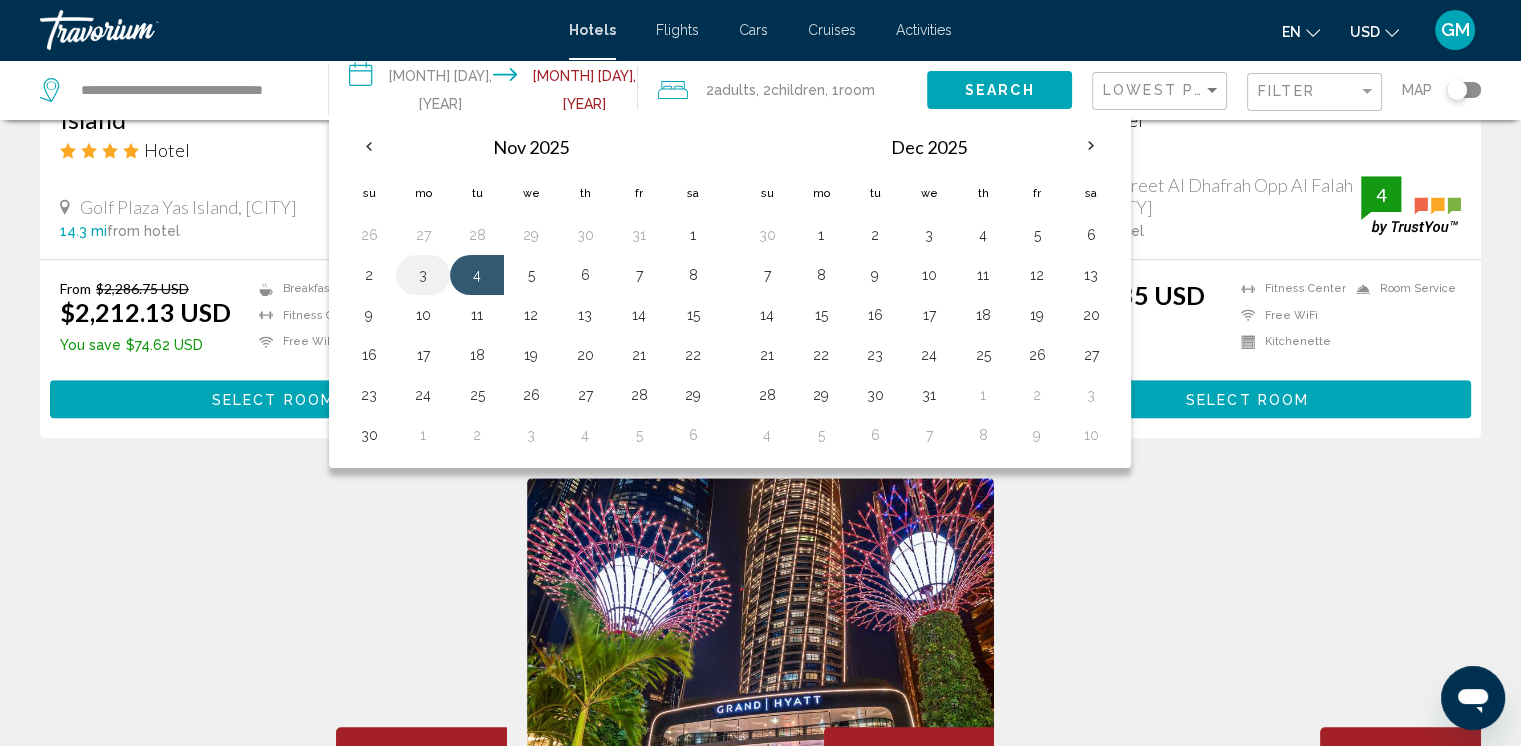 click on "3" at bounding box center [423, 275] 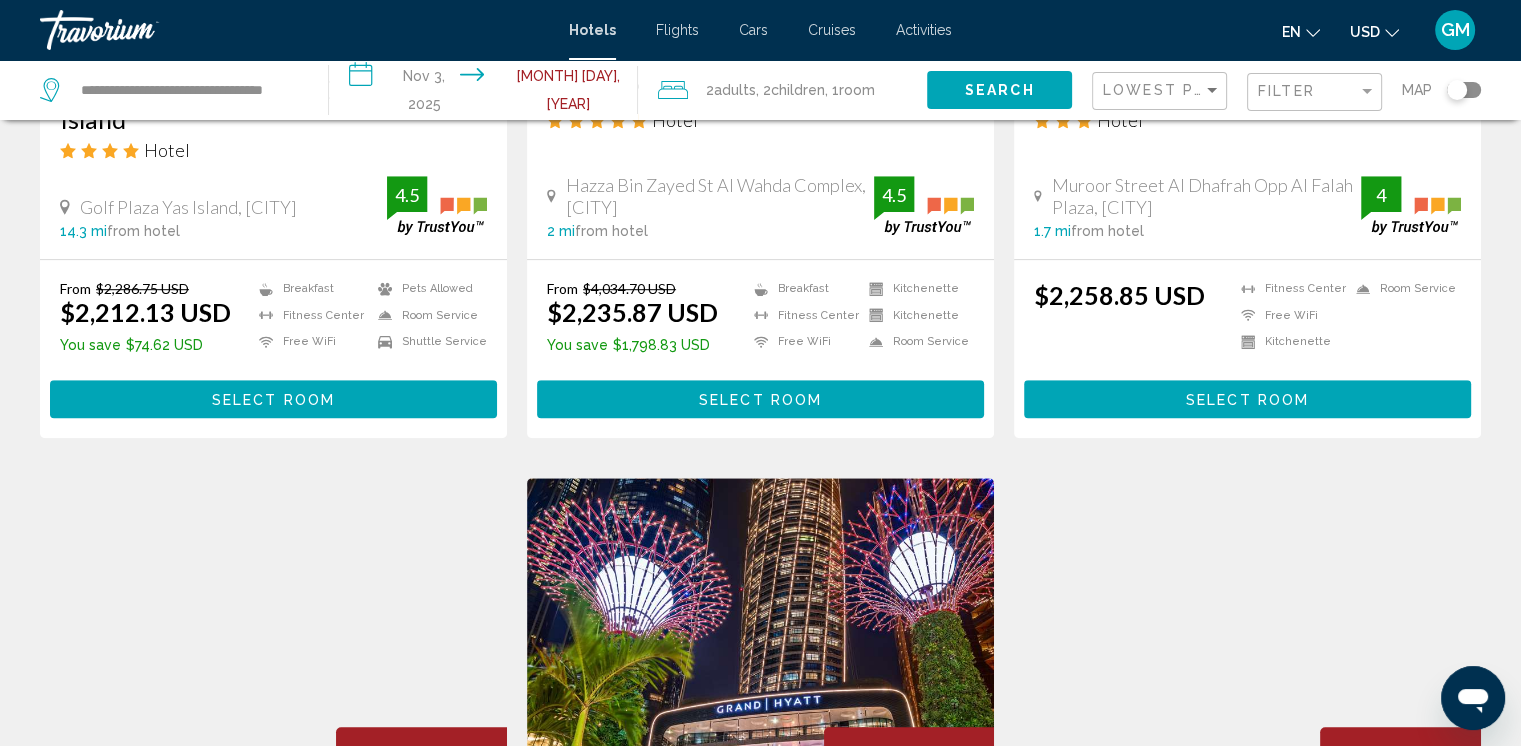 click on "**********" at bounding box center [487, 93] 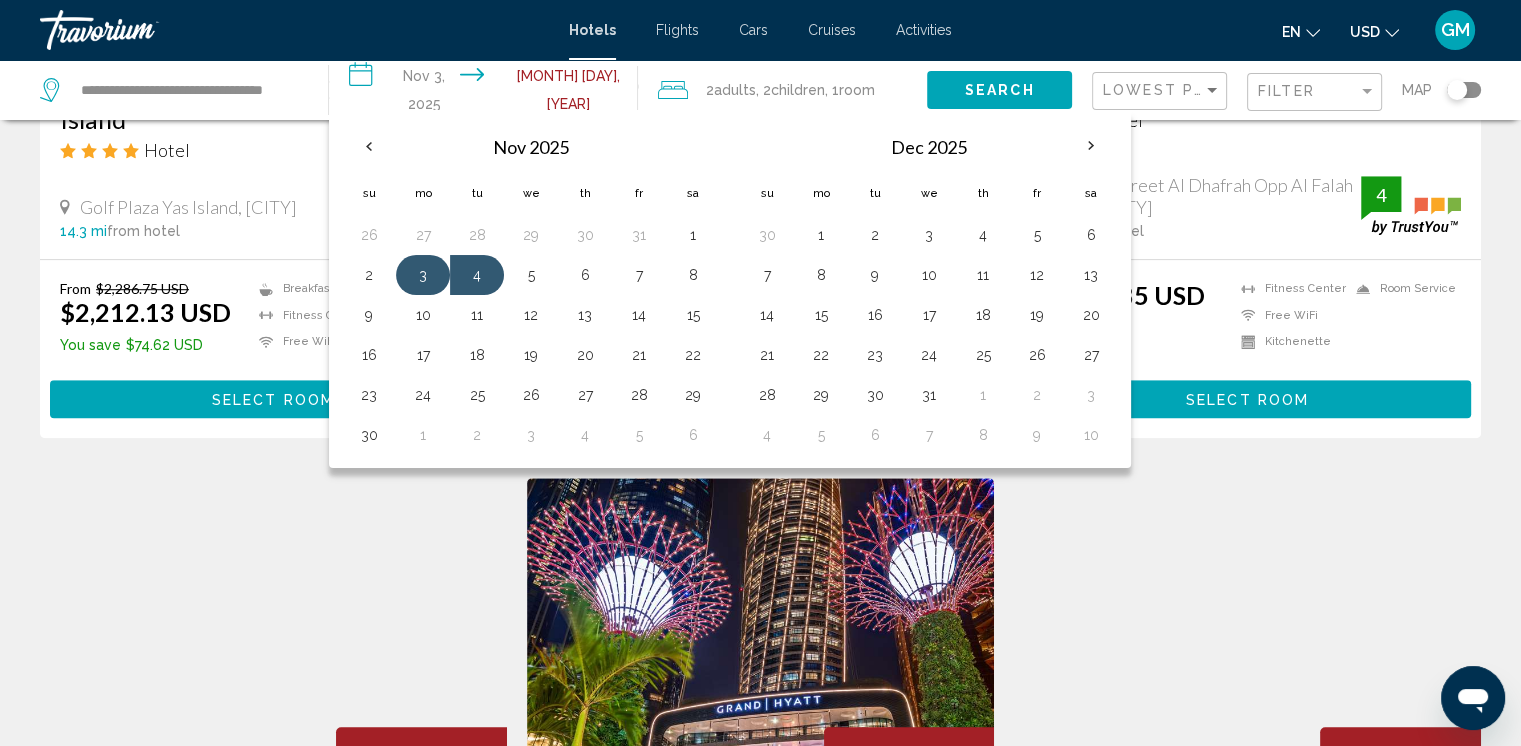 click on "3" at bounding box center [423, 275] 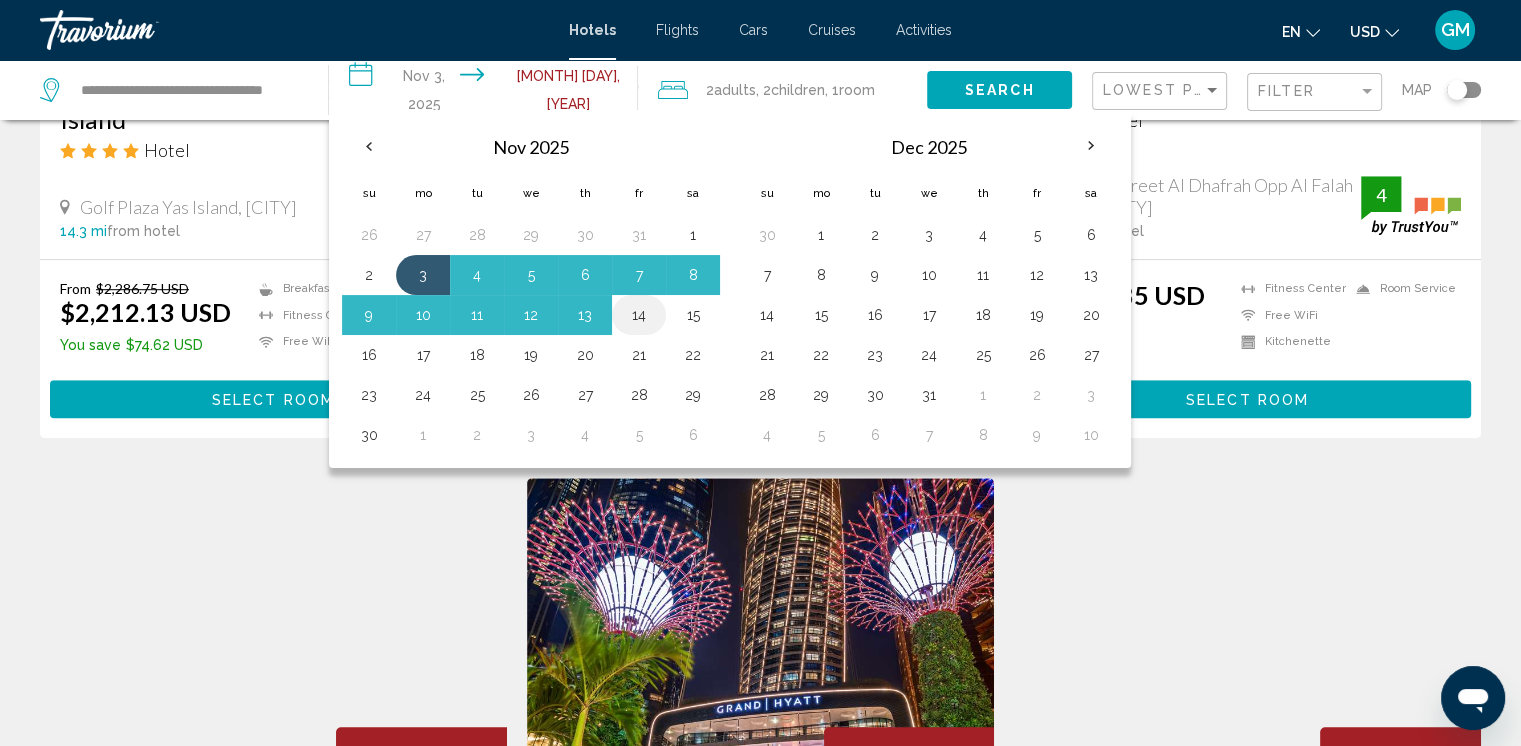 click on "14" at bounding box center [639, 315] 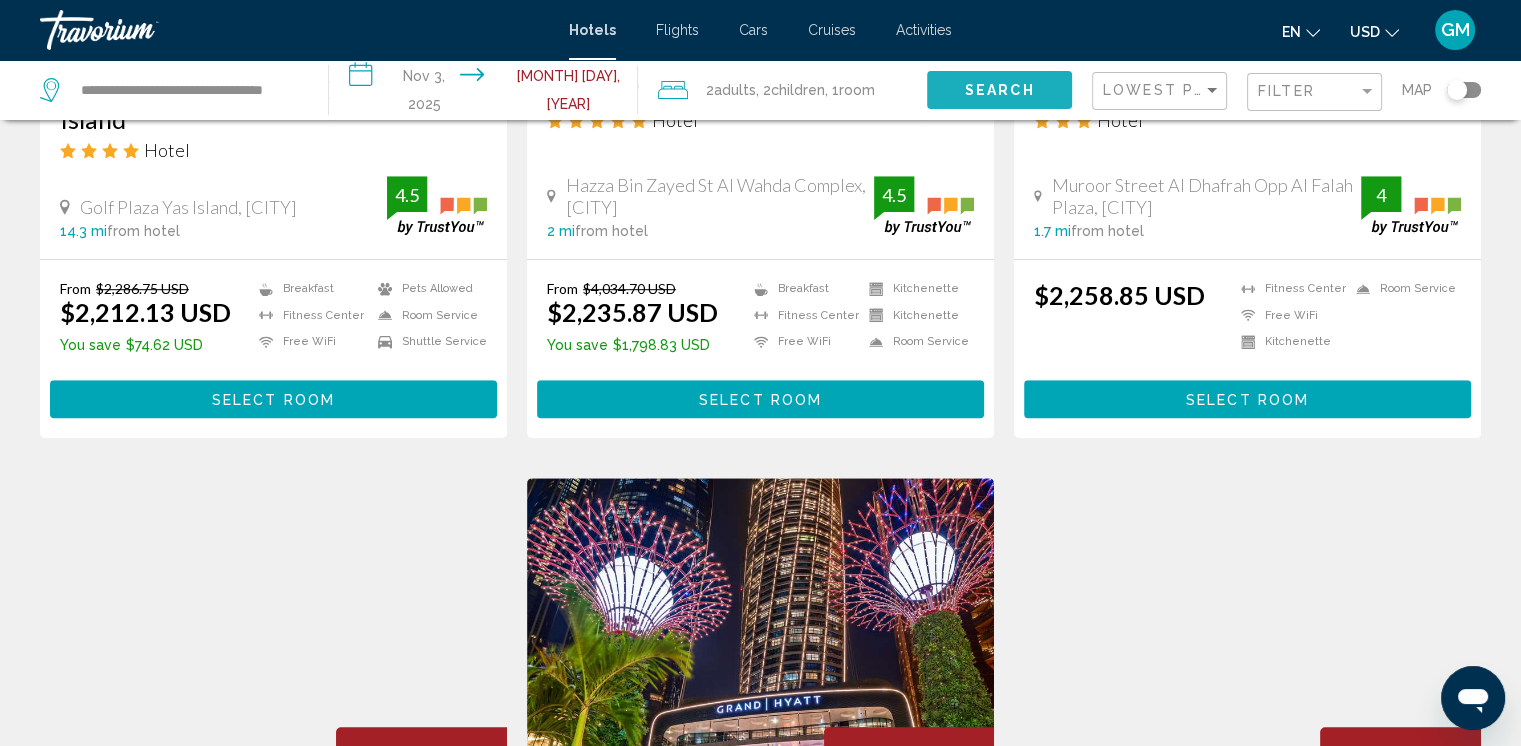 click on "Search" at bounding box center (1000, 91) 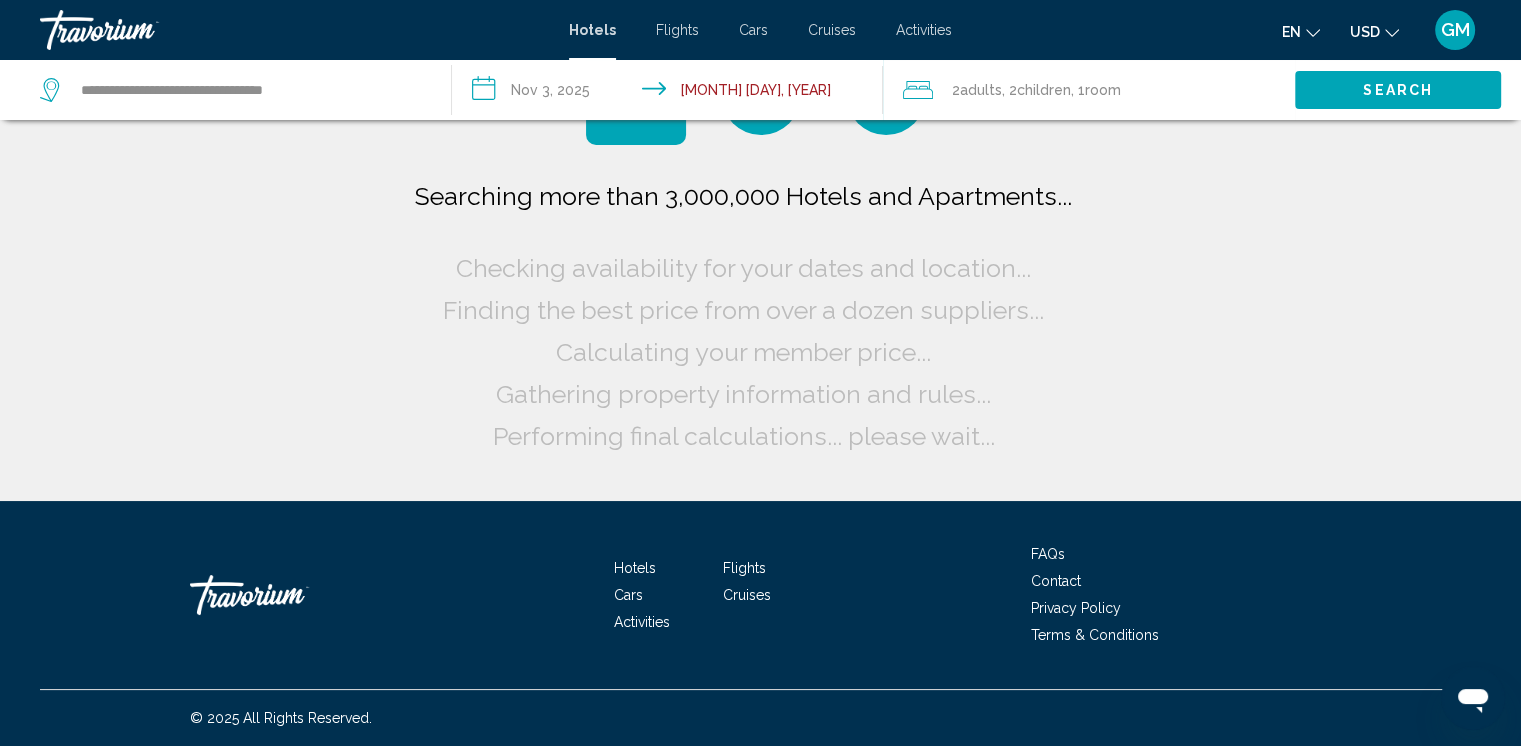 scroll, scrollTop: 0, scrollLeft: 0, axis: both 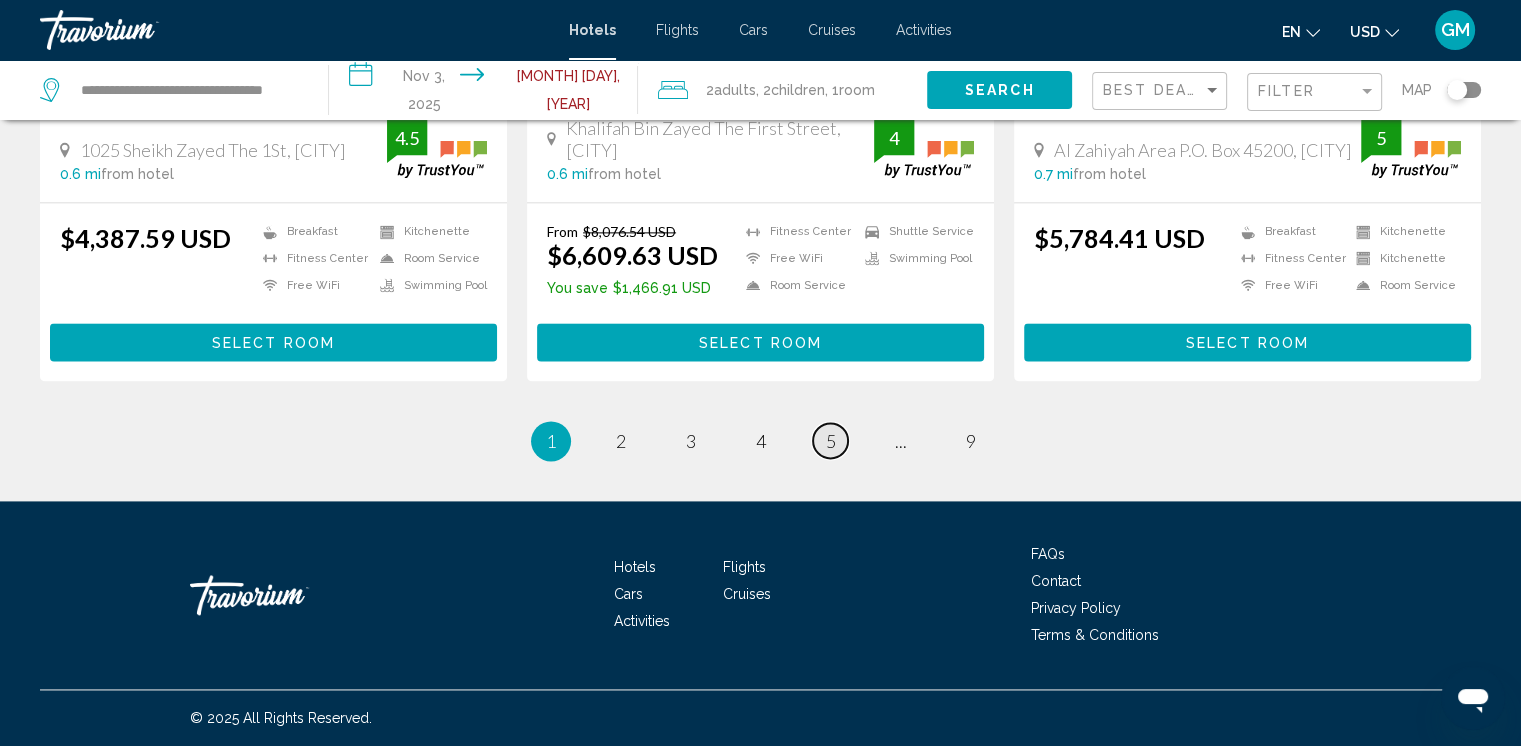 click on "5" at bounding box center (621, 441) 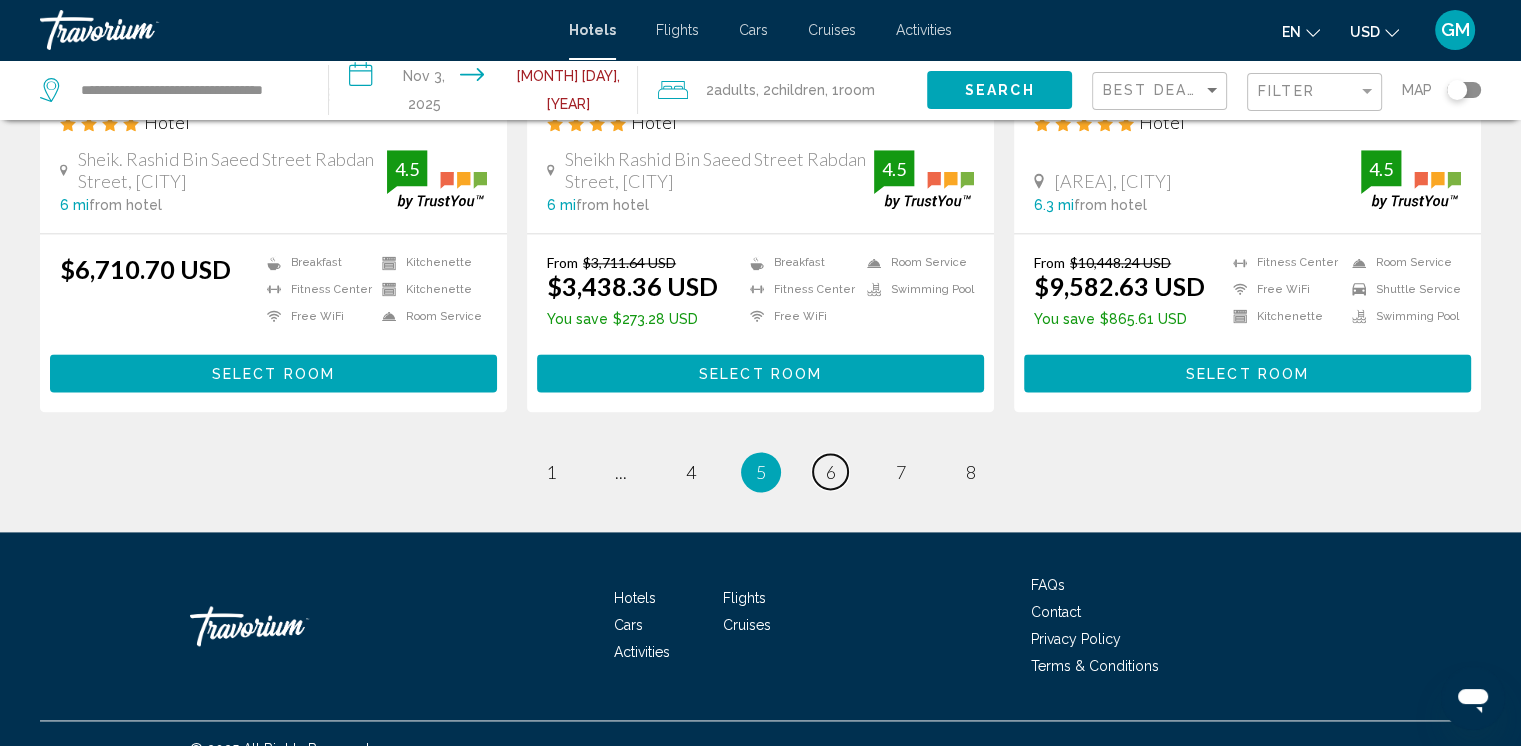 scroll, scrollTop: 2654, scrollLeft: 0, axis: vertical 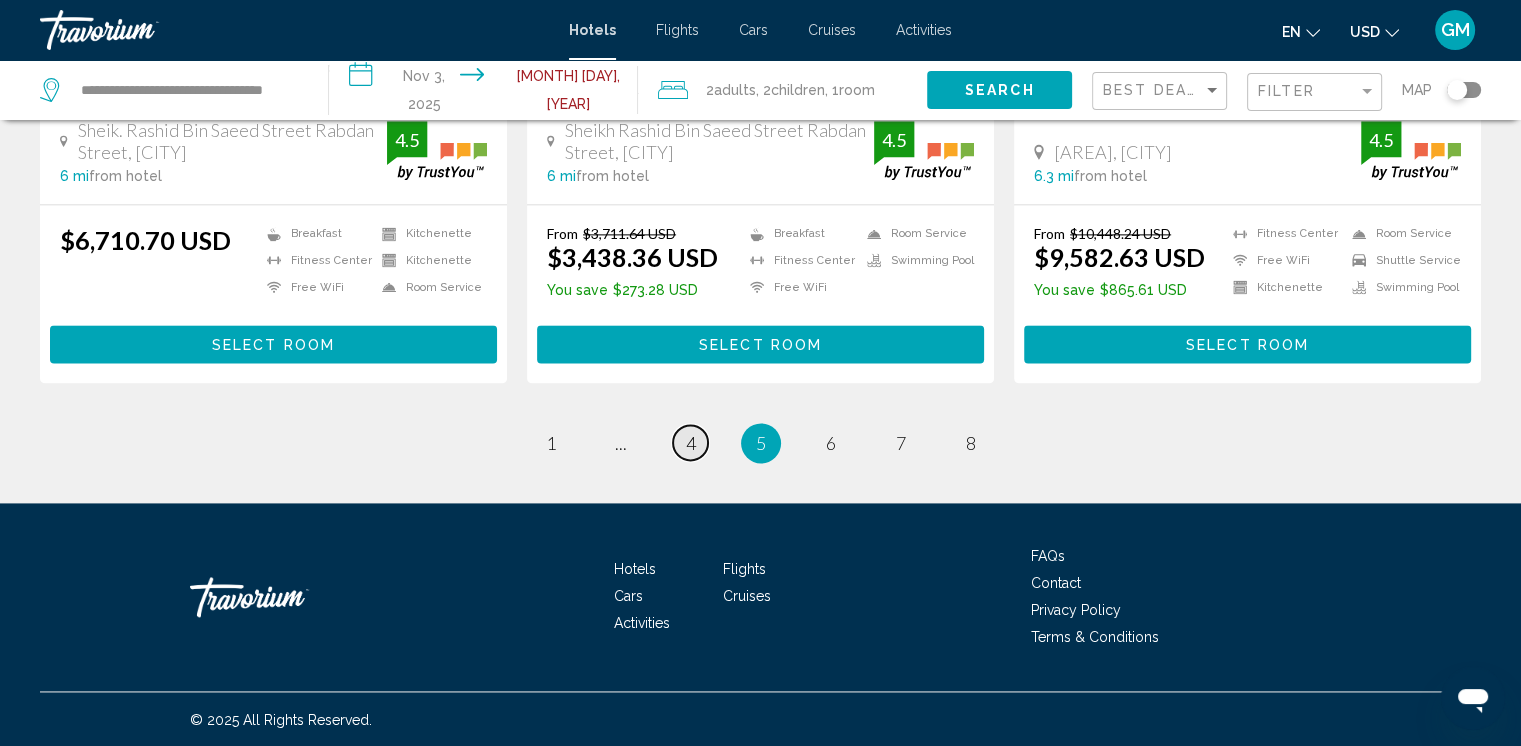 click on "4" at bounding box center (551, 443) 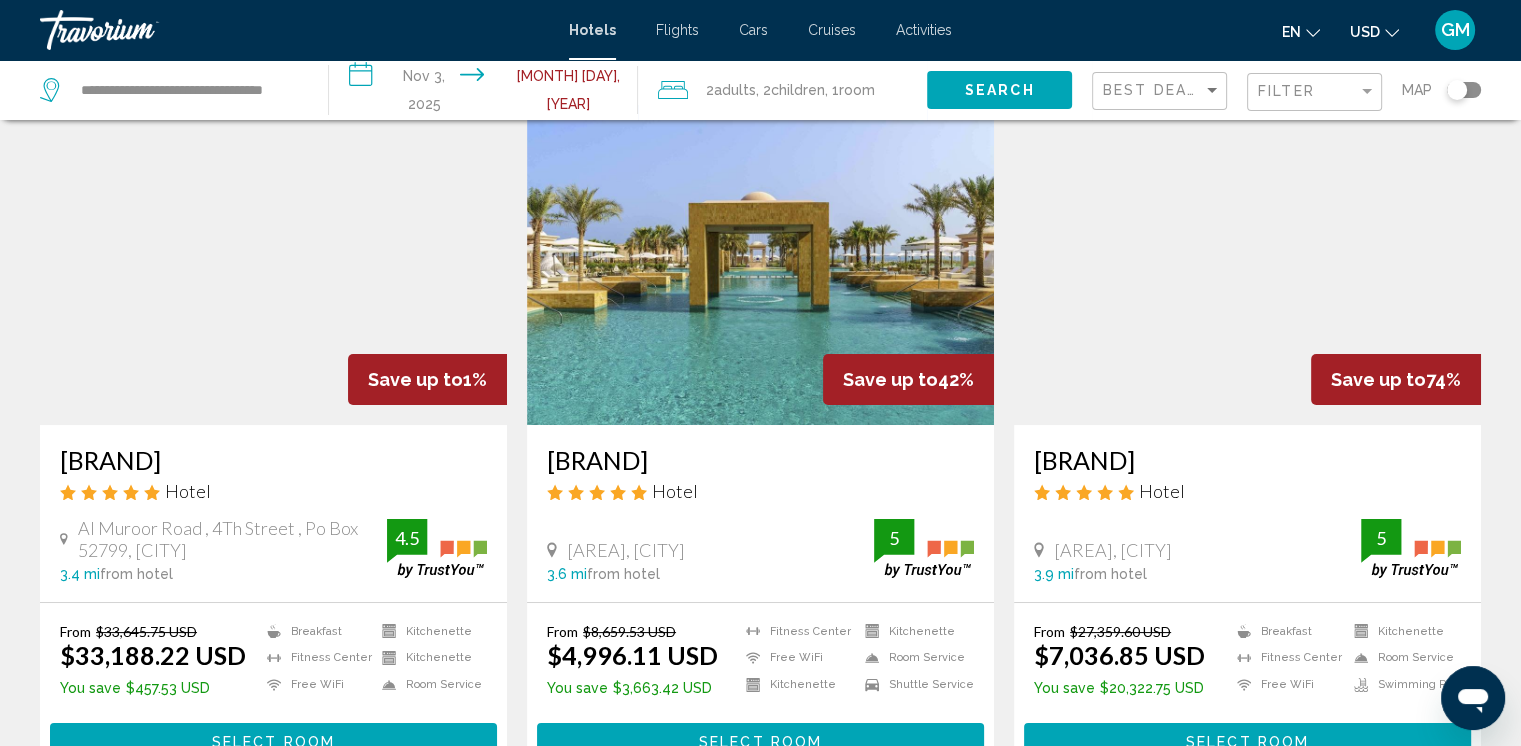 scroll, scrollTop: 0, scrollLeft: 0, axis: both 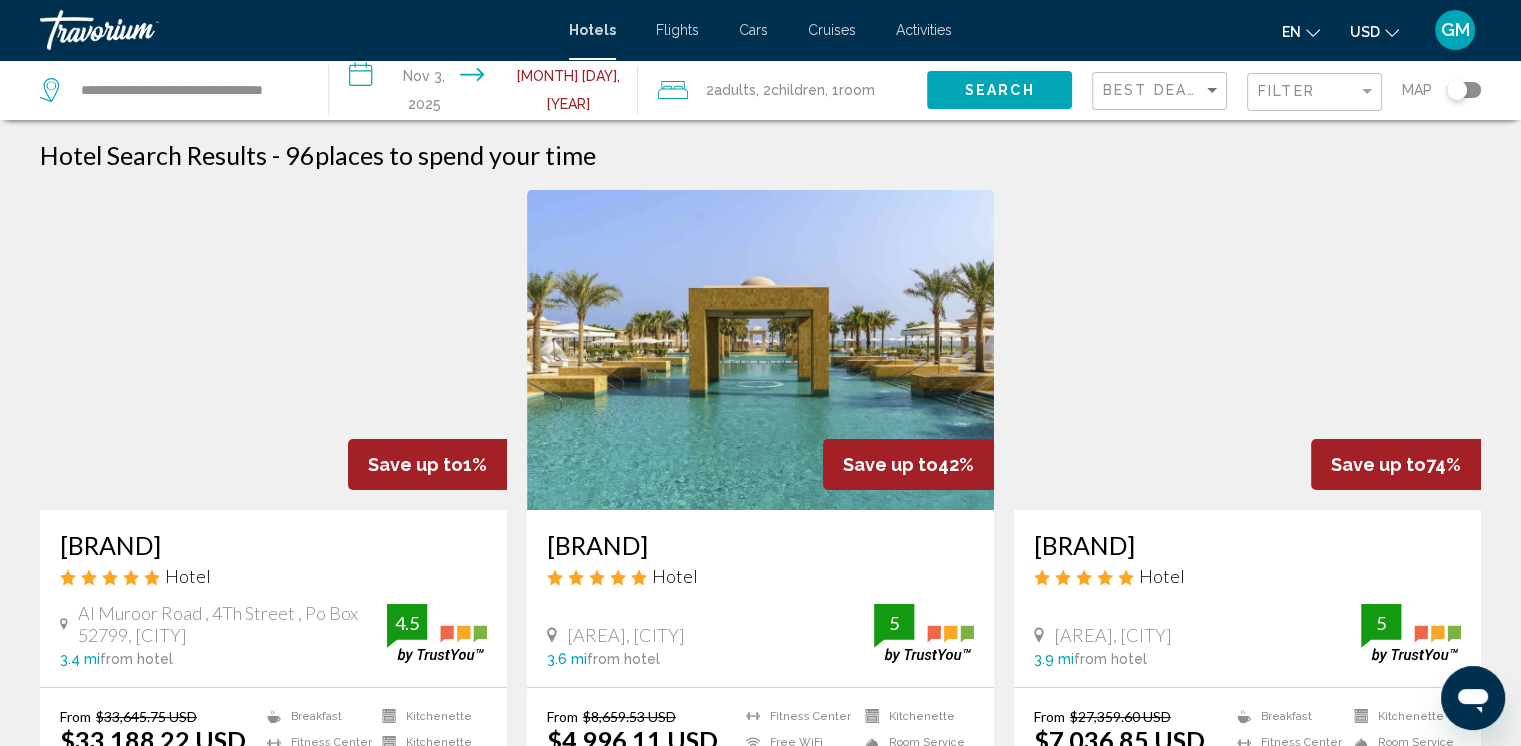 click on "GM" at bounding box center [1455, 30] 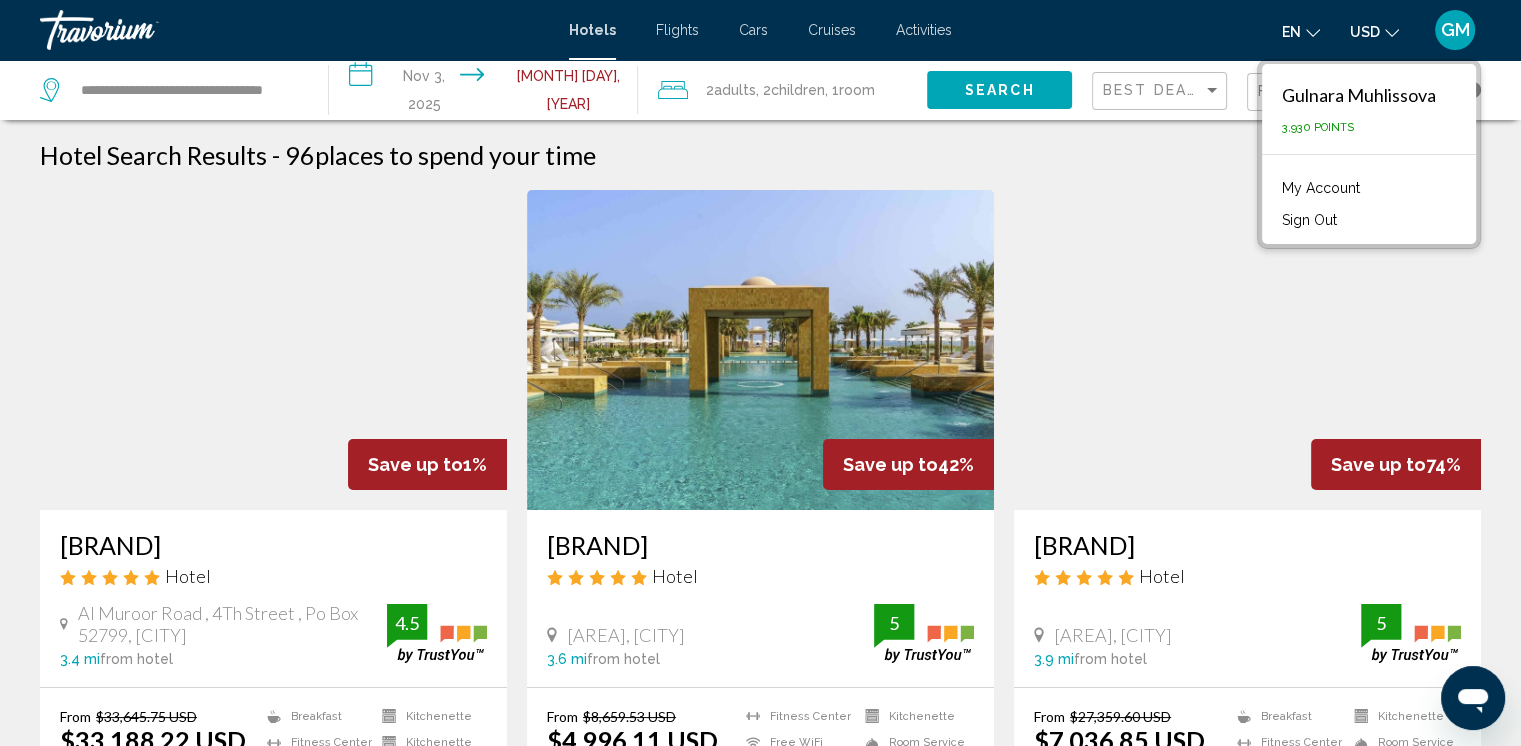 click on "My Account" at bounding box center (1321, 188) 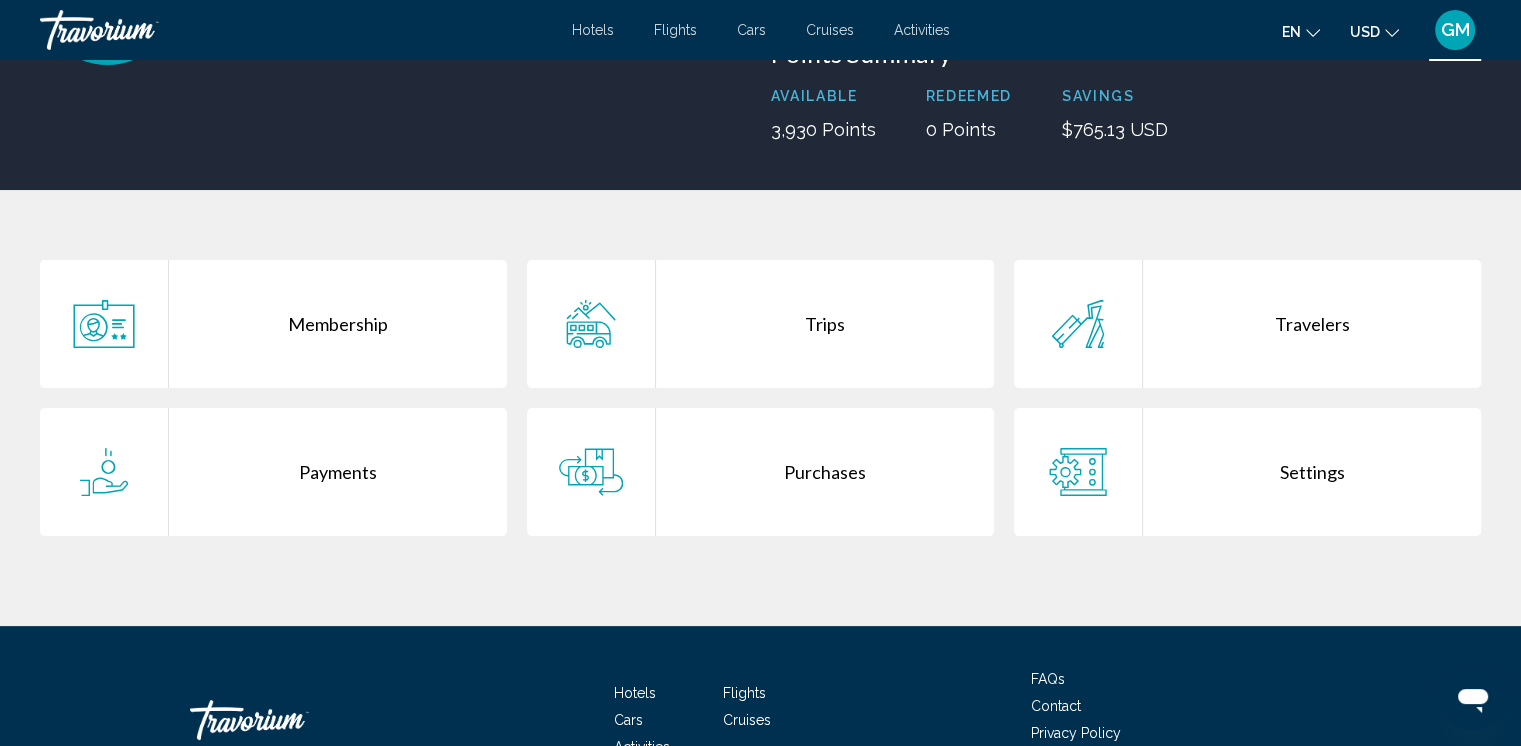 scroll, scrollTop: 380, scrollLeft: 0, axis: vertical 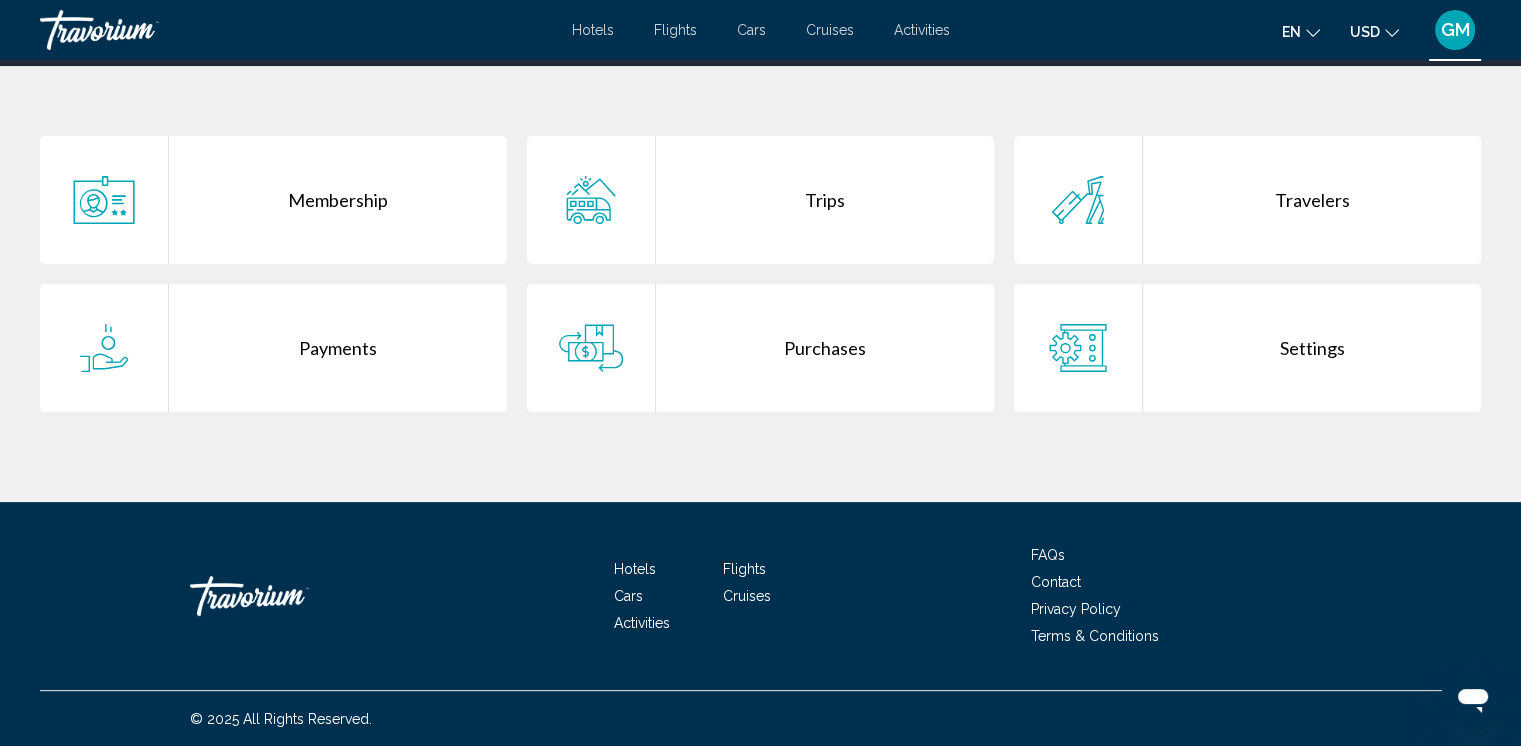 click on "Activities" at bounding box center [642, 623] 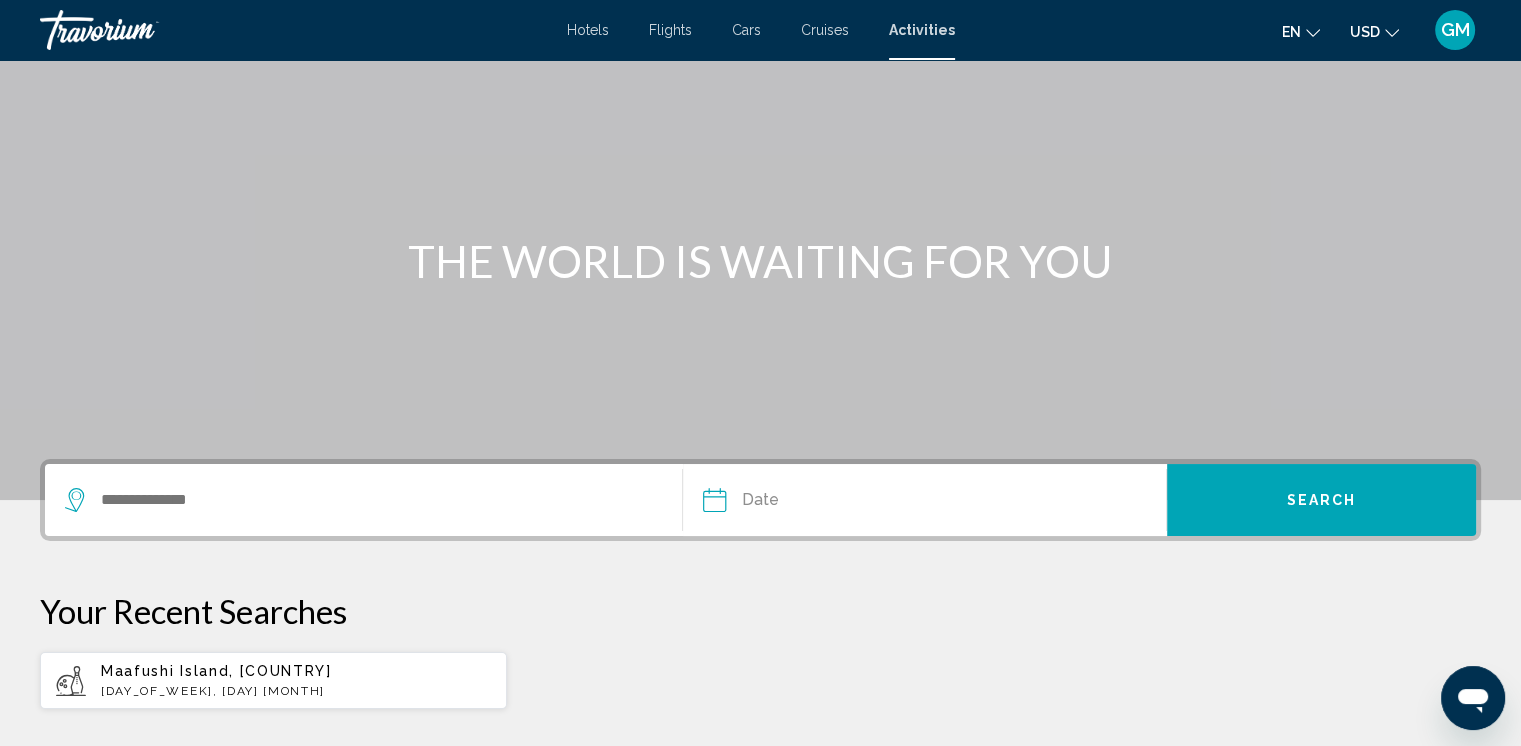 scroll, scrollTop: 200, scrollLeft: 0, axis: vertical 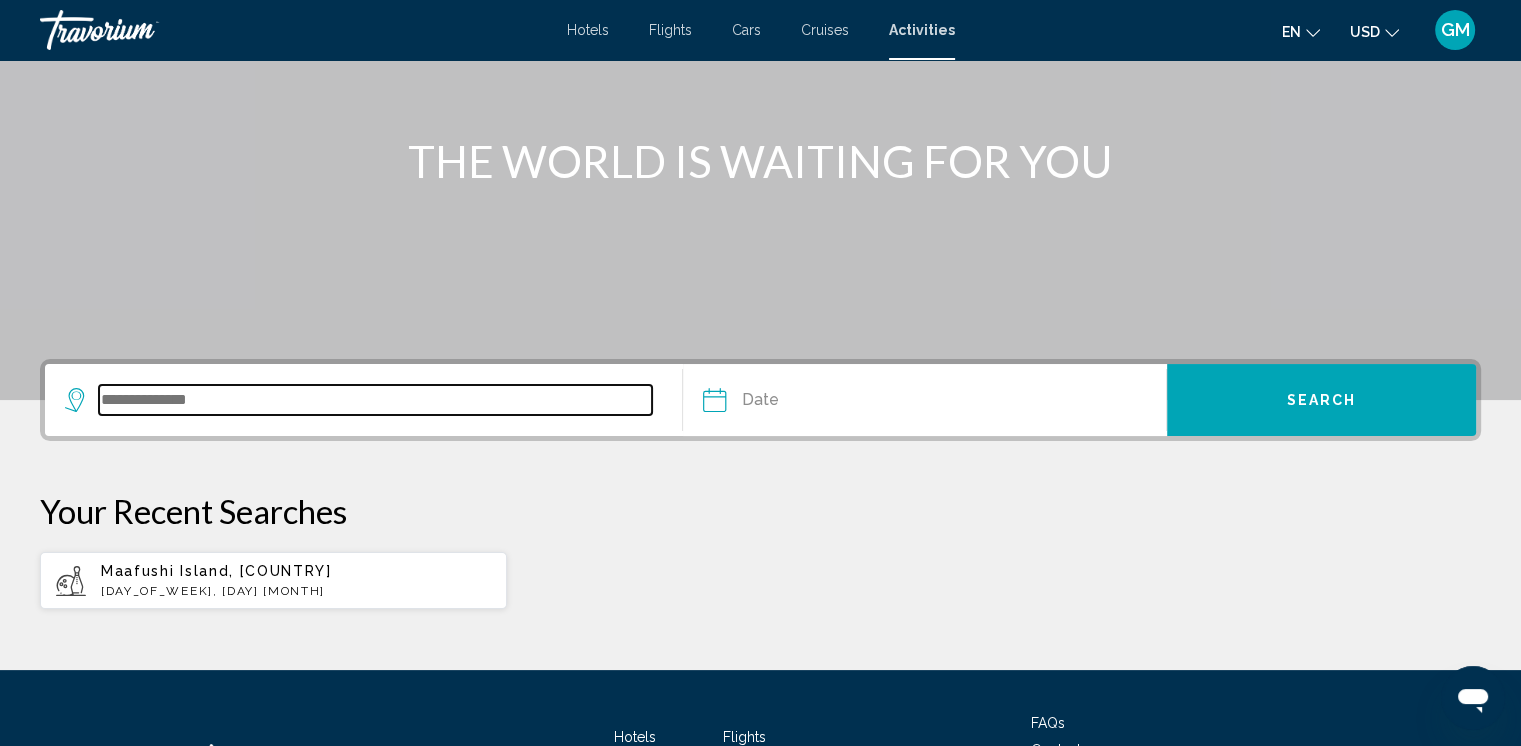 click at bounding box center [375, 400] 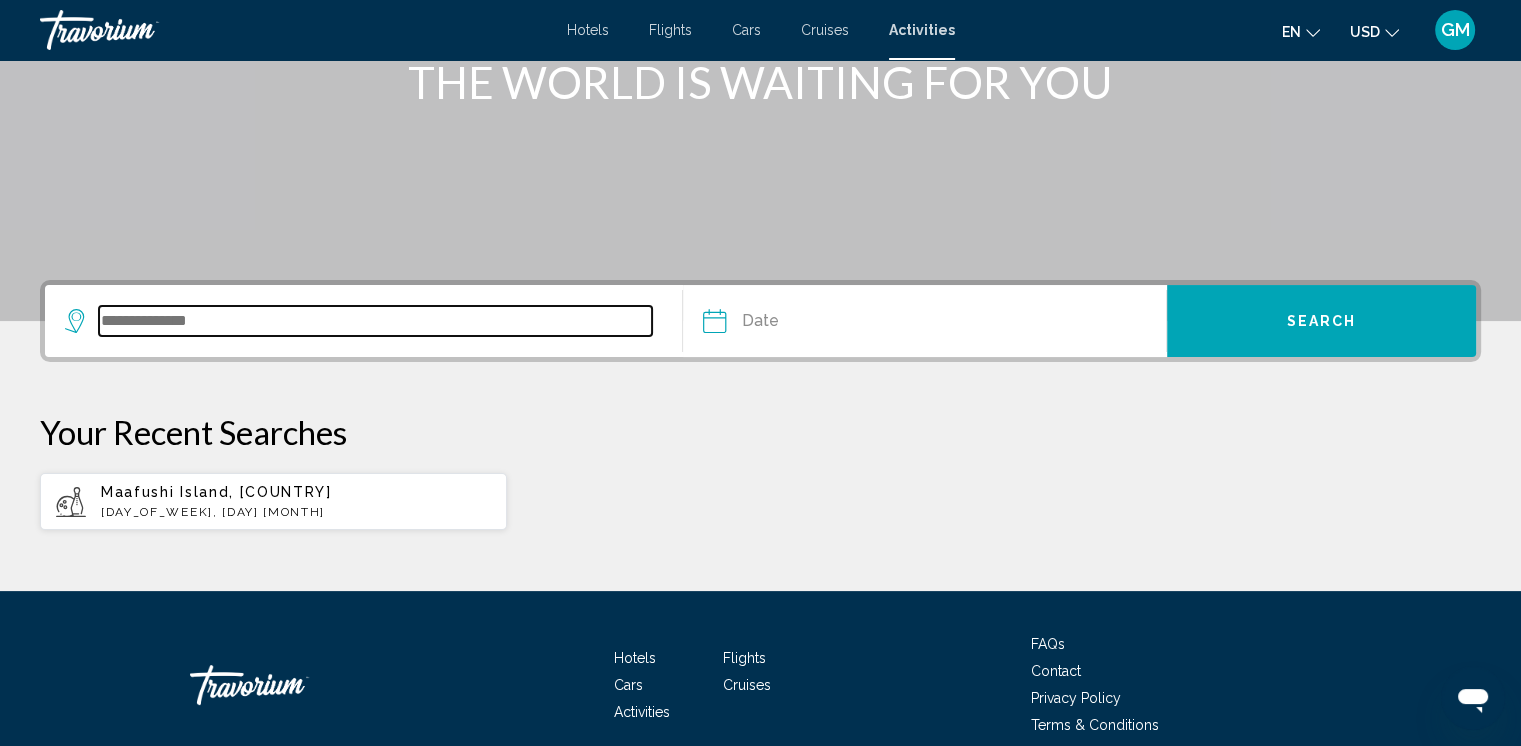 scroll, scrollTop: 368, scrollLeft: 0, axis: vertical 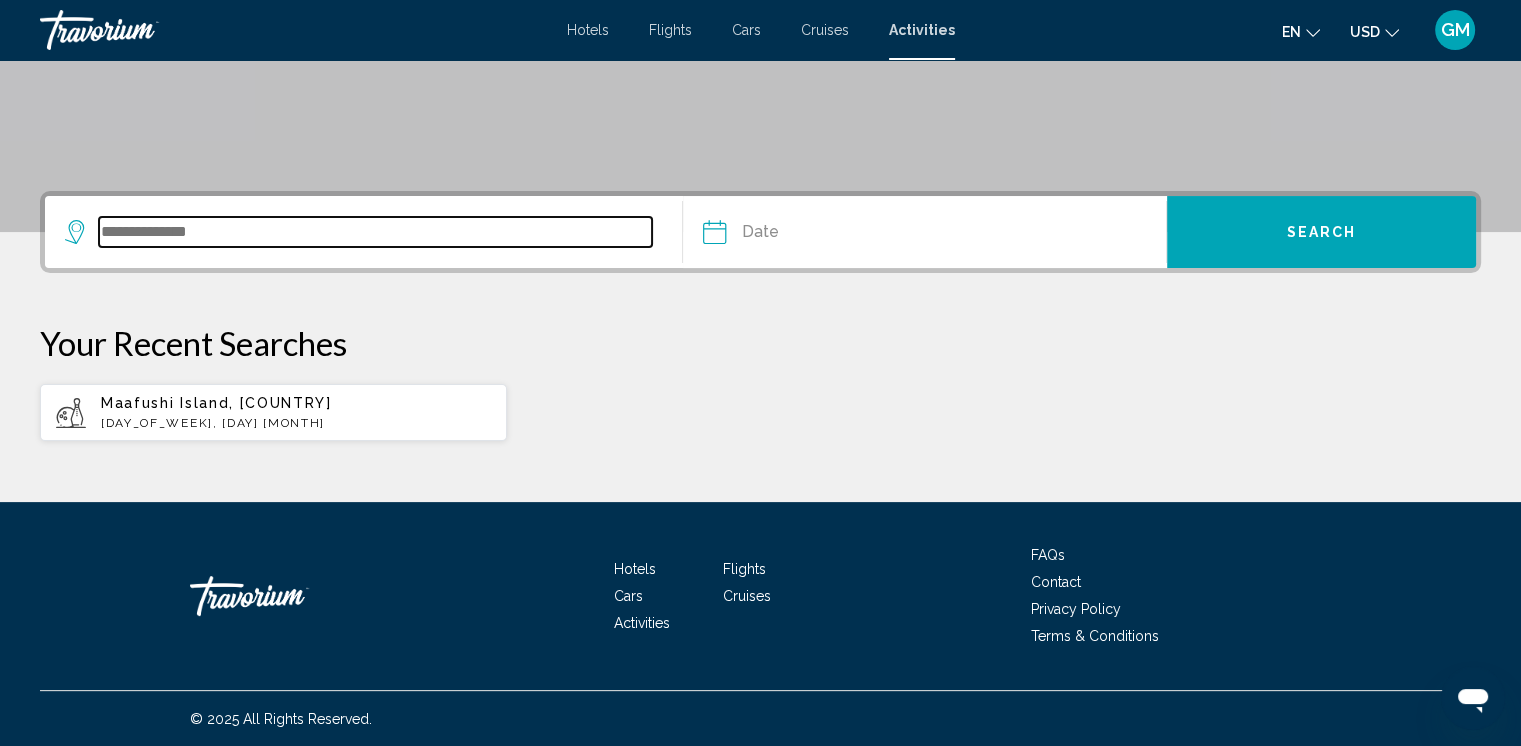 click at bounding box center (375, 232) 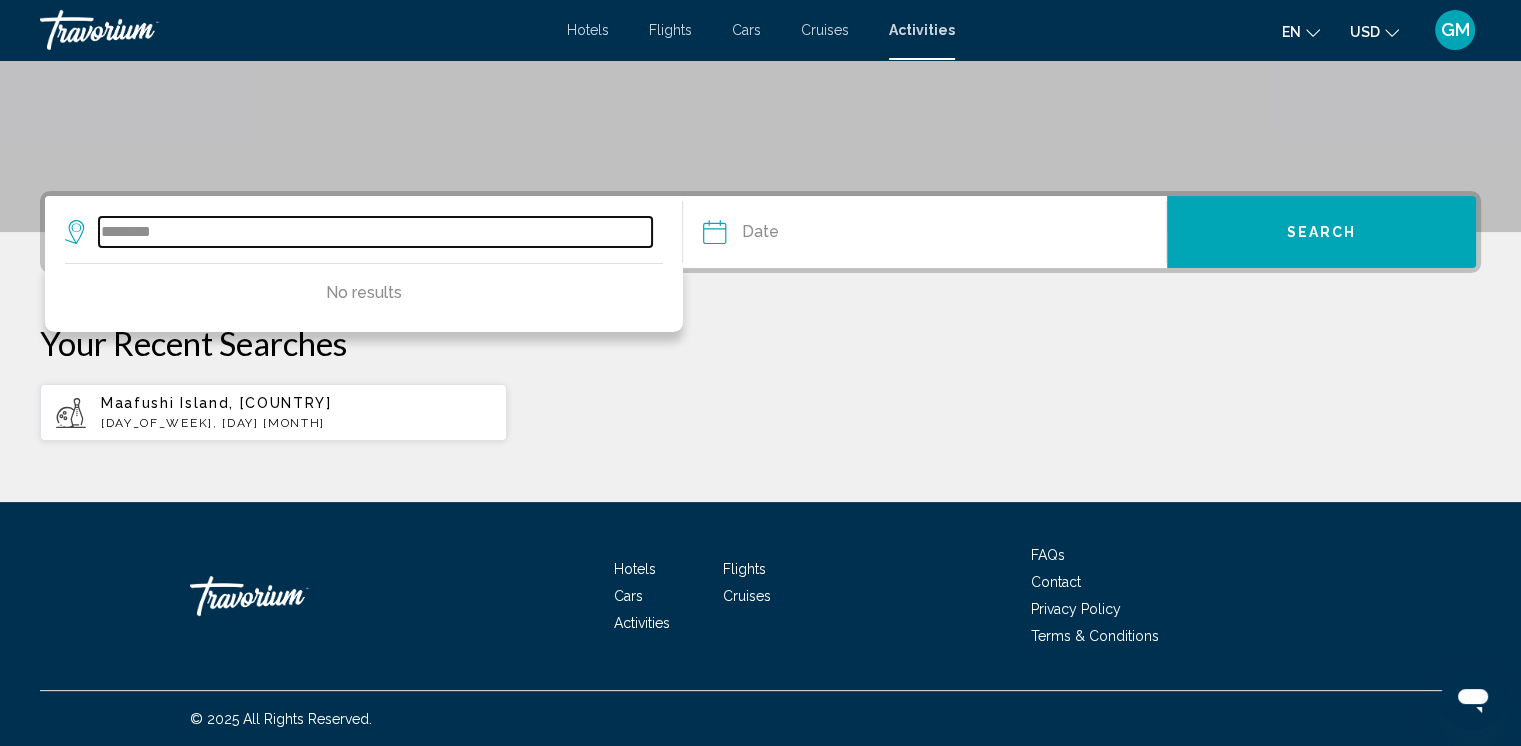 click on "********" at bounding box center [375, 232] 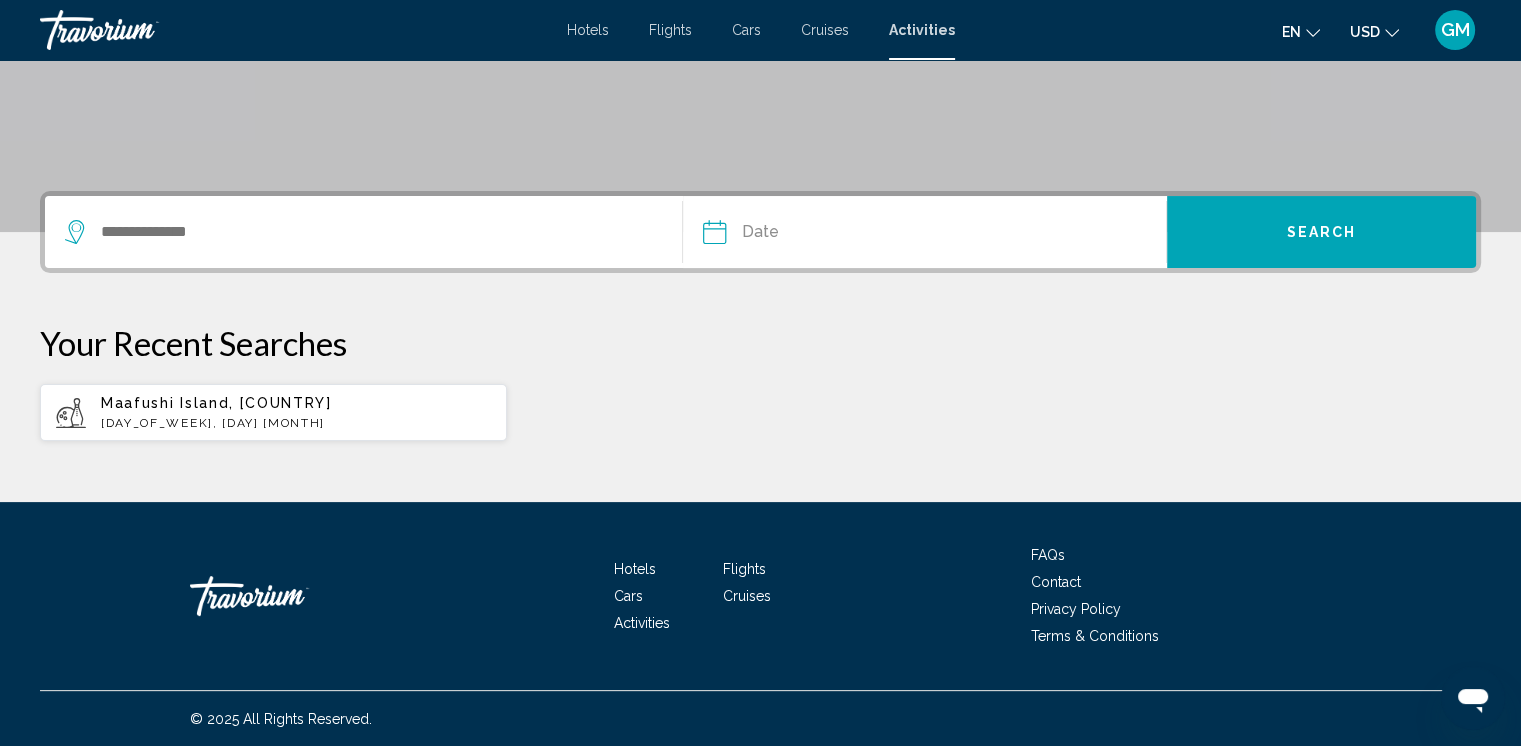 click on "Your Recent Searches" at bounding box center (760, 343) 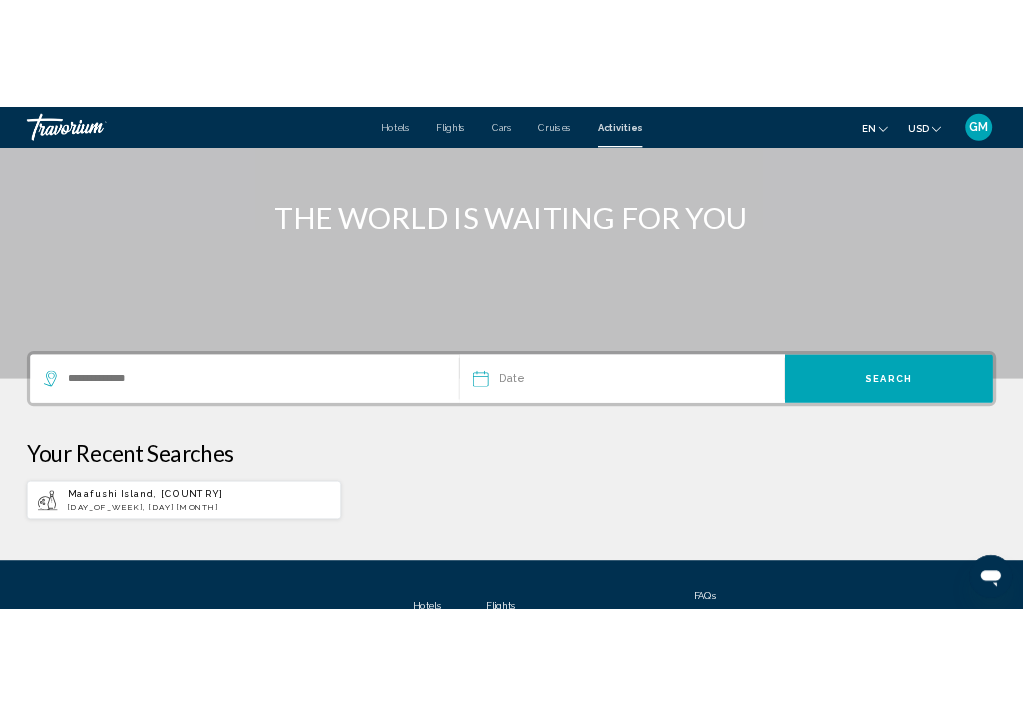 scroll, scrollTop: 0, scrollLeft: 0, axis: both 